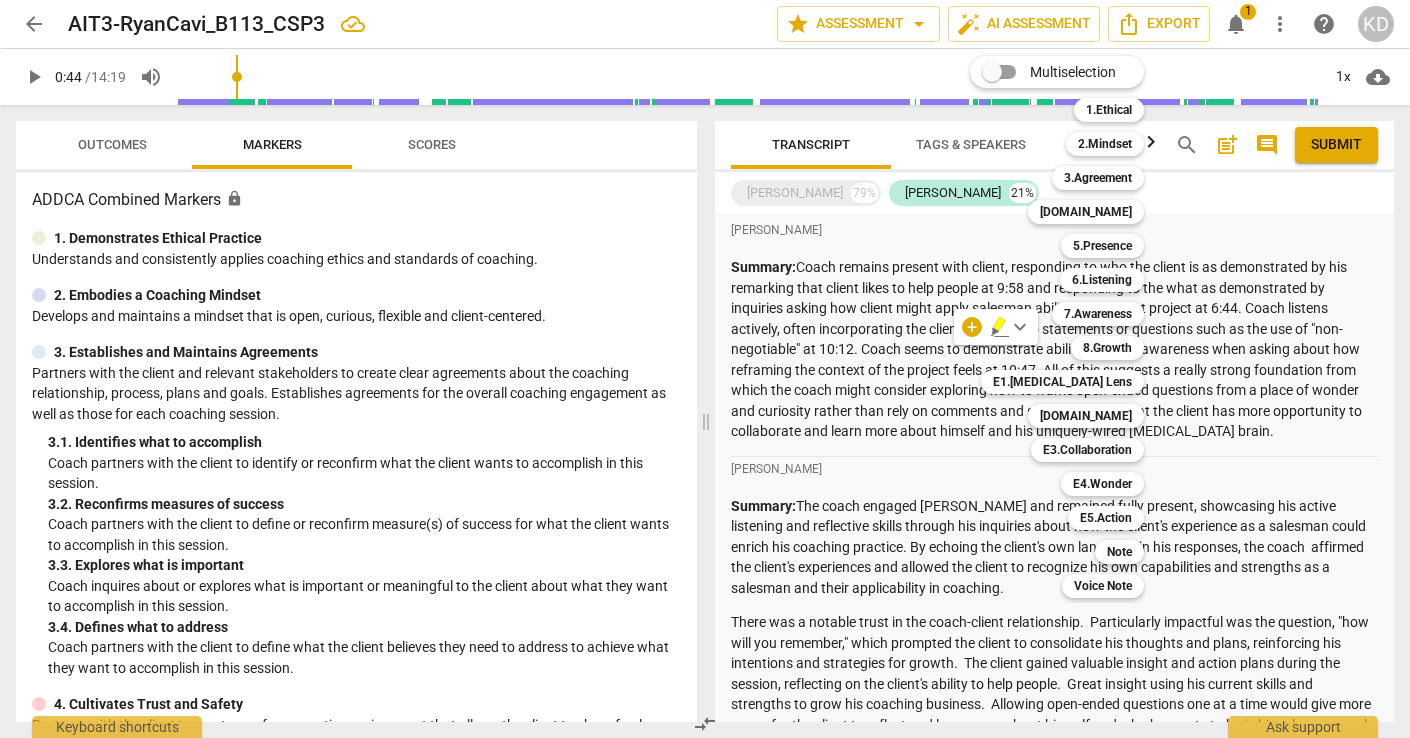 scroll, scrollTop: 0, scrollLeft: 0, axis: both 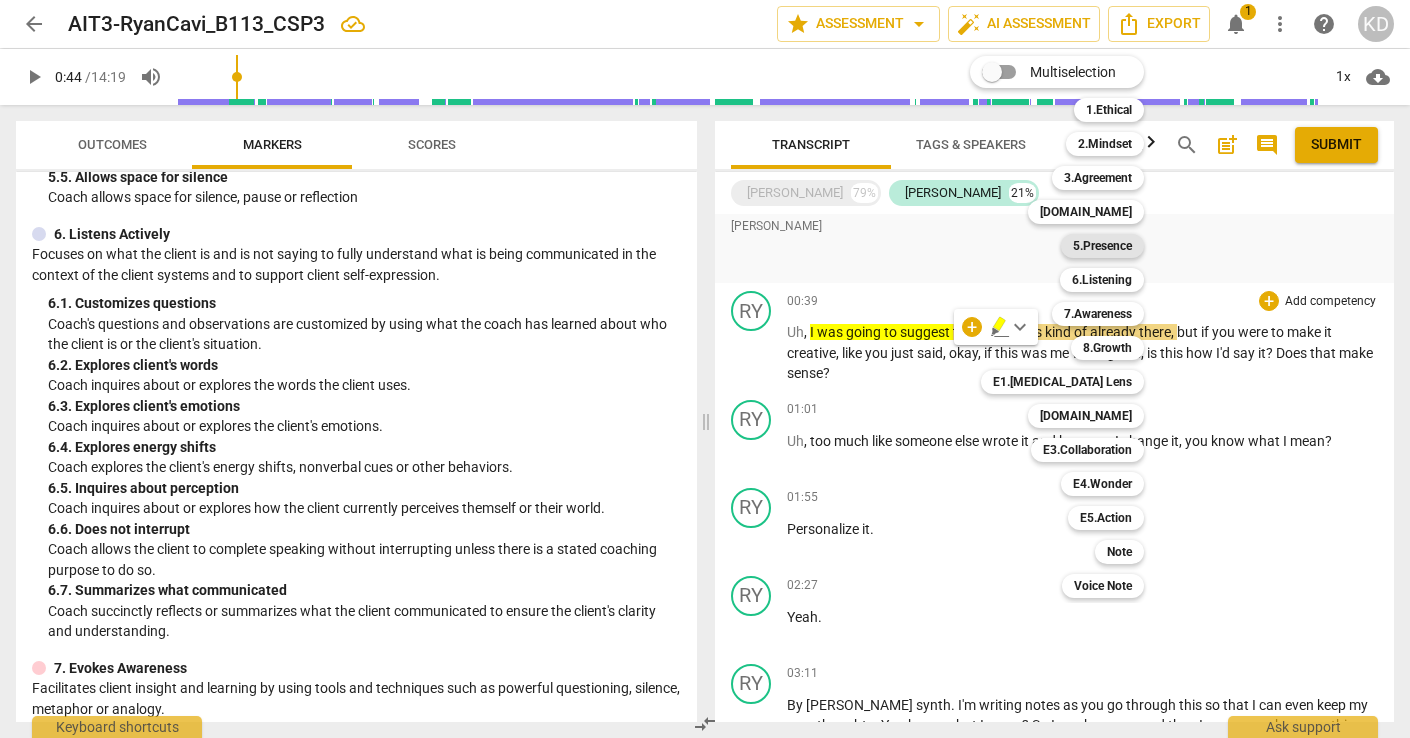 click on "5.Presence" at bounding box center (1102, 246) 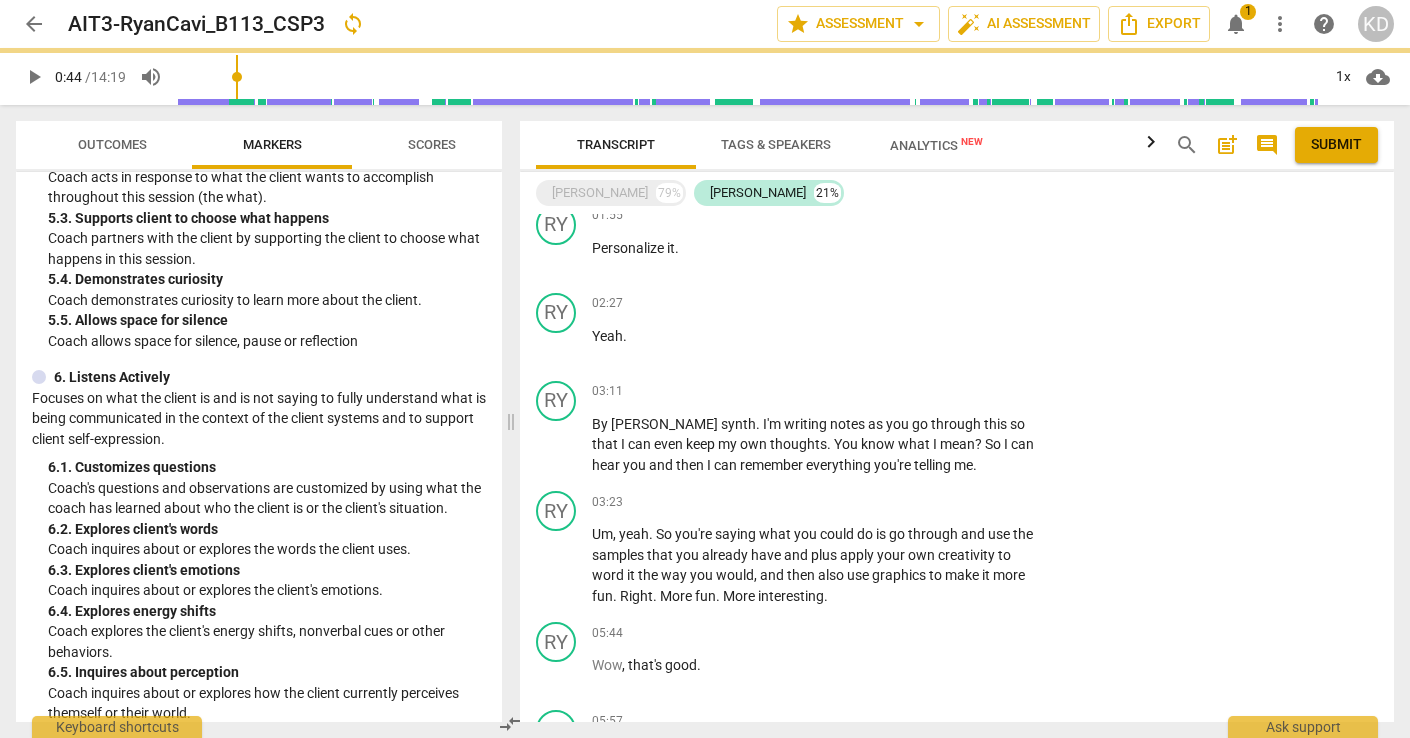 scroll, scrollTop: 1215, scrollLeft: 0, axis: vertical 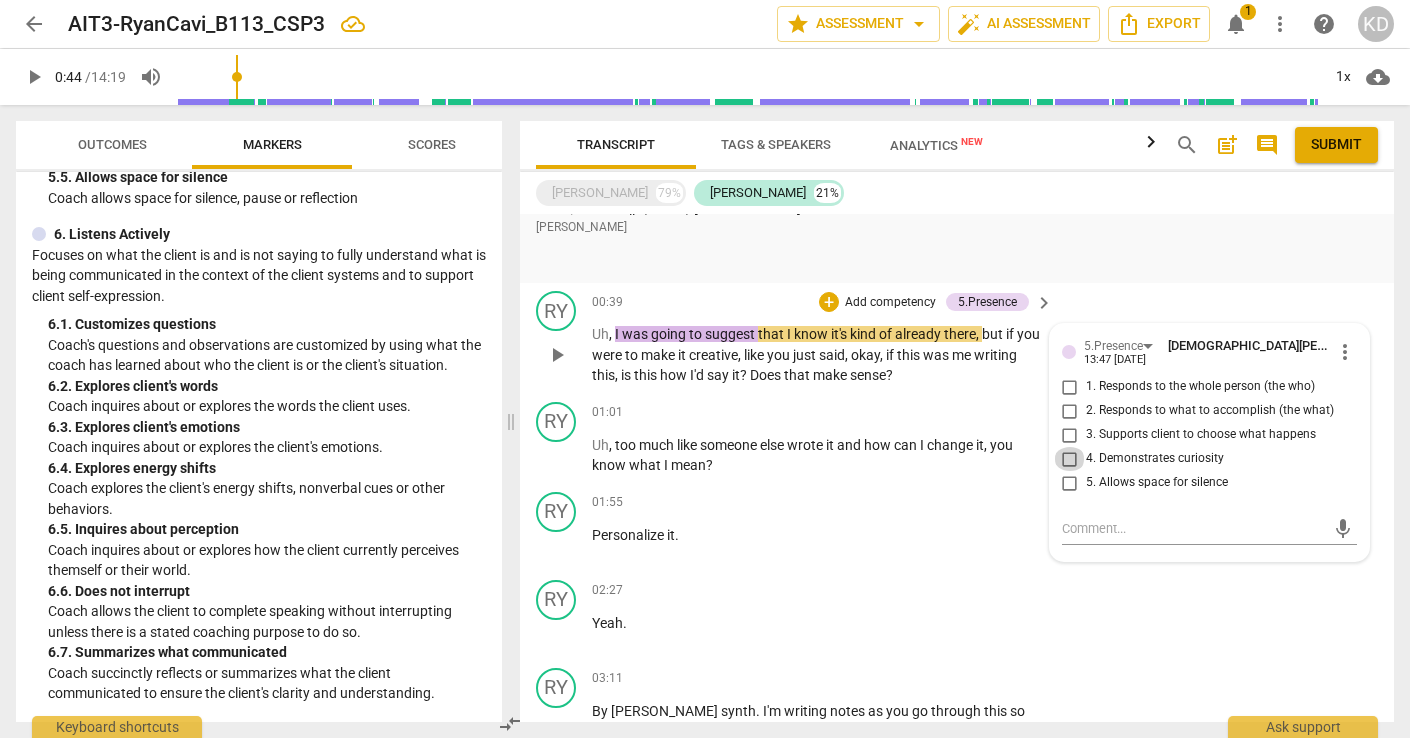 click on "4. Demonstrates curiosity" at bounding box center [1070, 459] 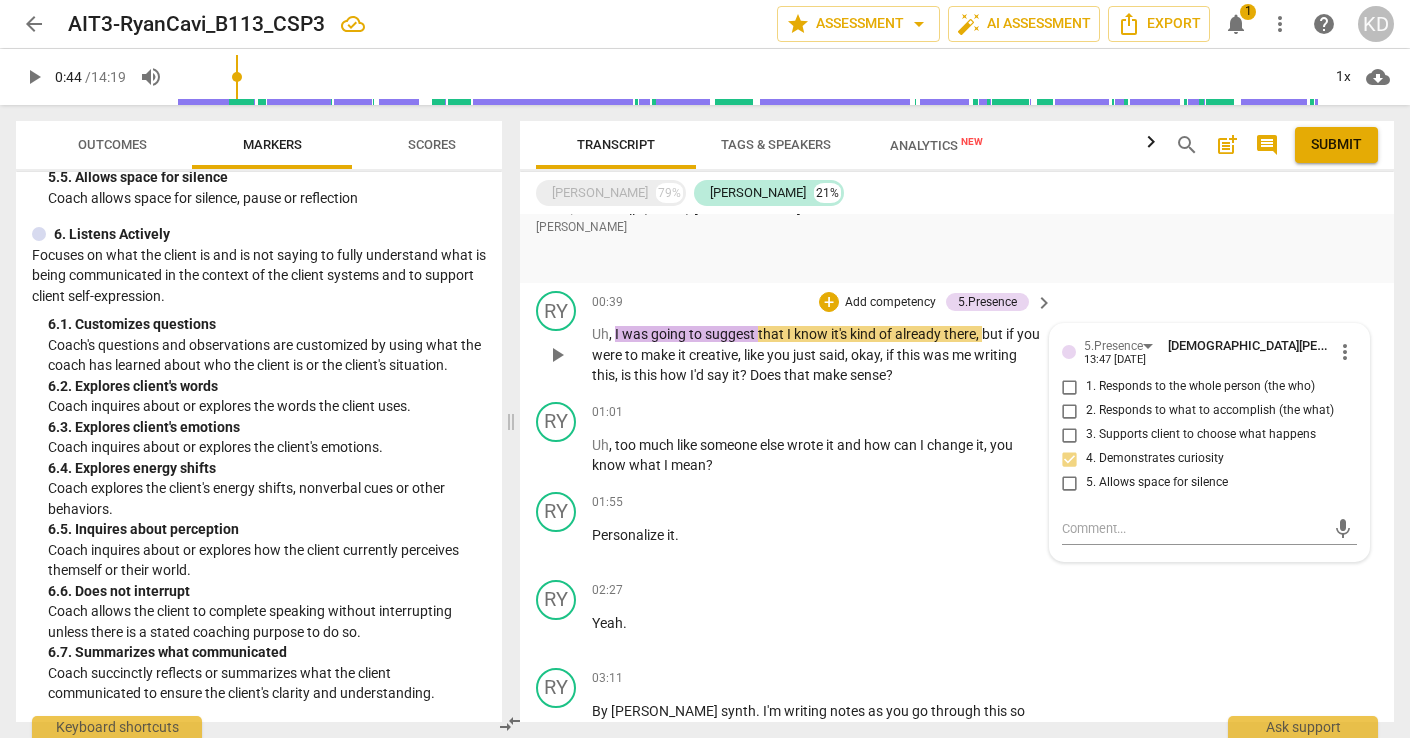click on "4. Demonstrates curiosity" at bounding box center (1070, 459) 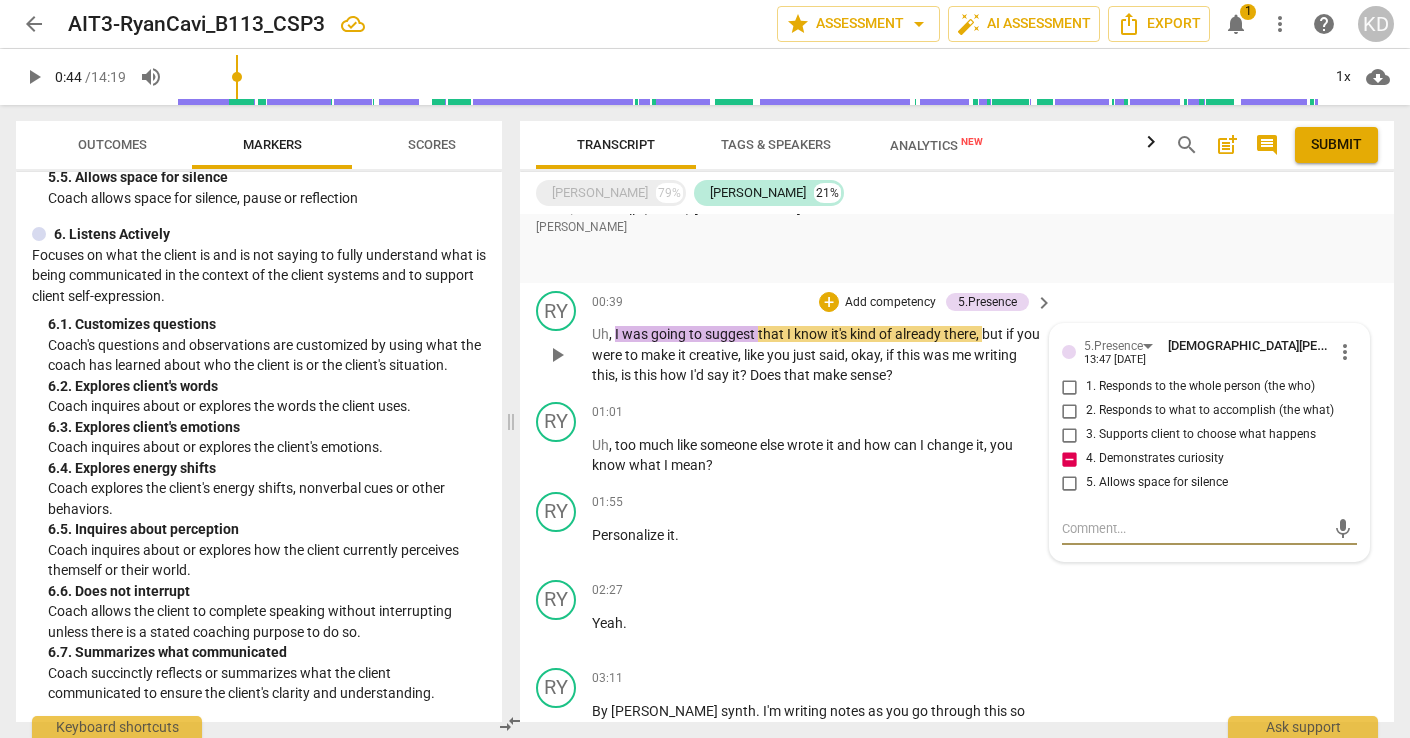 click at bounding box center [1193, 528] 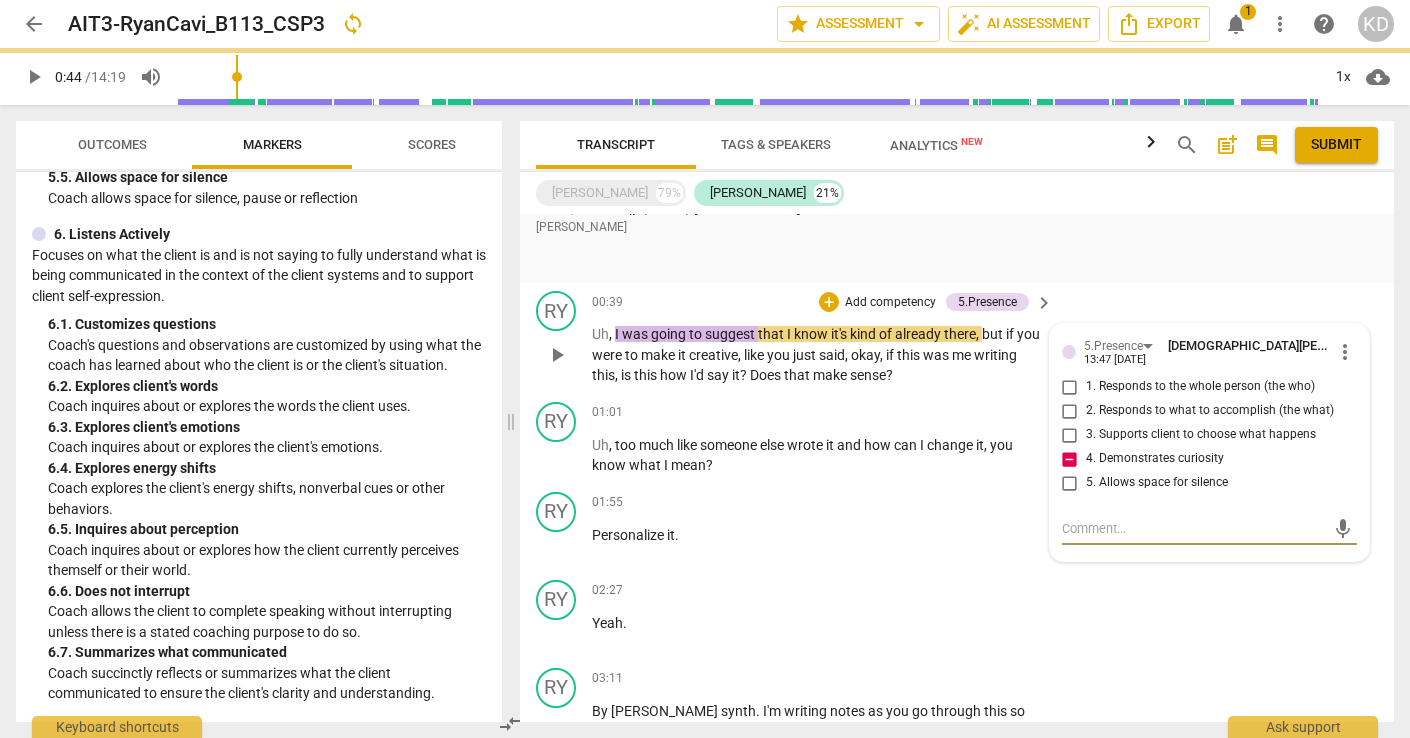 type on "R" 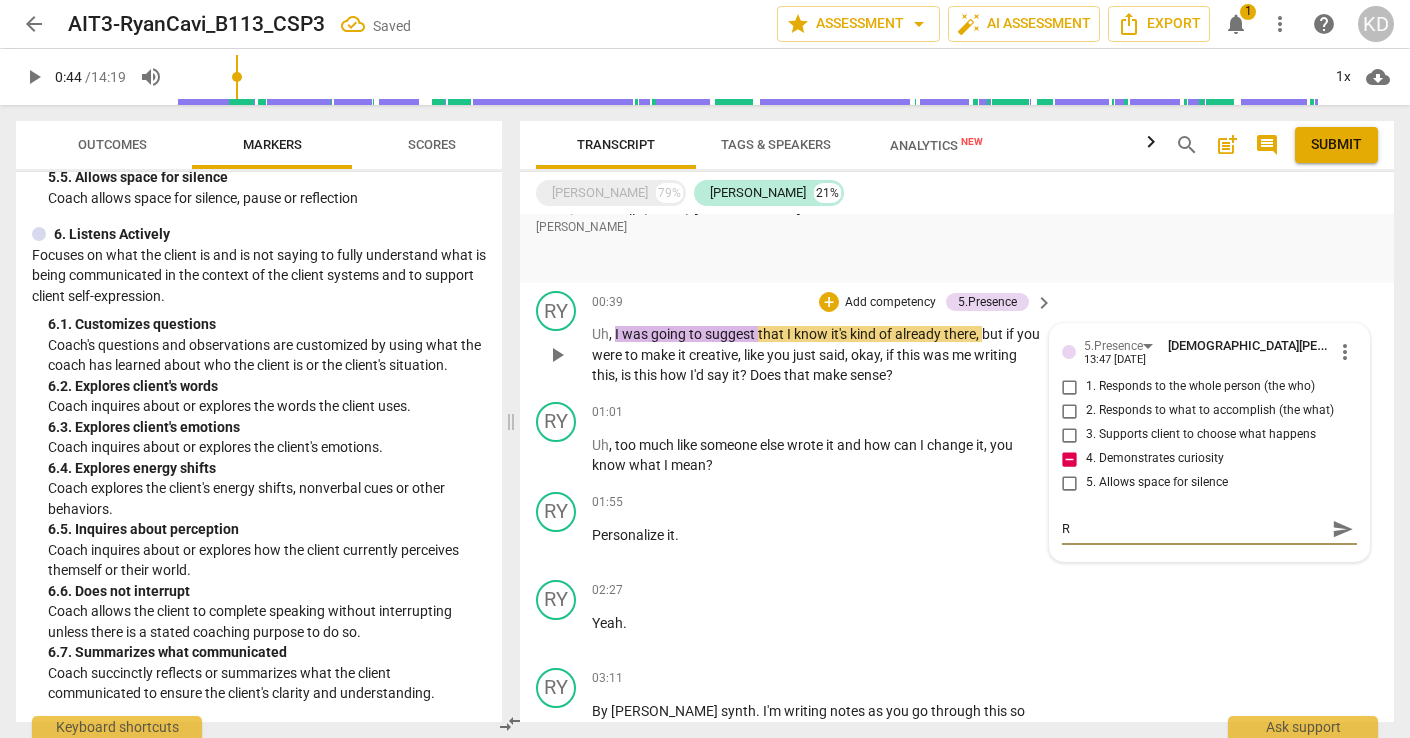 type on "Re" 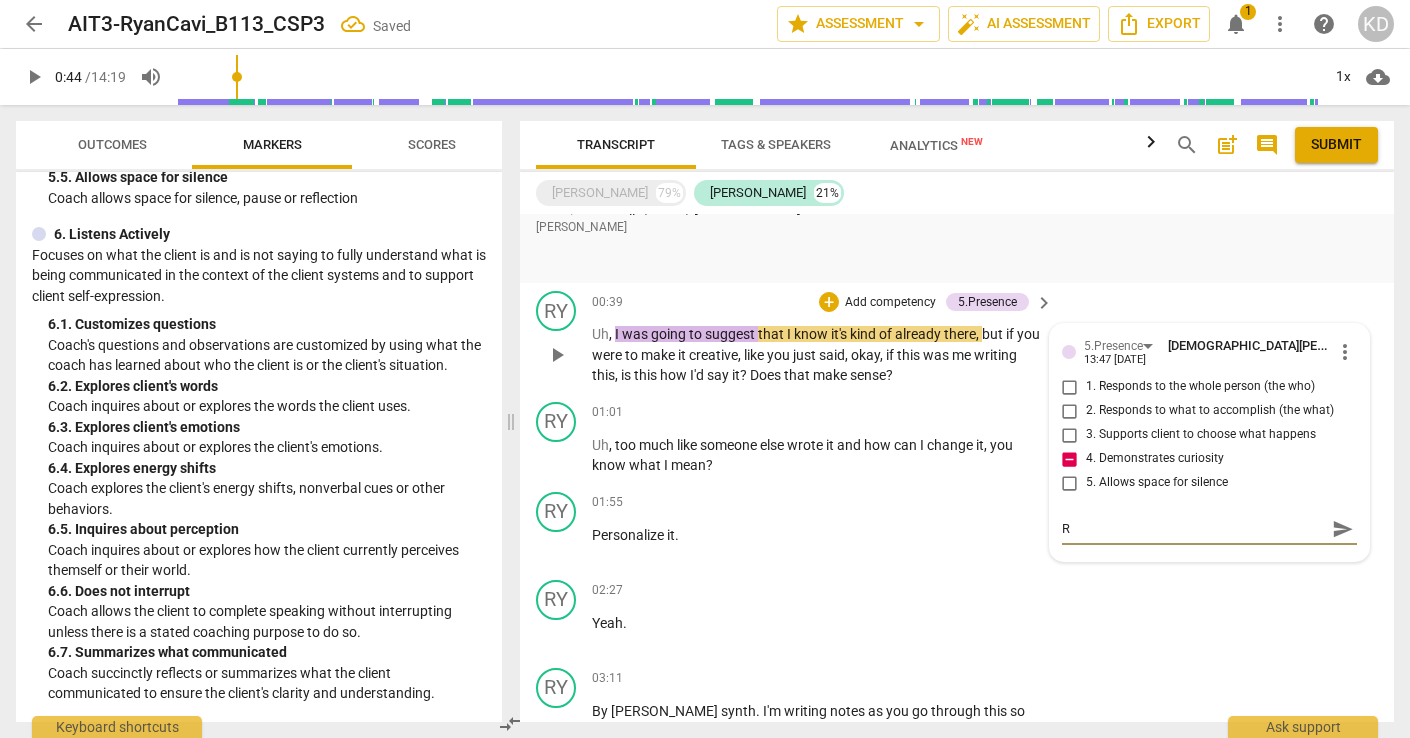 type on "Re" 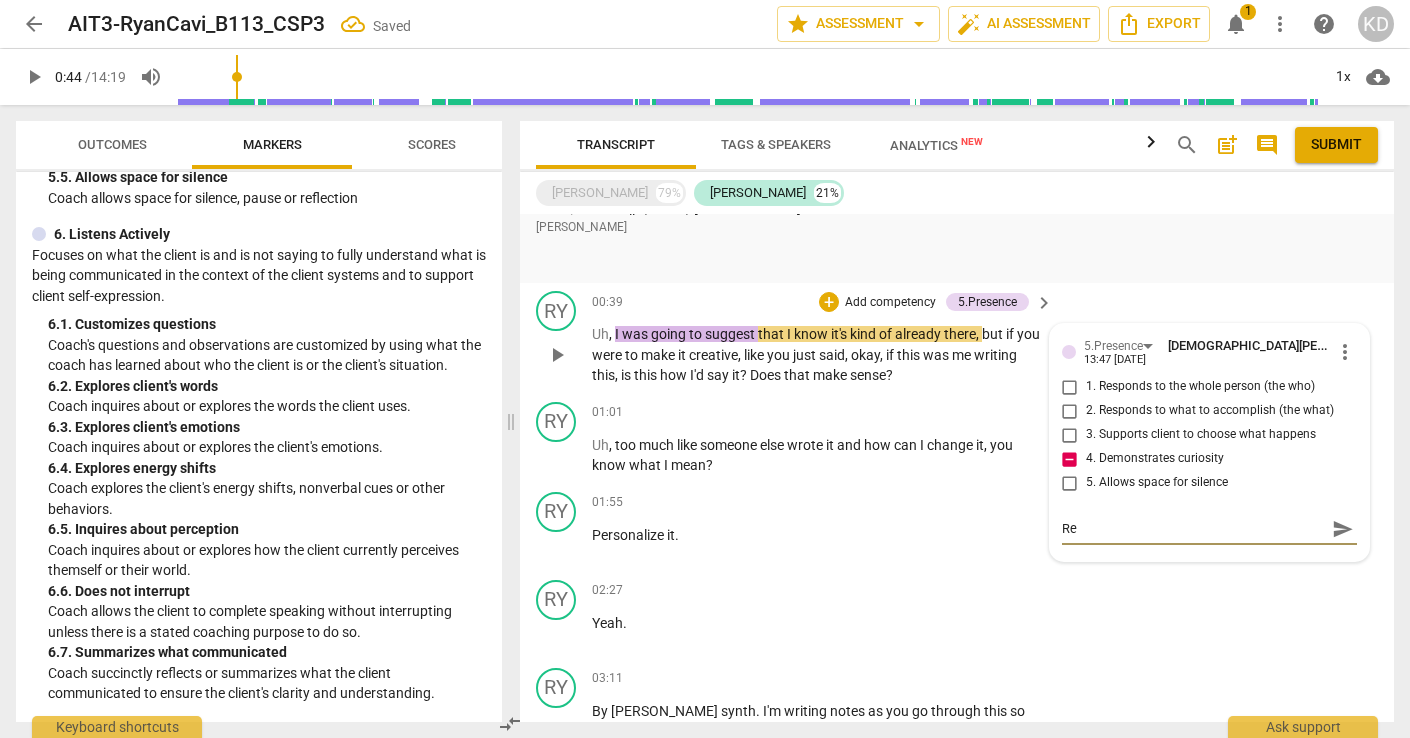 type on "Rem" 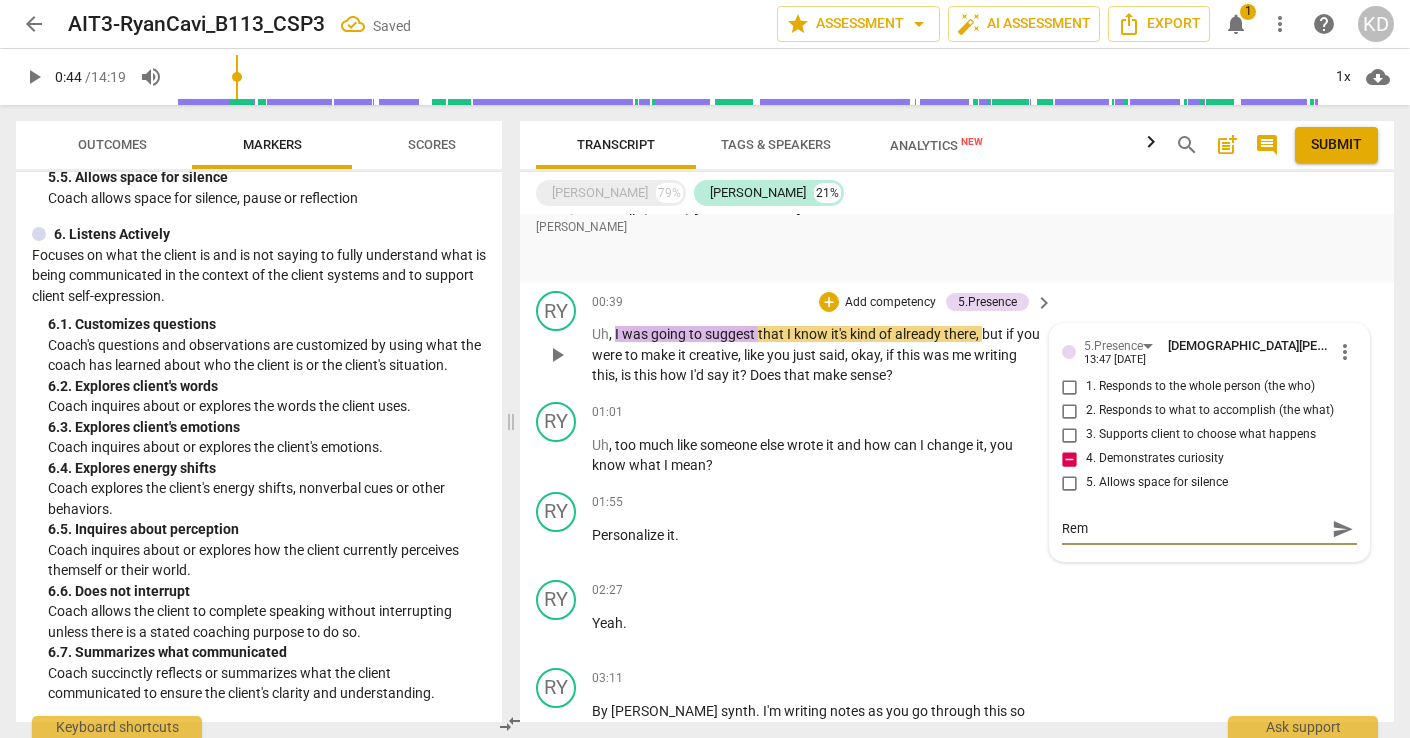 type on "Reme" 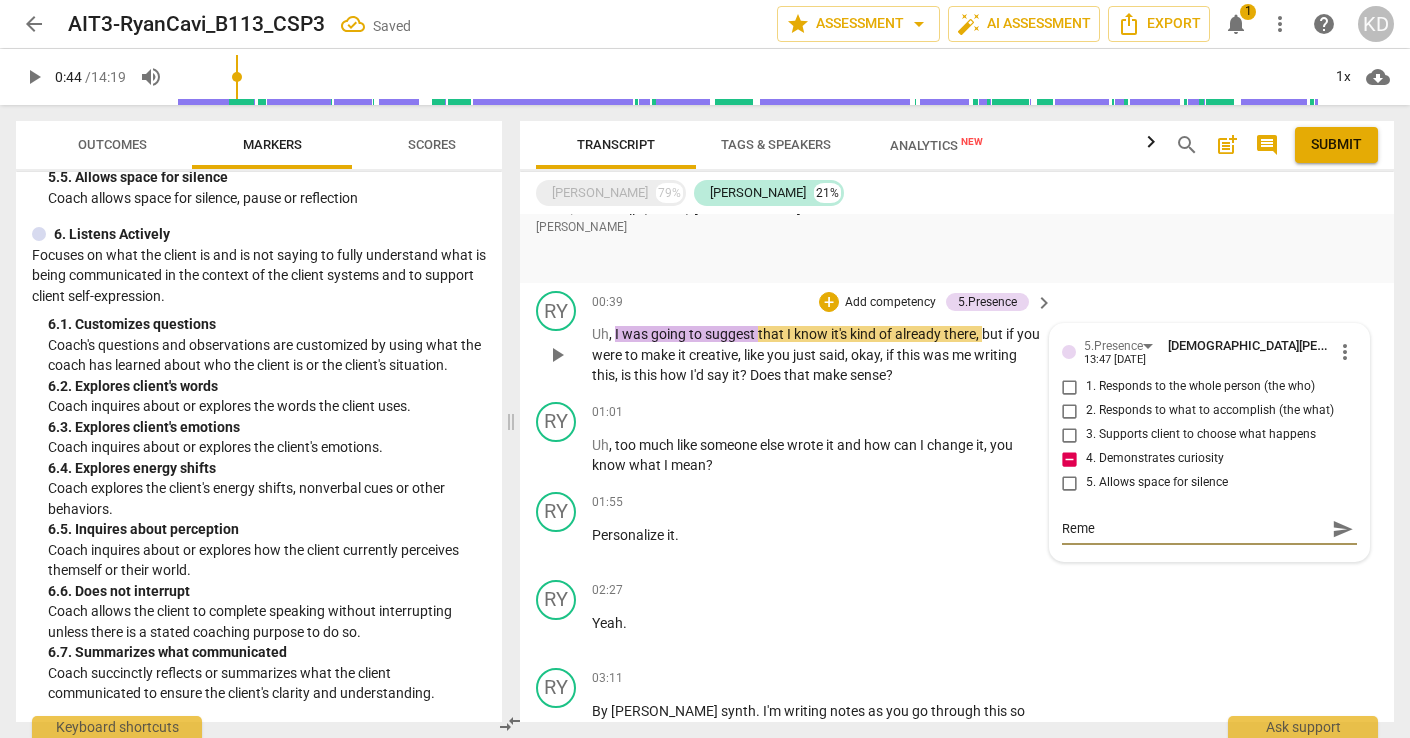 type on "Remem" 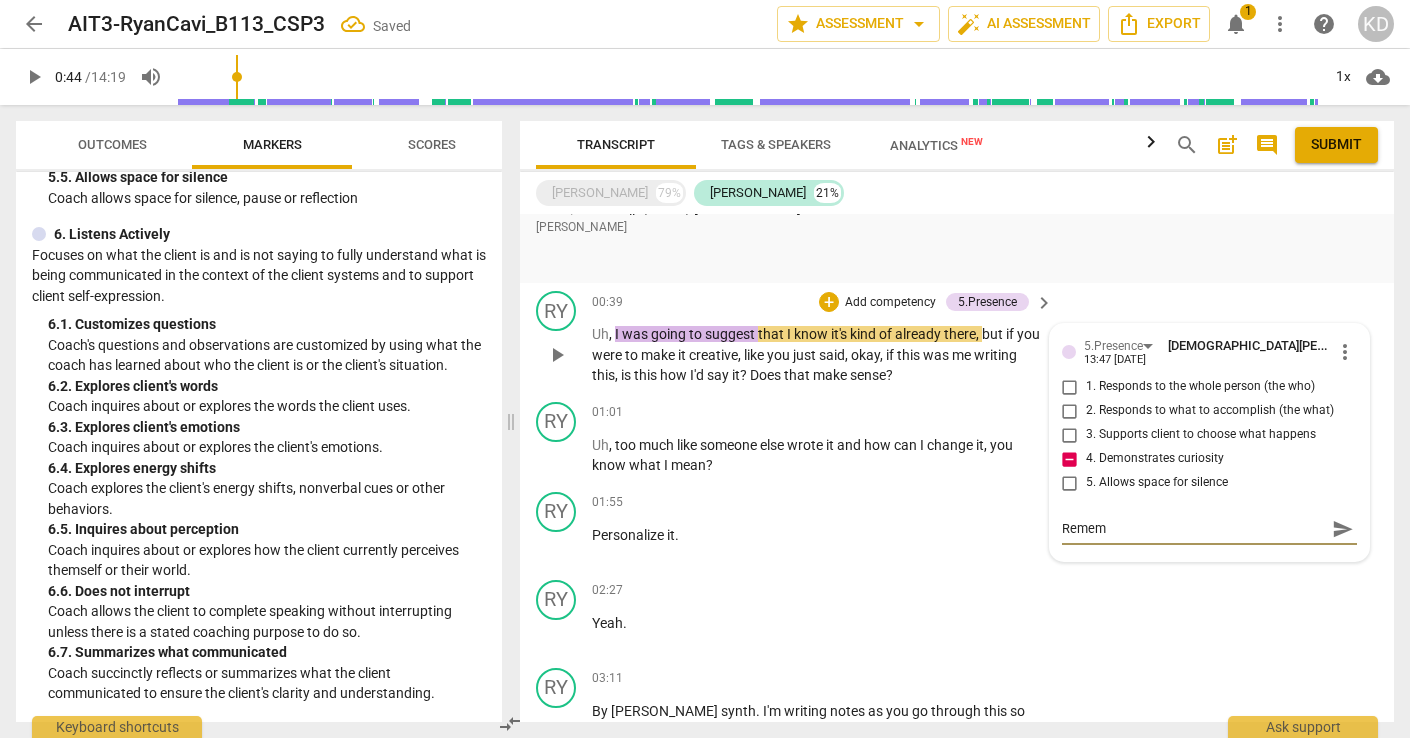 type on "Rememb" 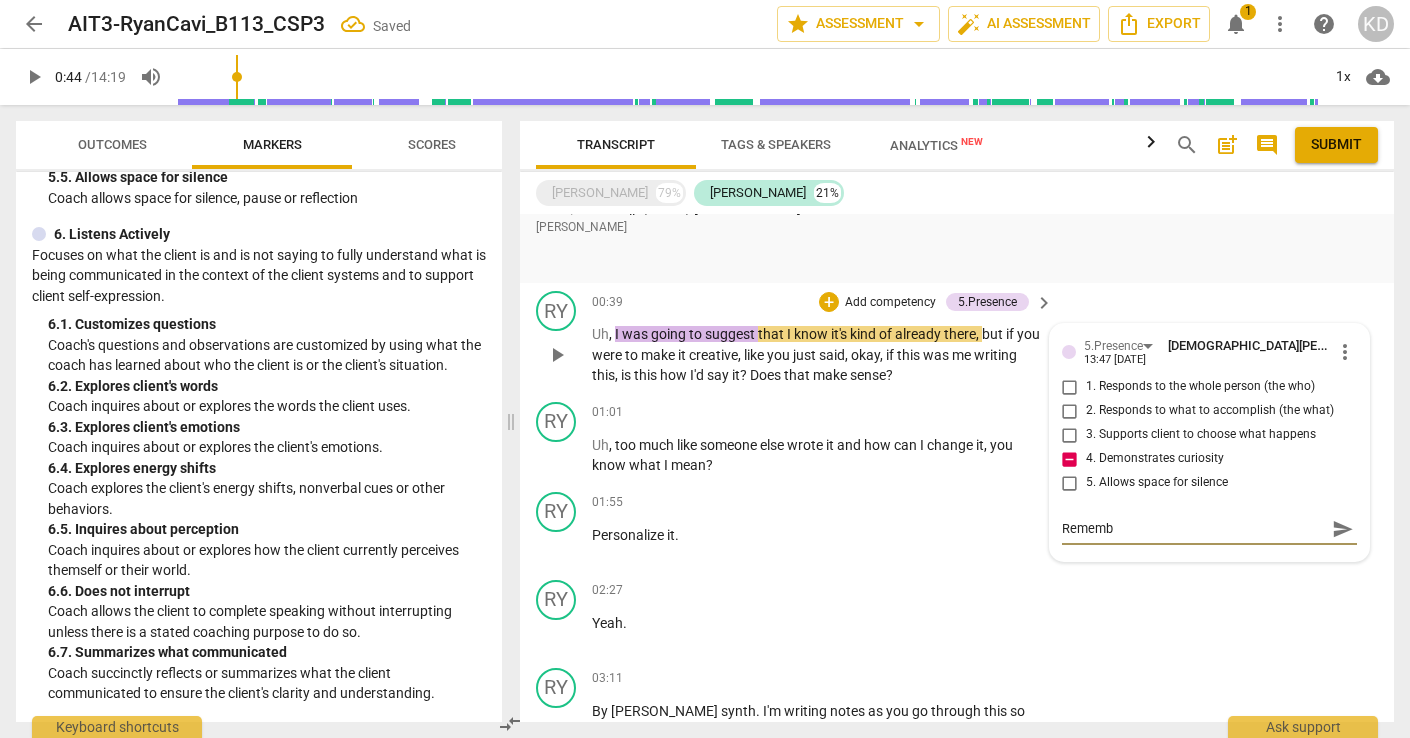 type on "Remembe" 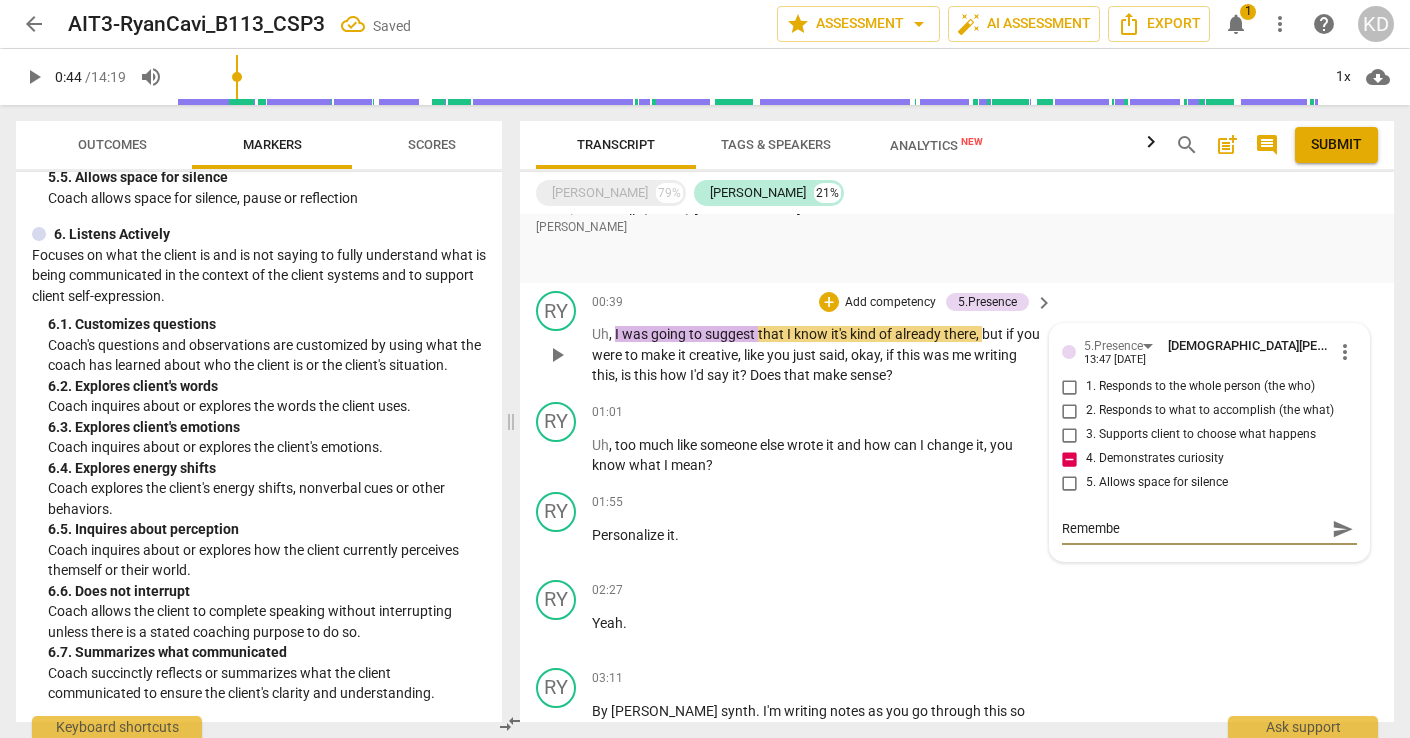 type on "Remember" 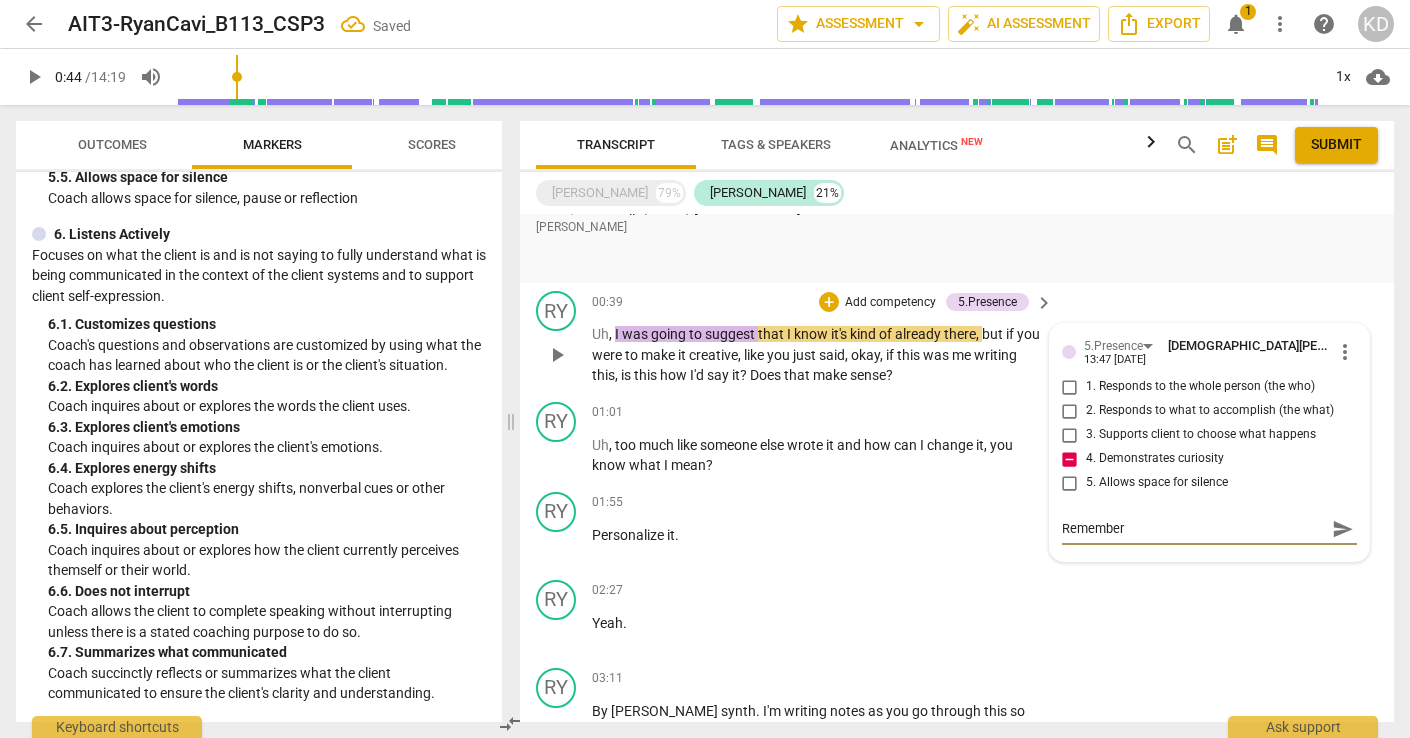 type on "Remember" 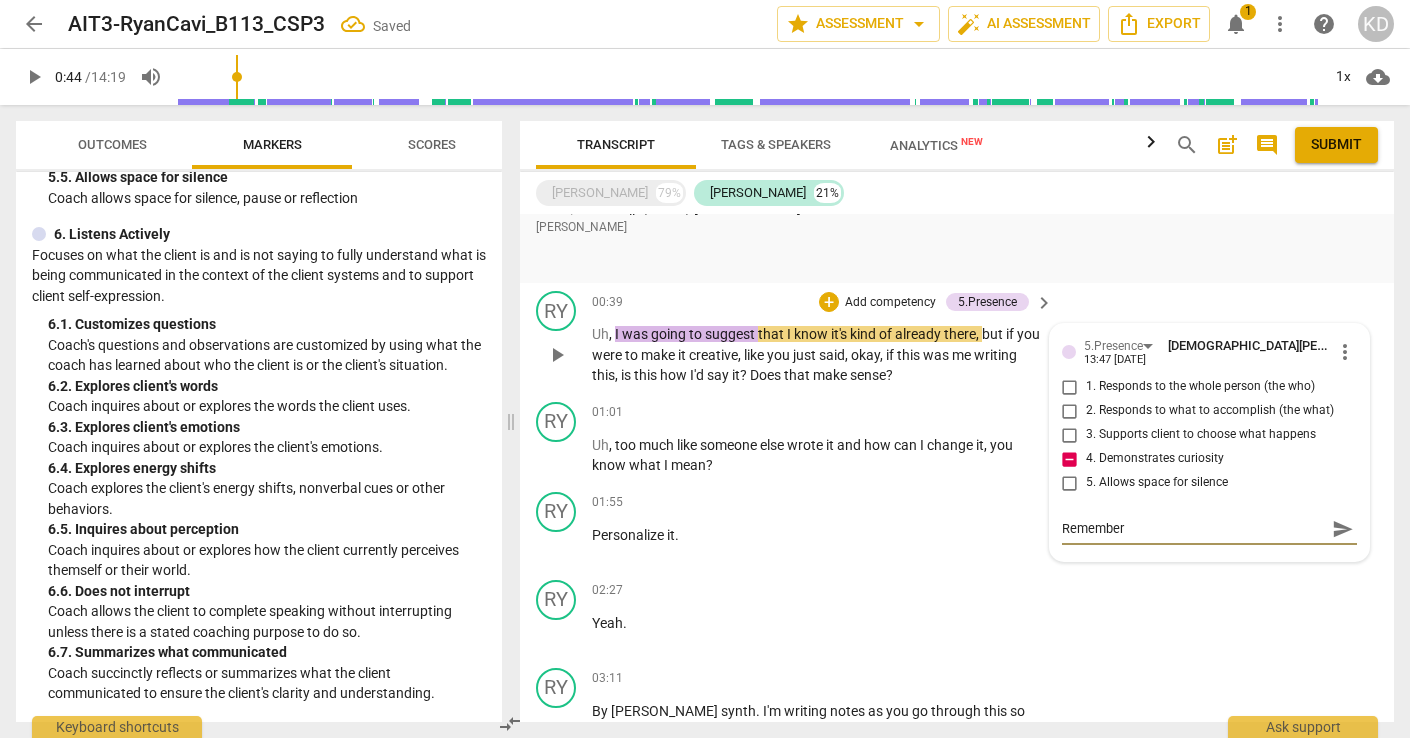 type on "Remember t" 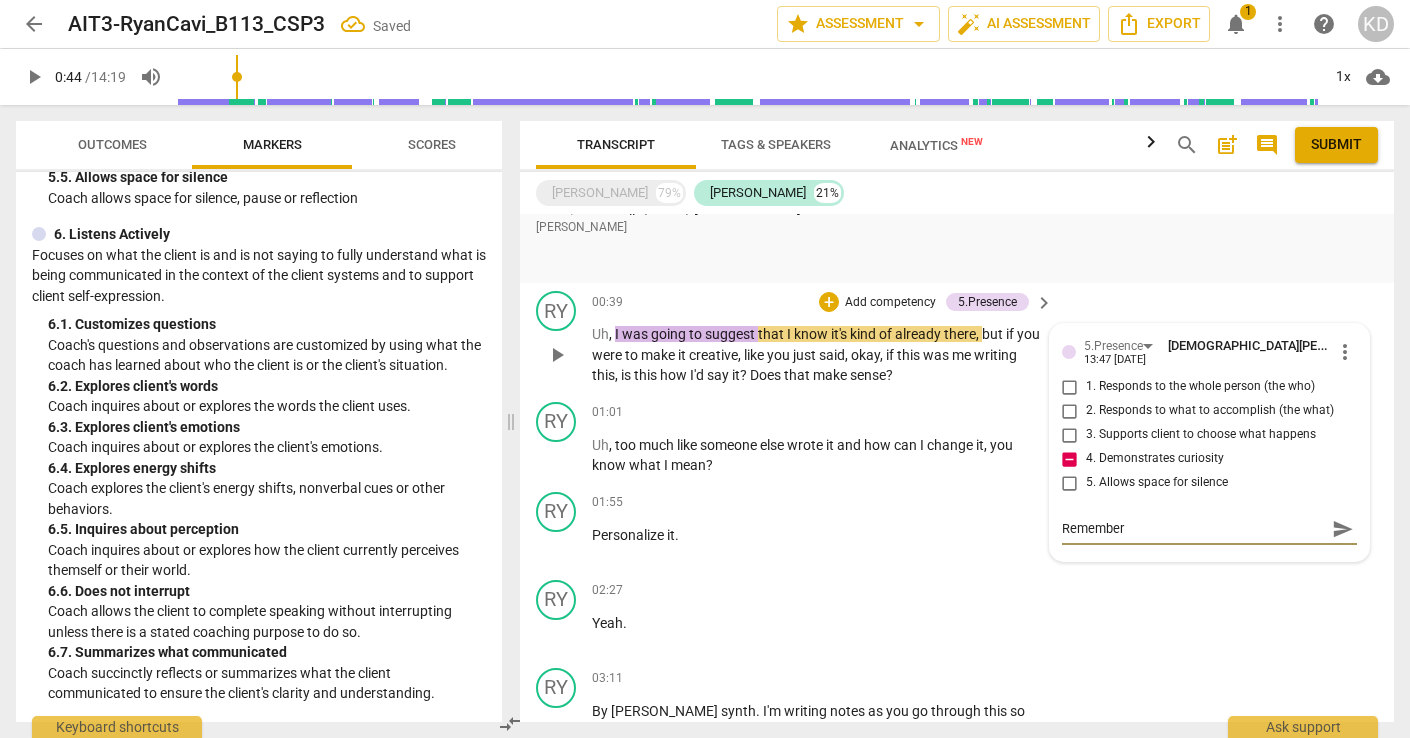 type on "Remember t" 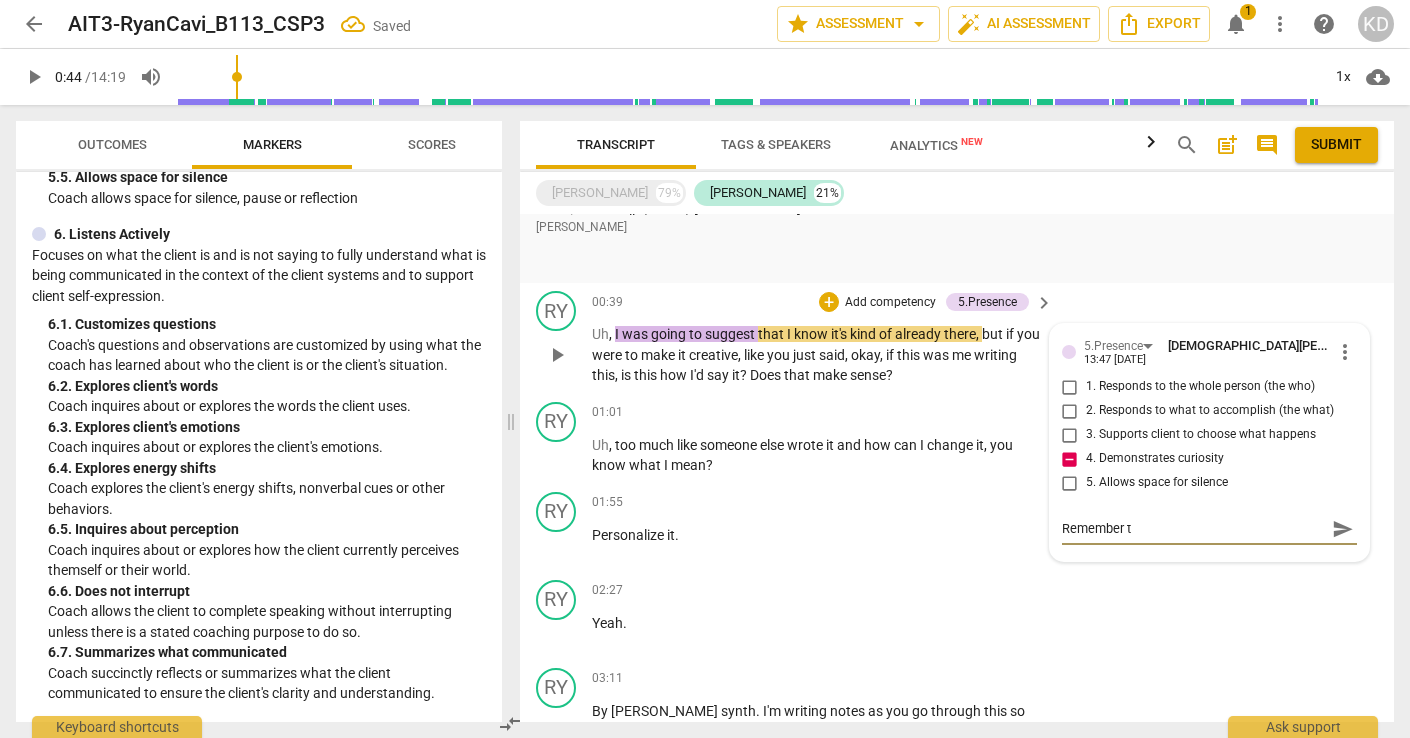 type on "Remember to" 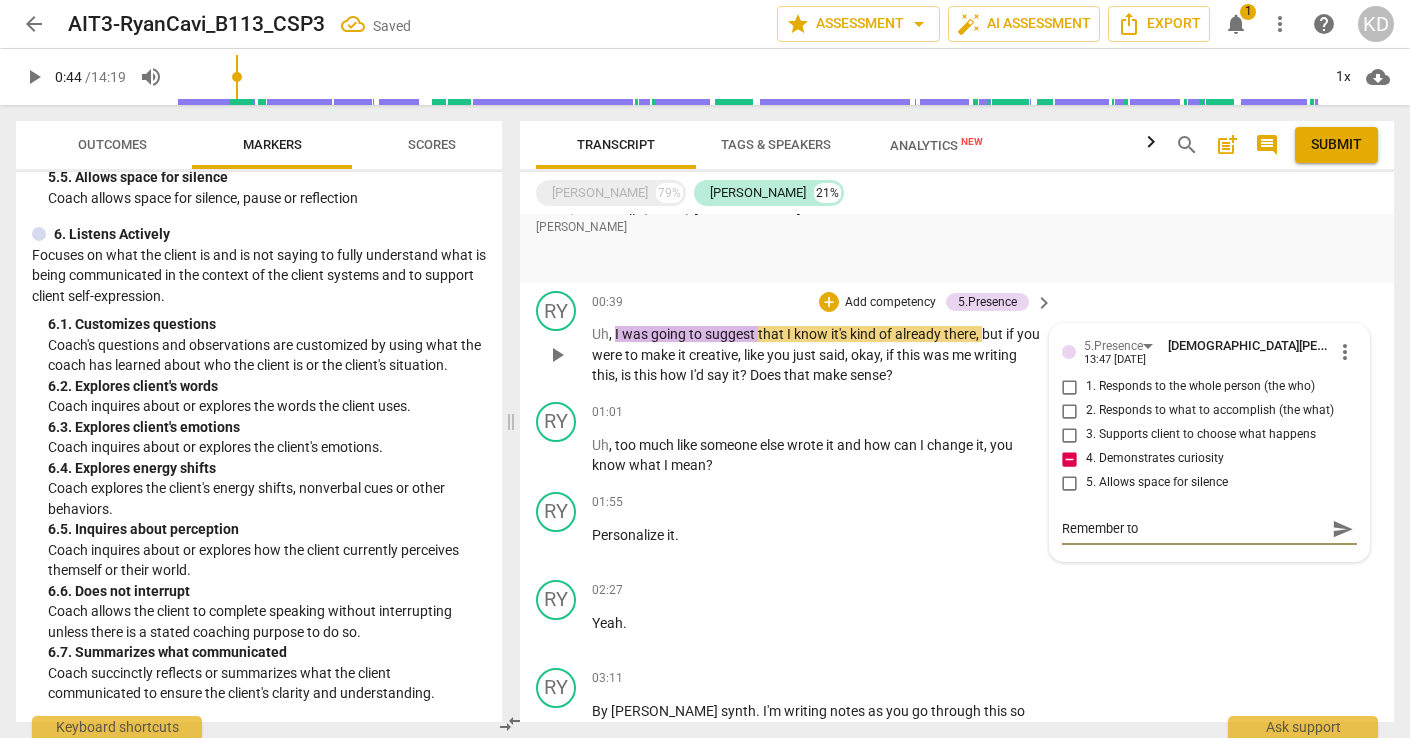type on "Remember to" 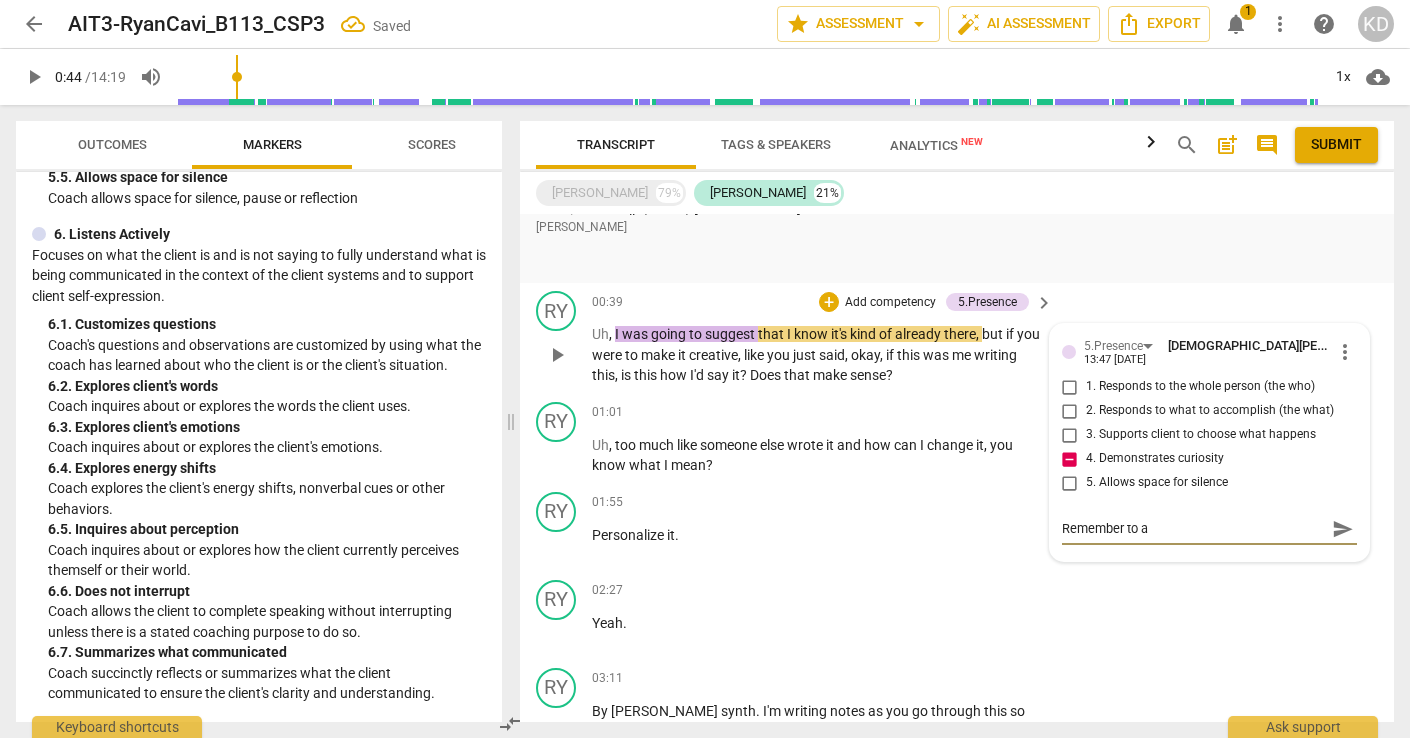 type on "Remember to al" 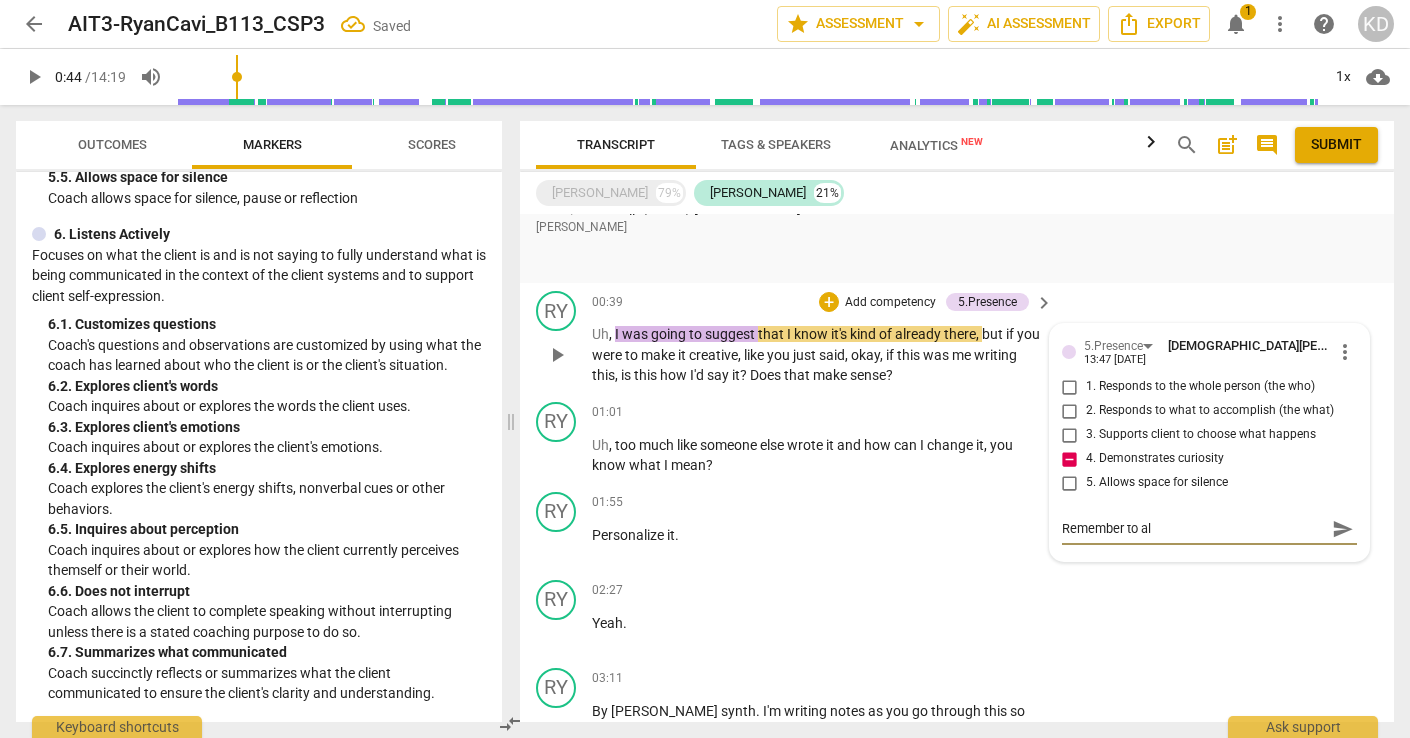 type on "Remember to [PERSON_NAME]" 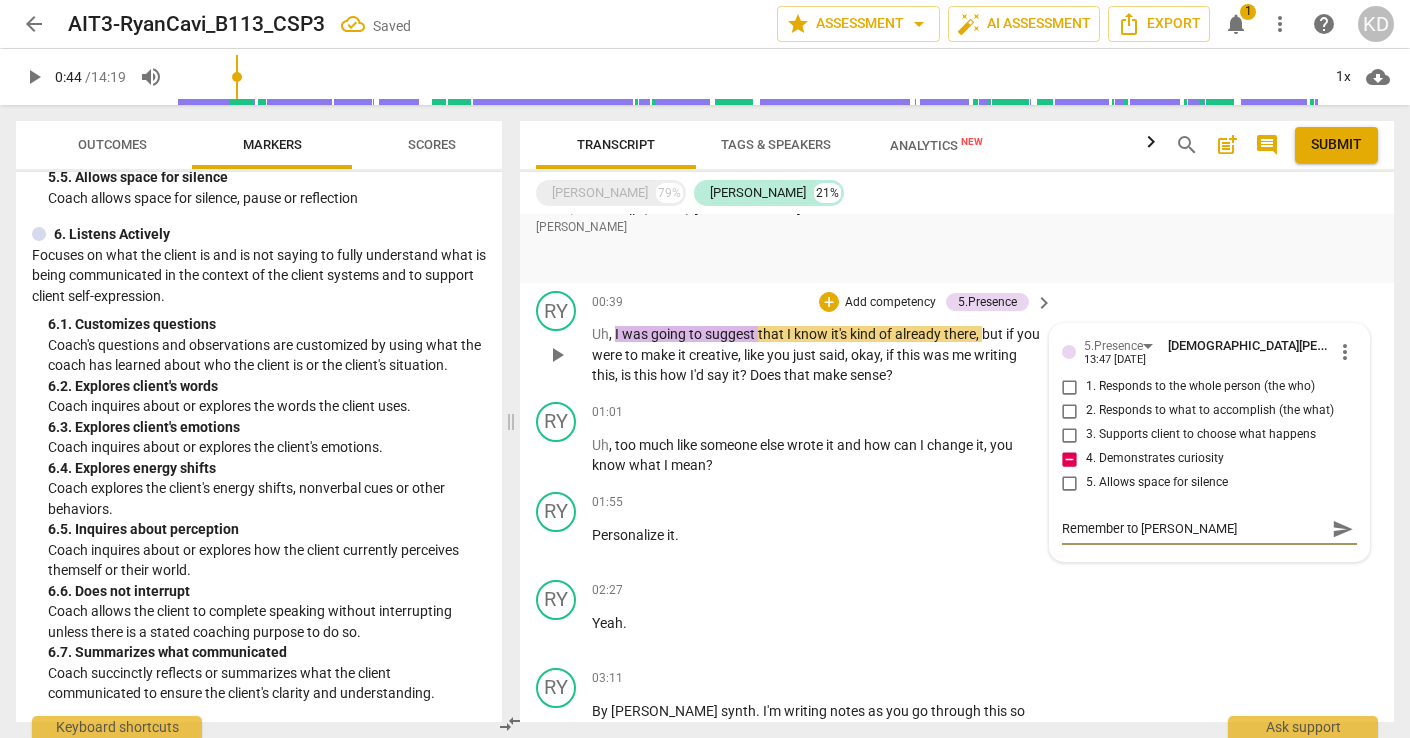 type on "Remember to [PERSON_NAME]" 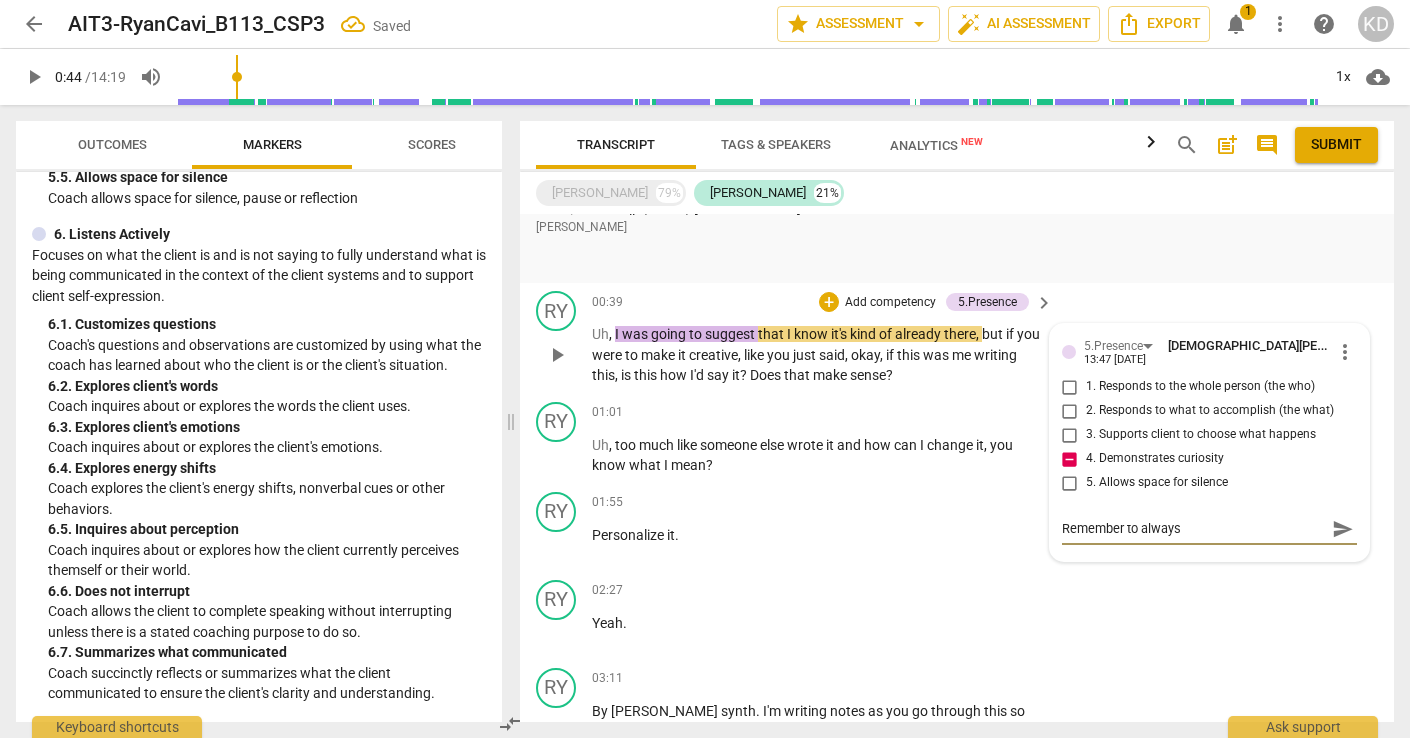 type on "Remember to always" 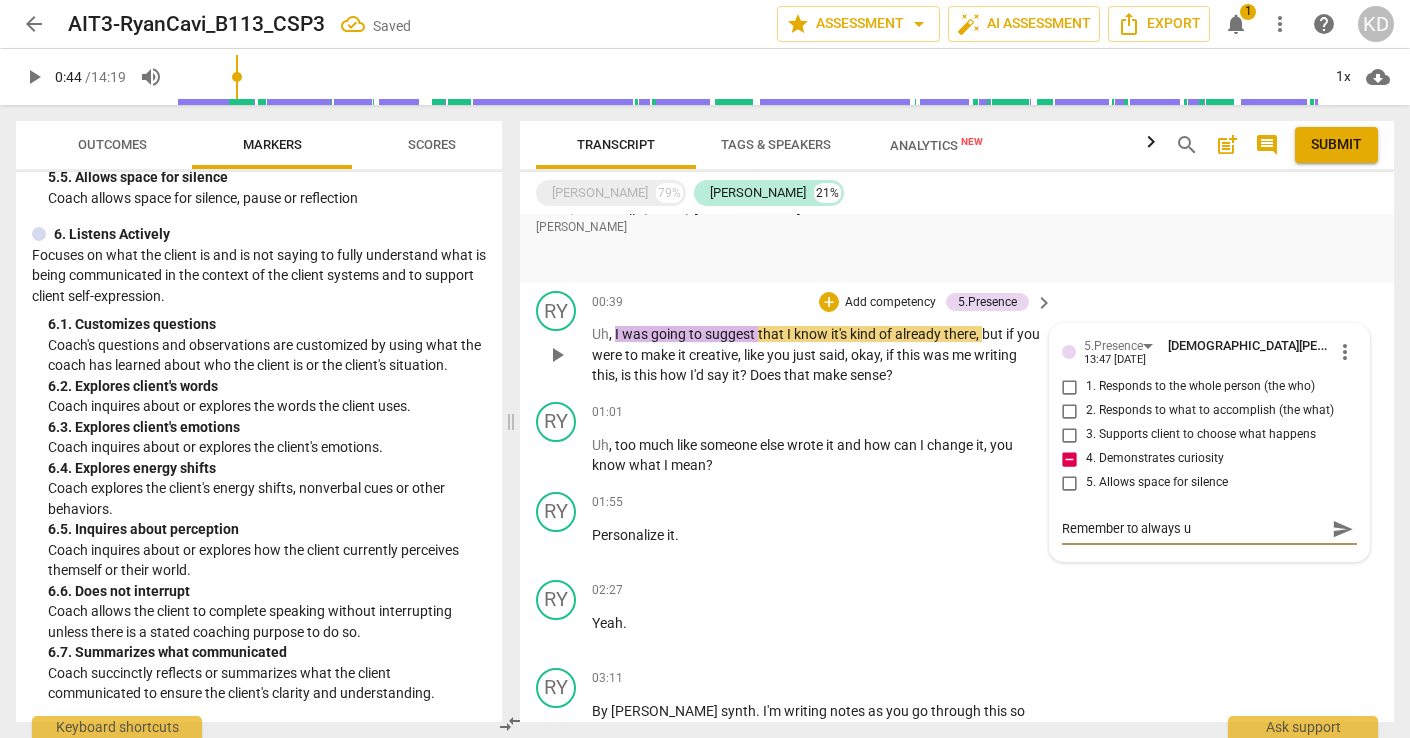 type on "Remember to always us" 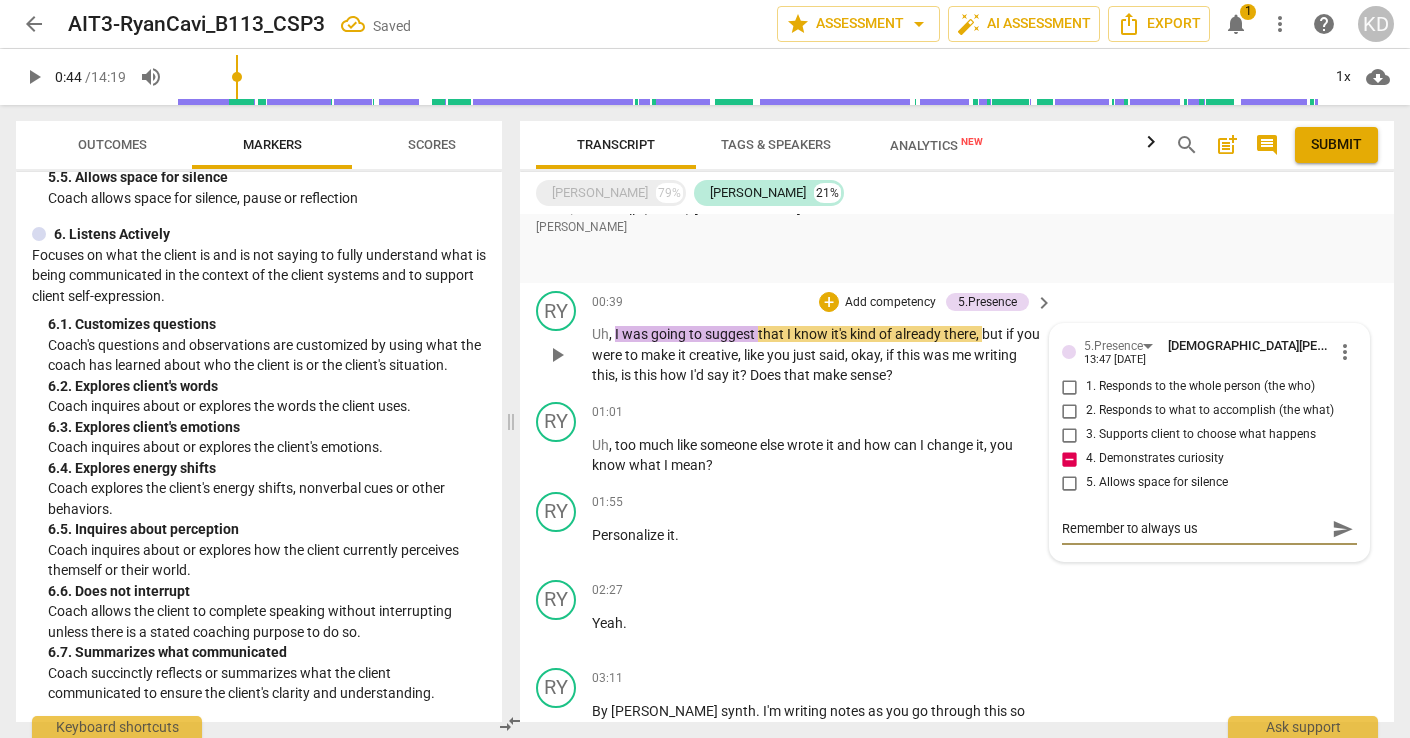 type on "Remember to always use" 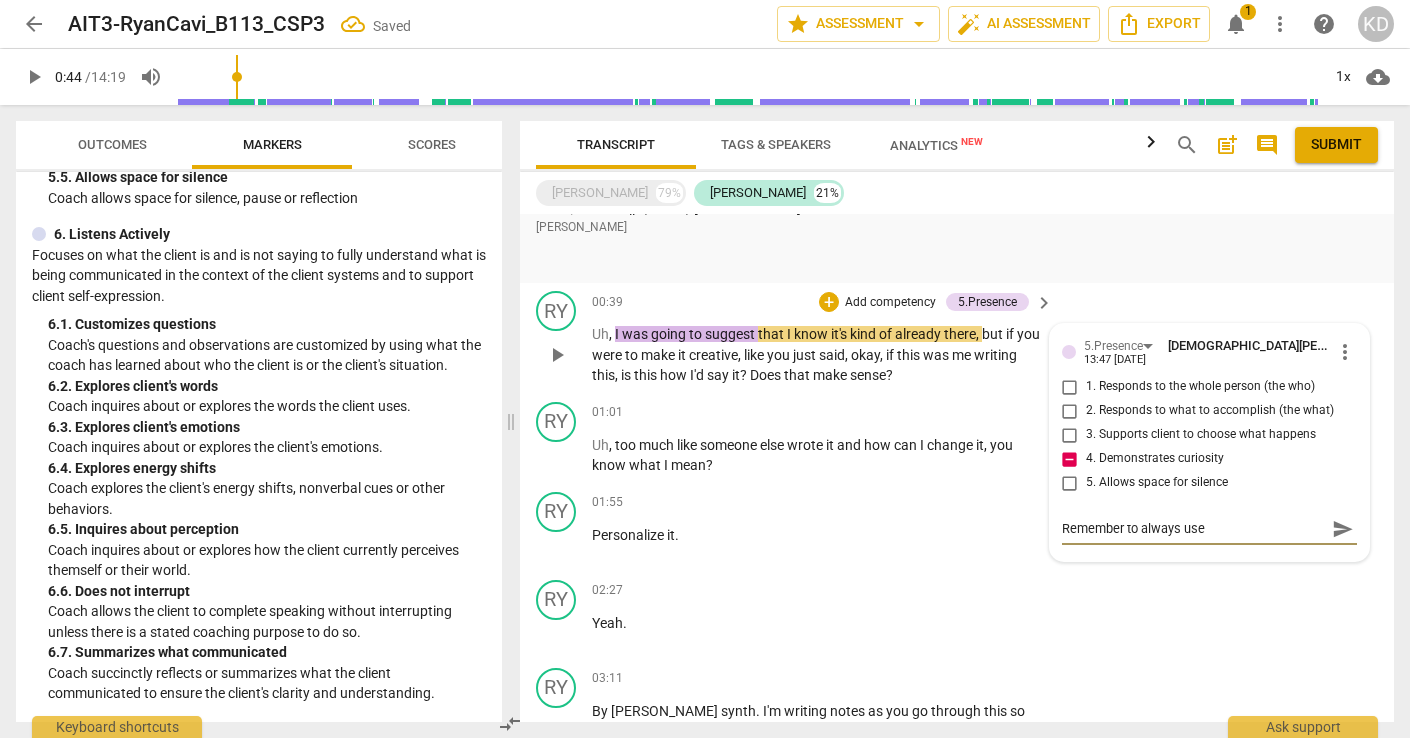 type on "Remember to always use" 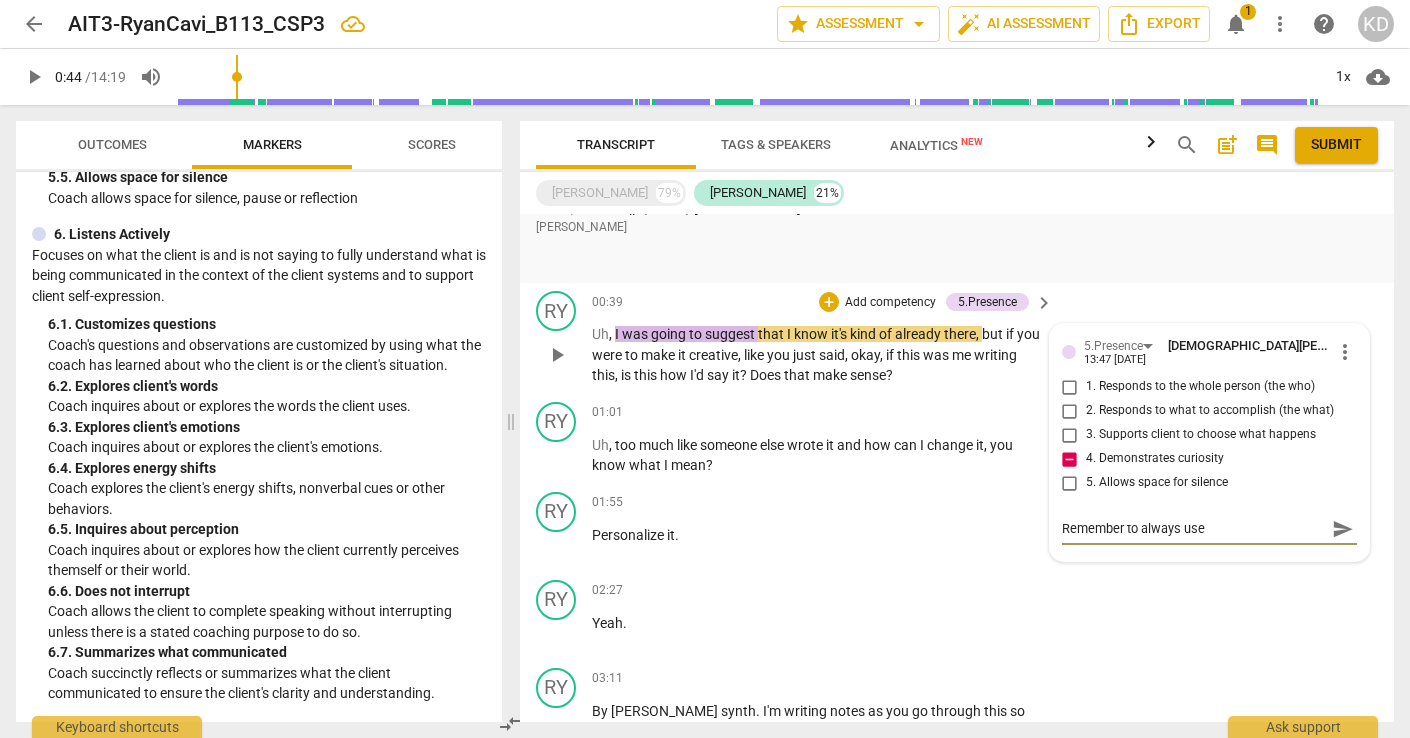 type on "Remember to always use y" 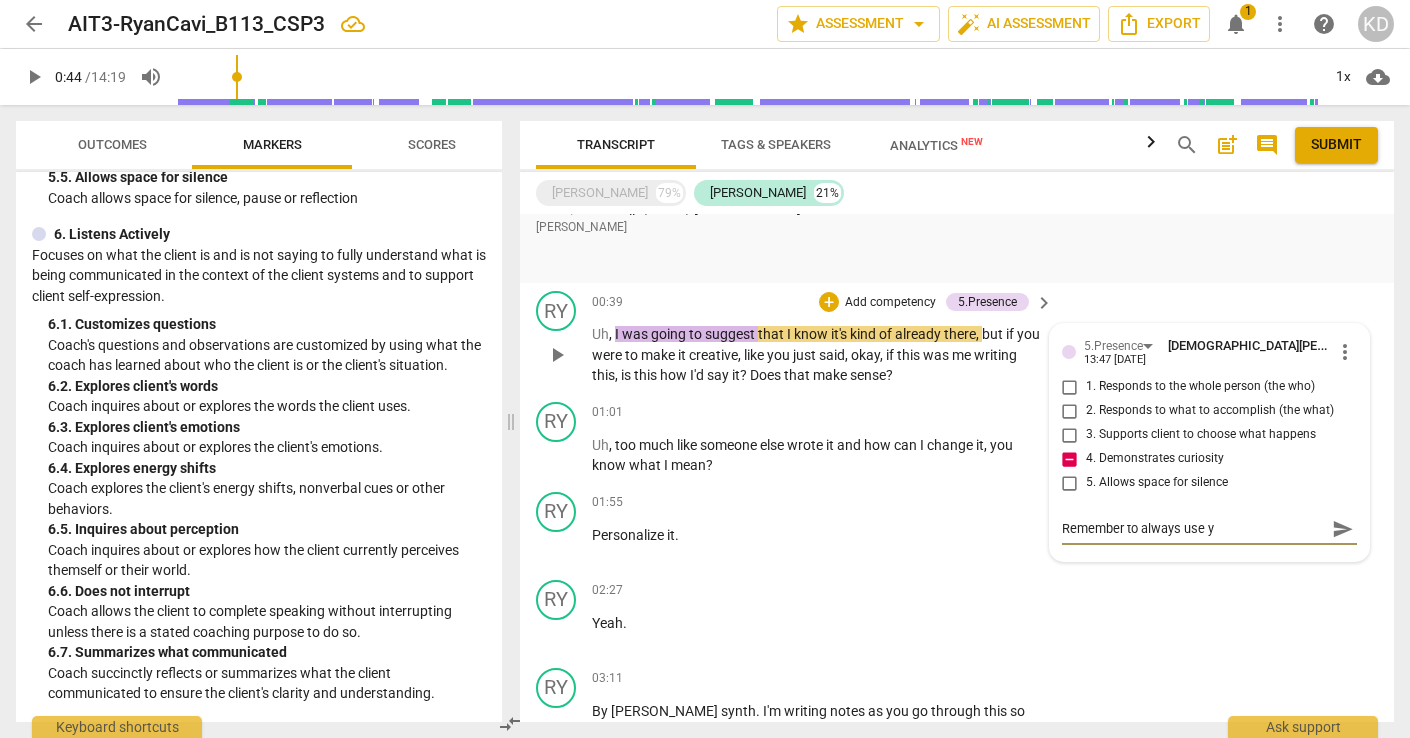 type on "Remember to always use yo" 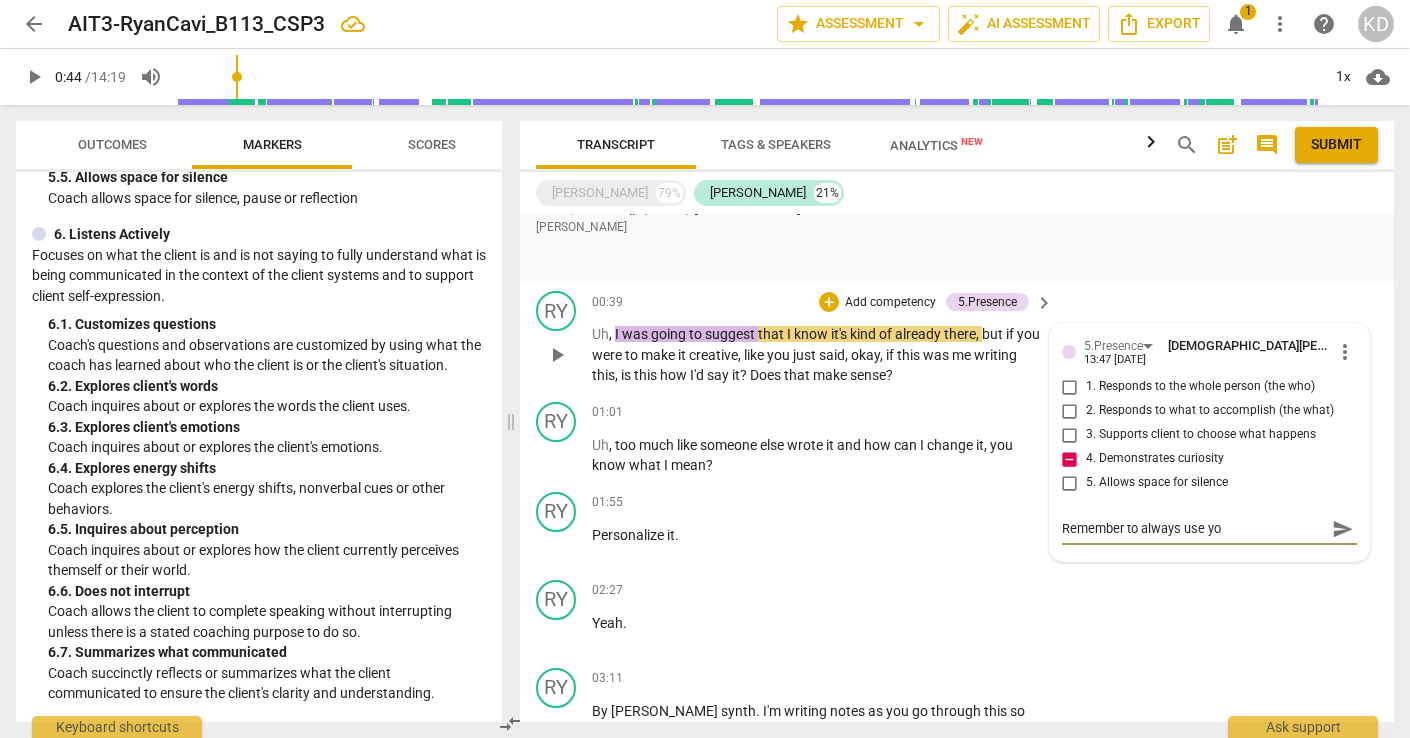 type on "Remember to always use you" 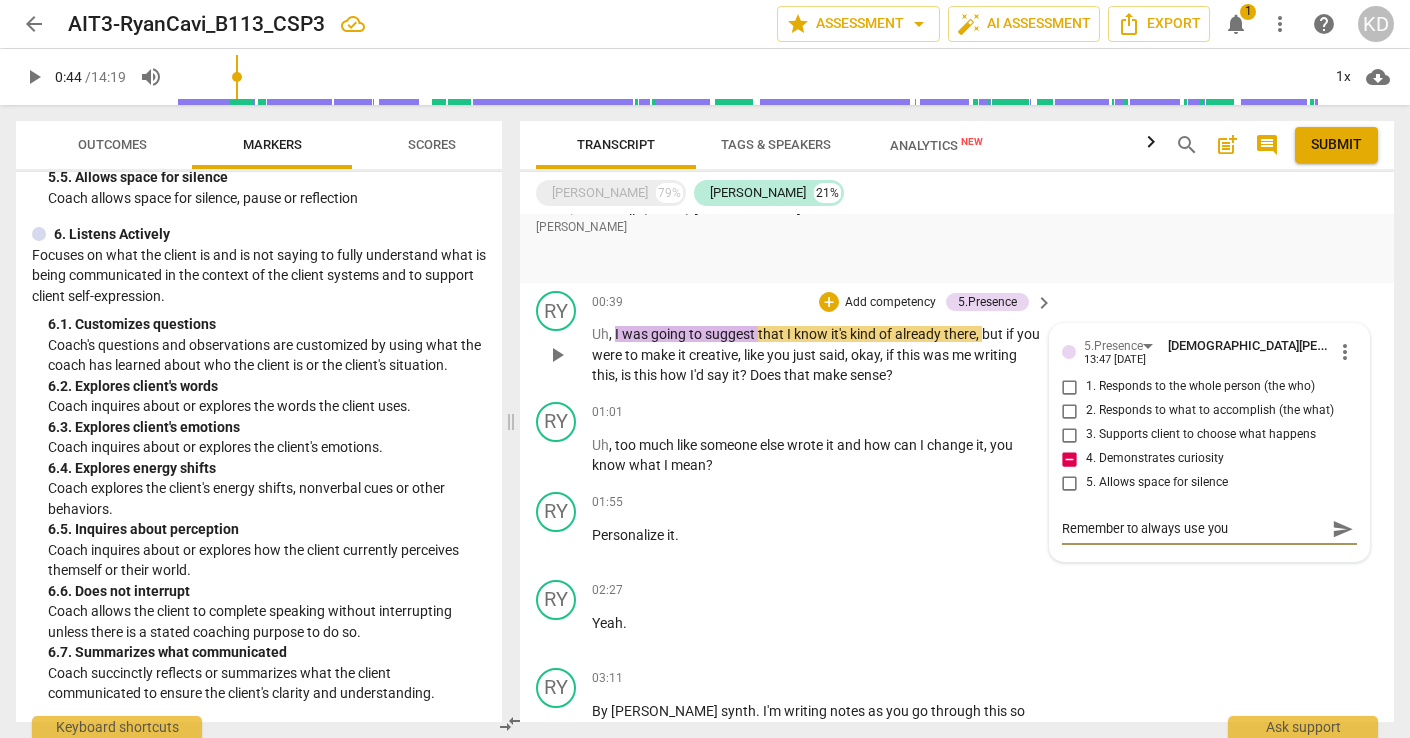 type on "Remember to always use your" 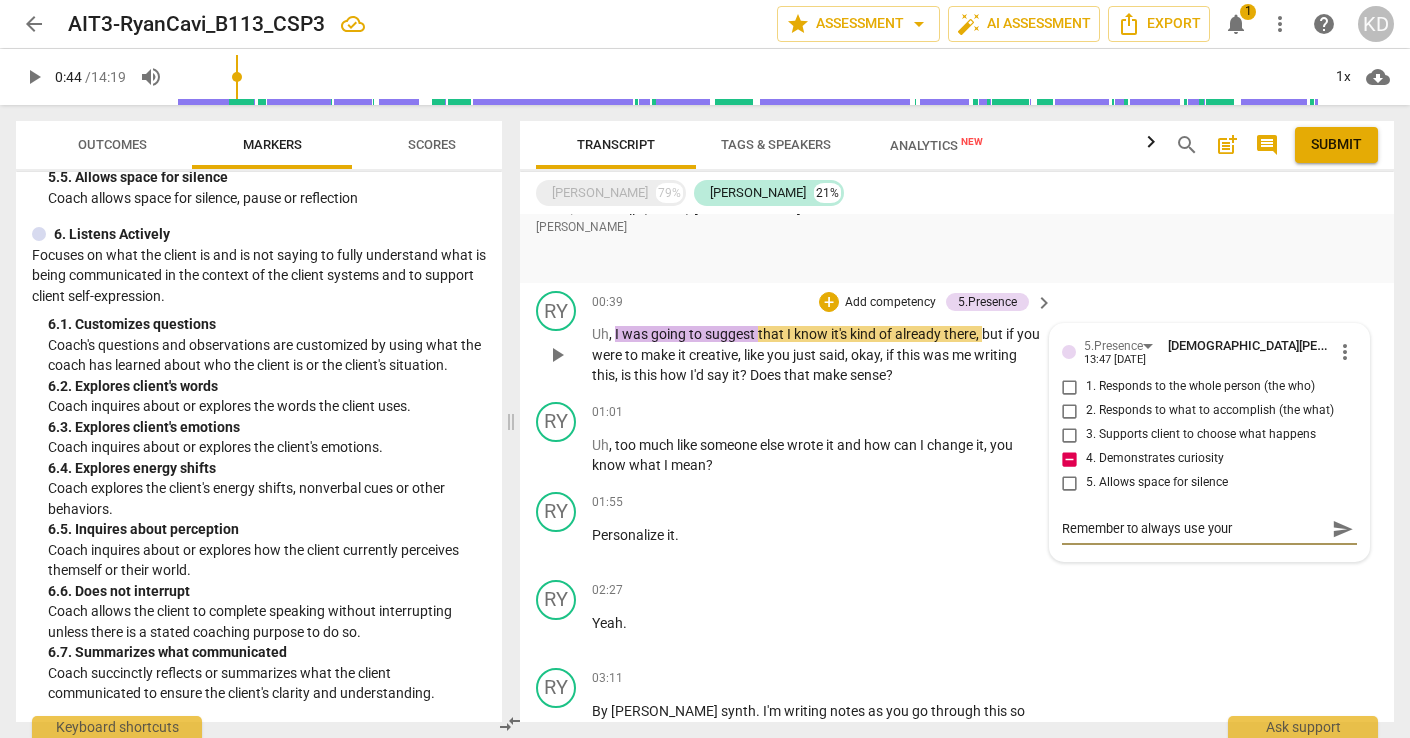 type on "Remember to always use your" 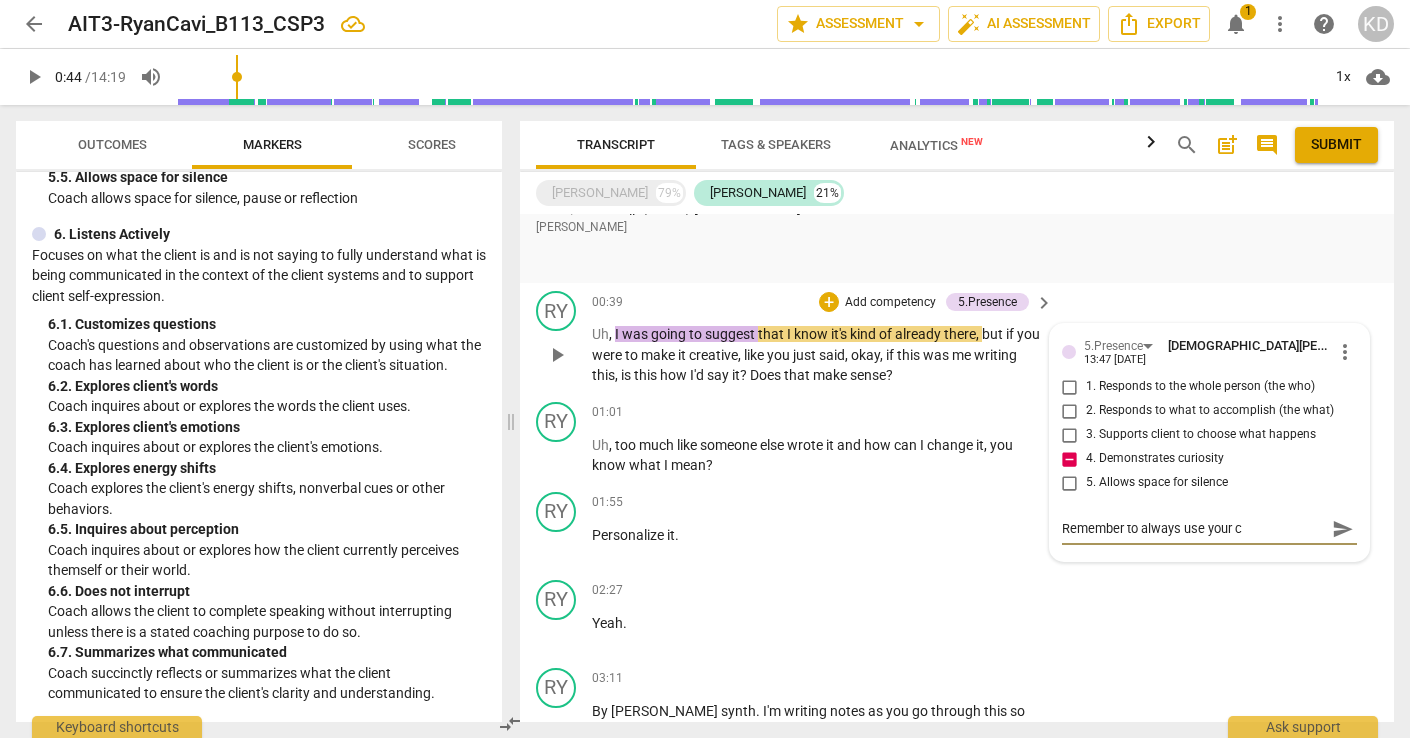 type on "Remember to always use your cu" 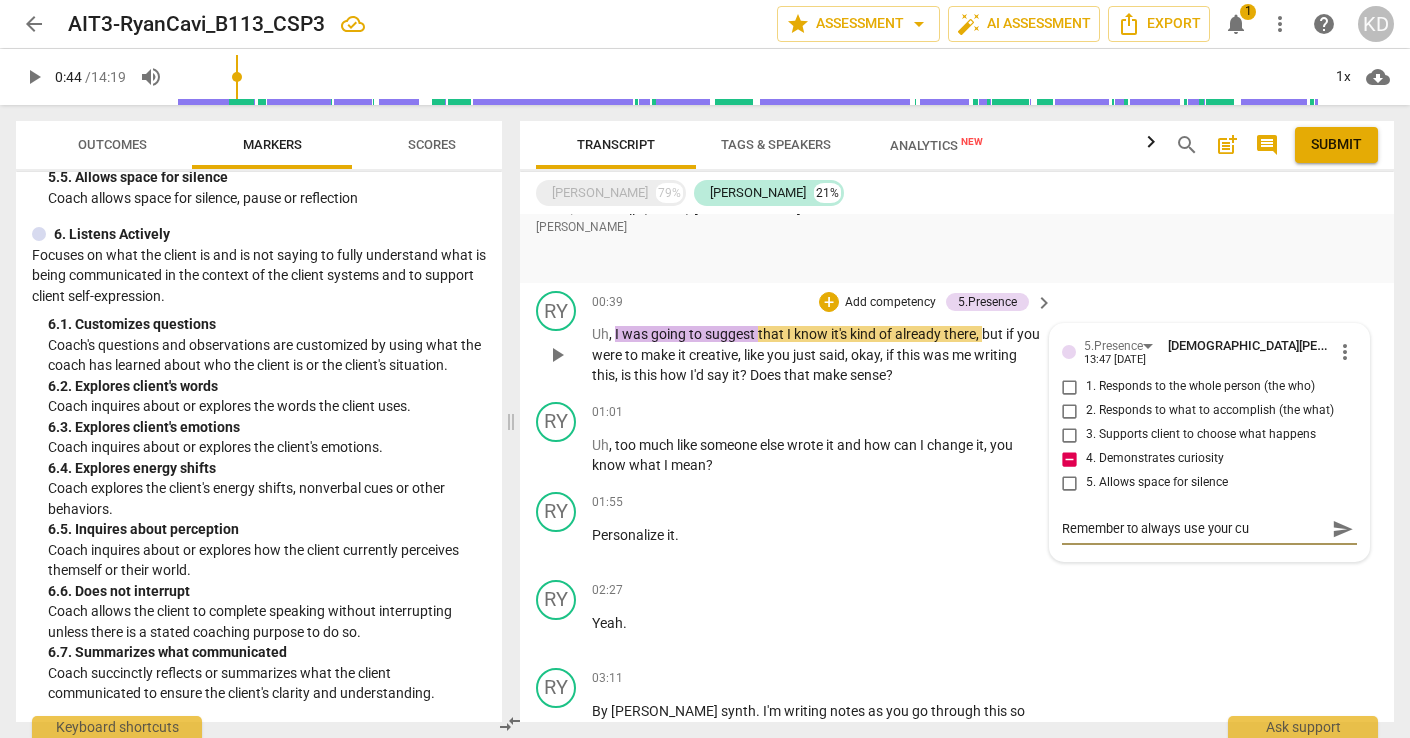 type on "Remember to always use your cur" 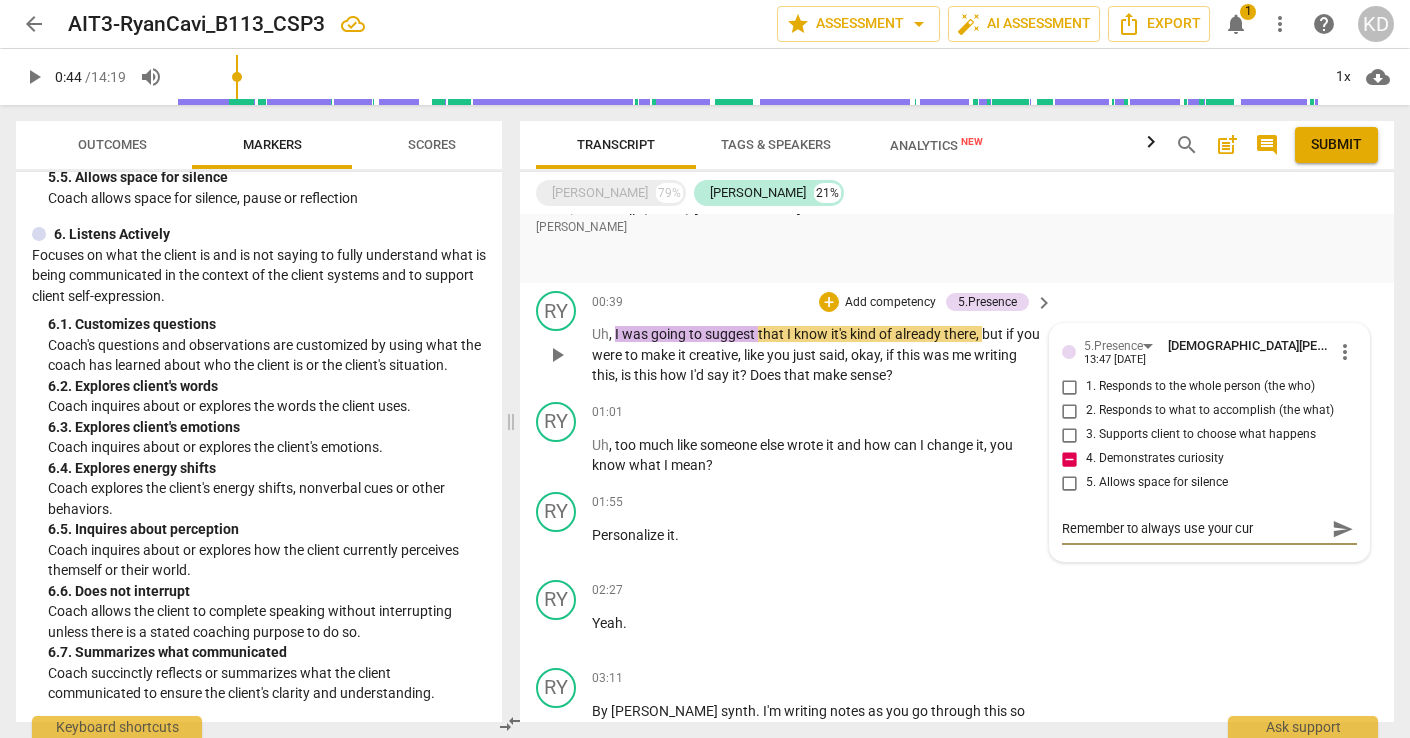 type on "Remember to always use your curi" 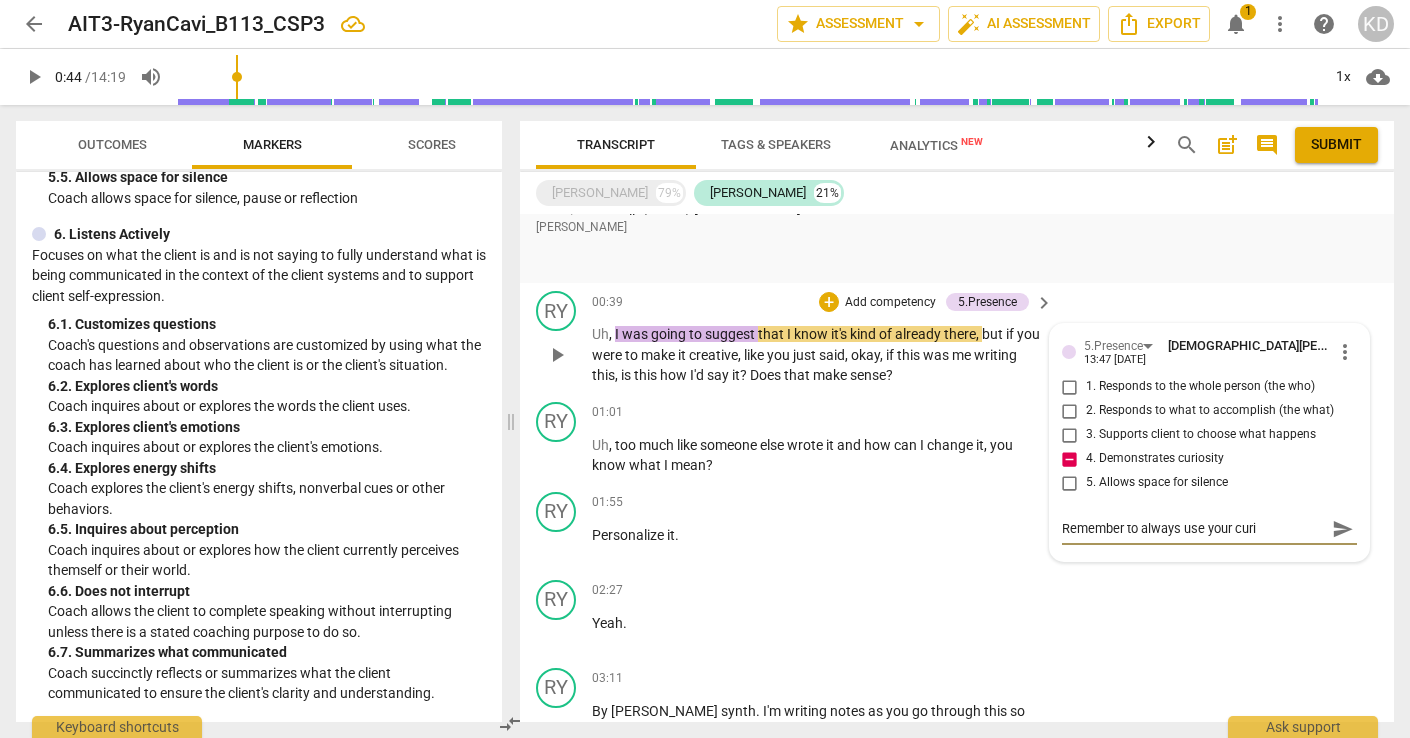 type on "Remember to always use your curio" 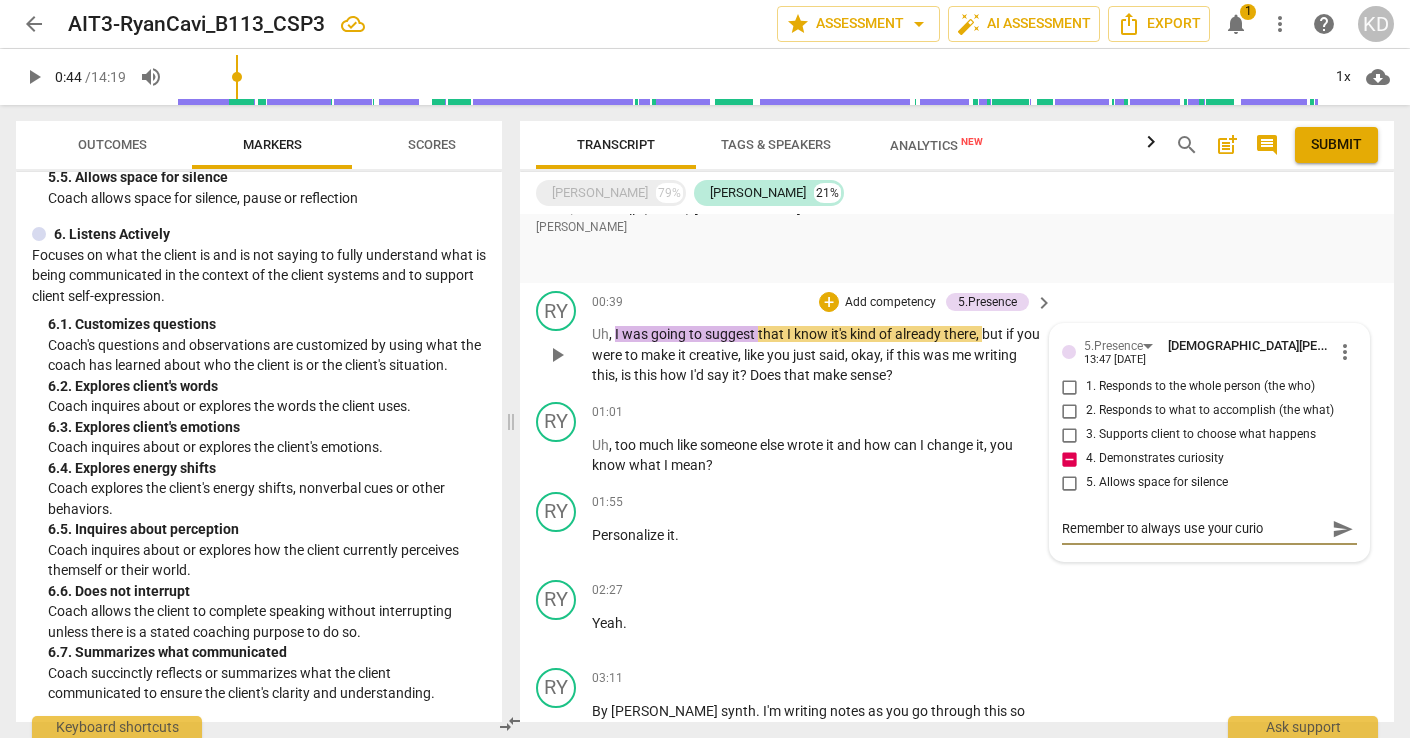 type on "Remember to always use your curiou" 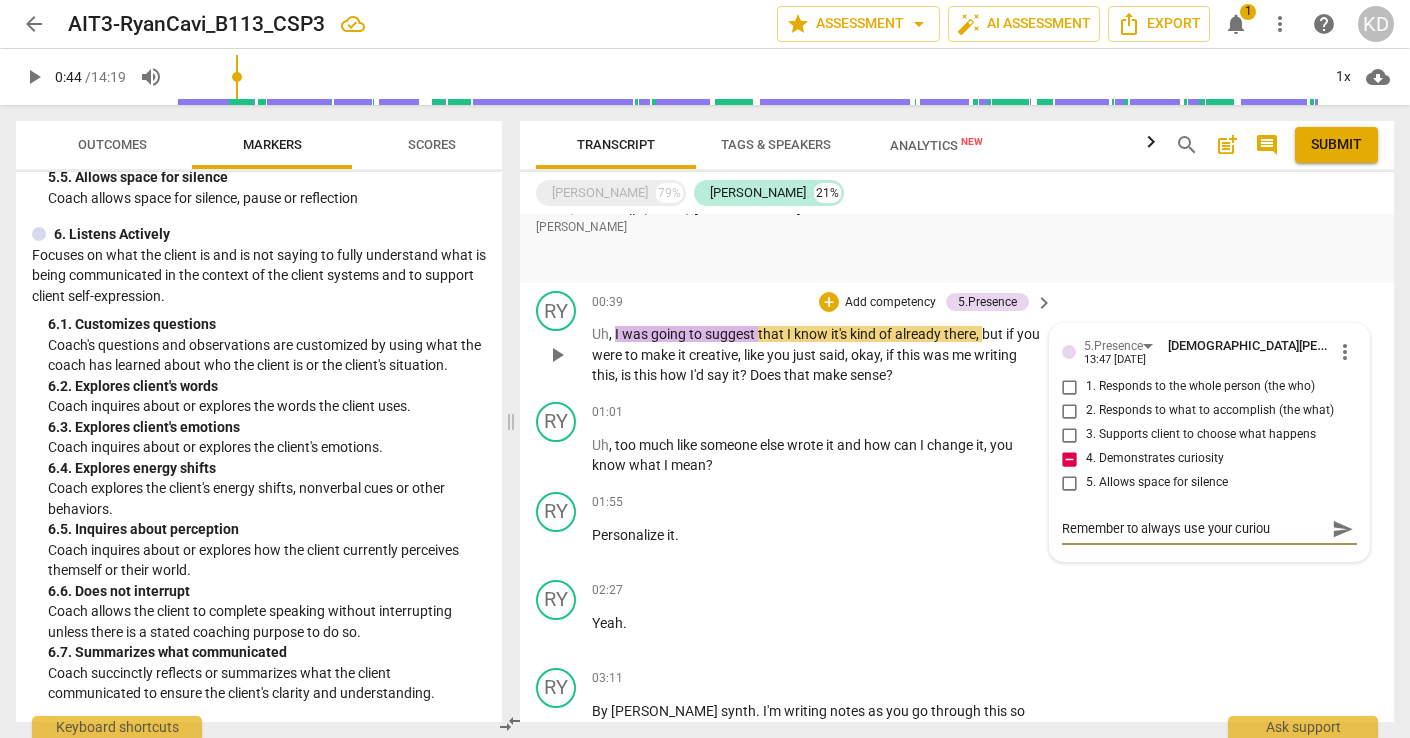 type on "Remember to always use your curious" 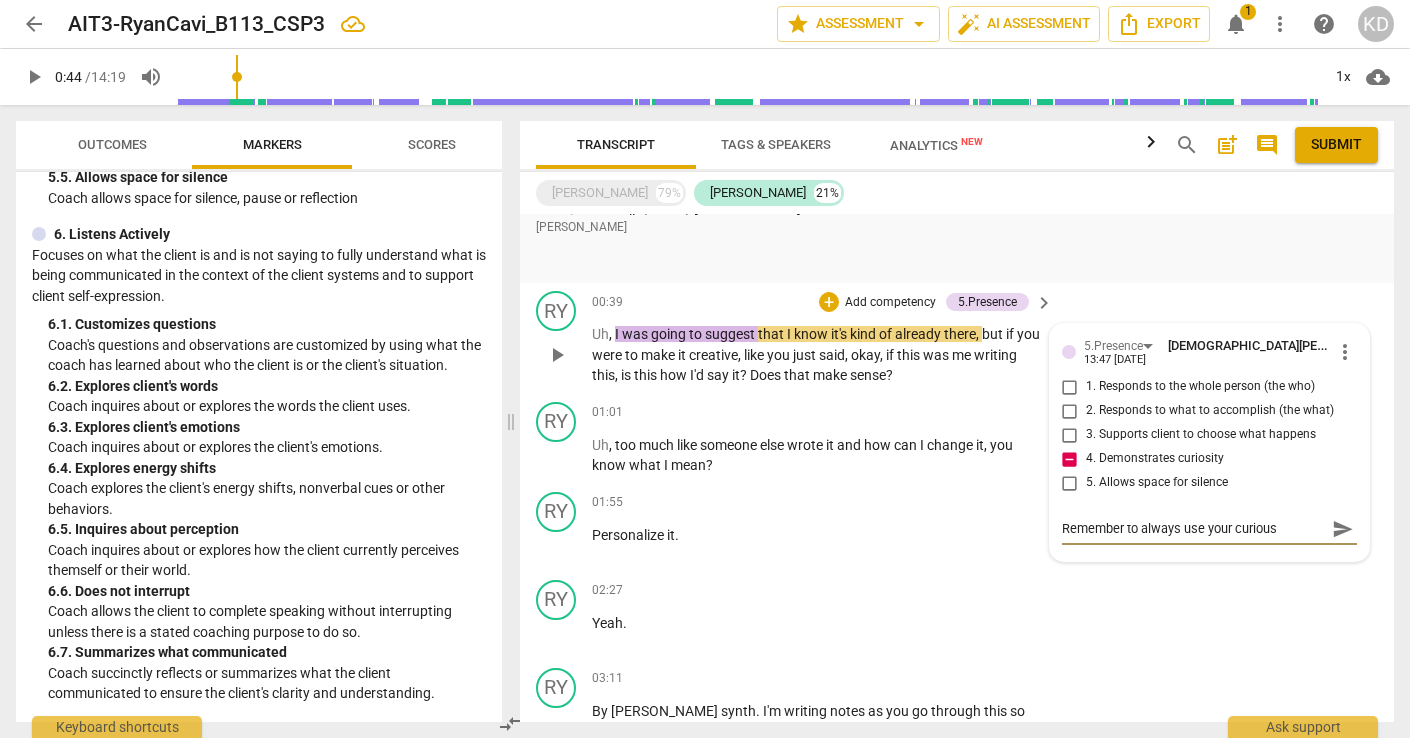 type on "Remember to always use your curiousi" 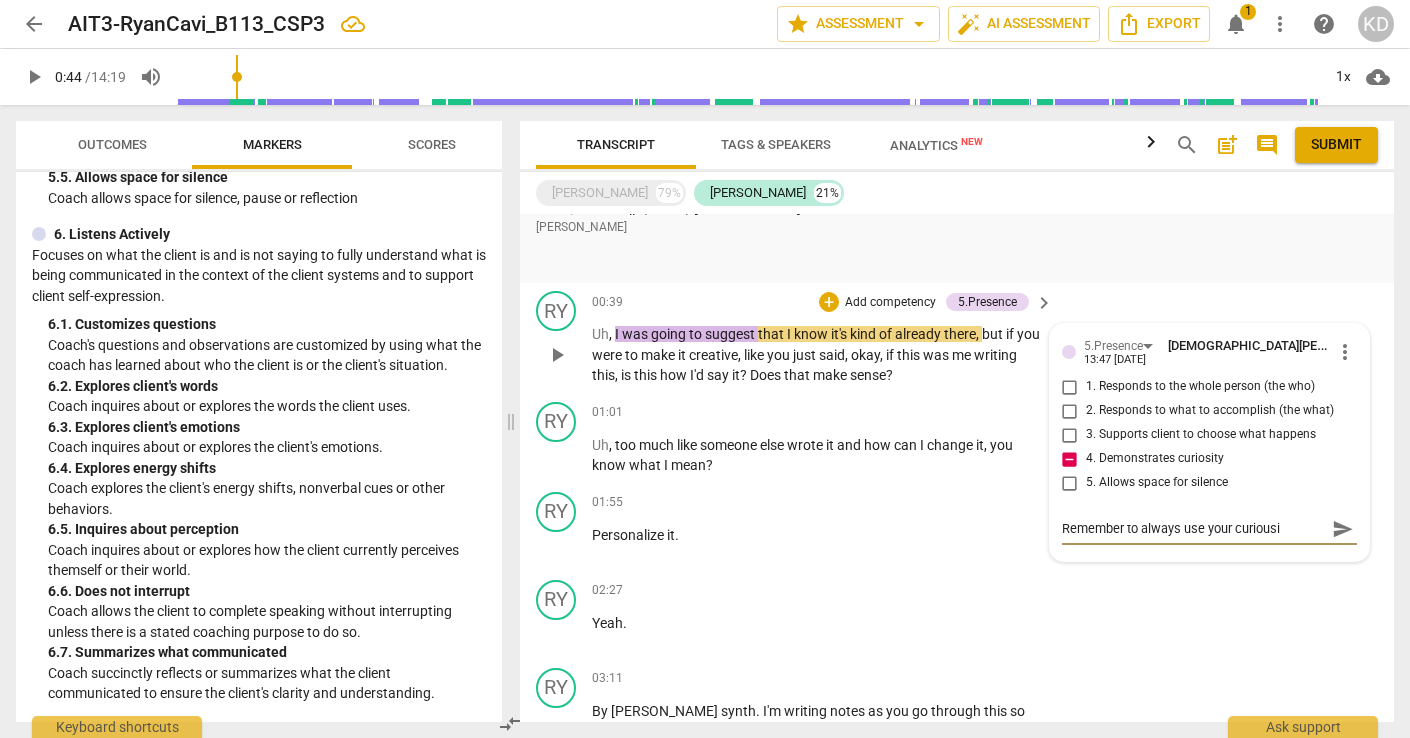 type on "Remember to always use your curiousit" 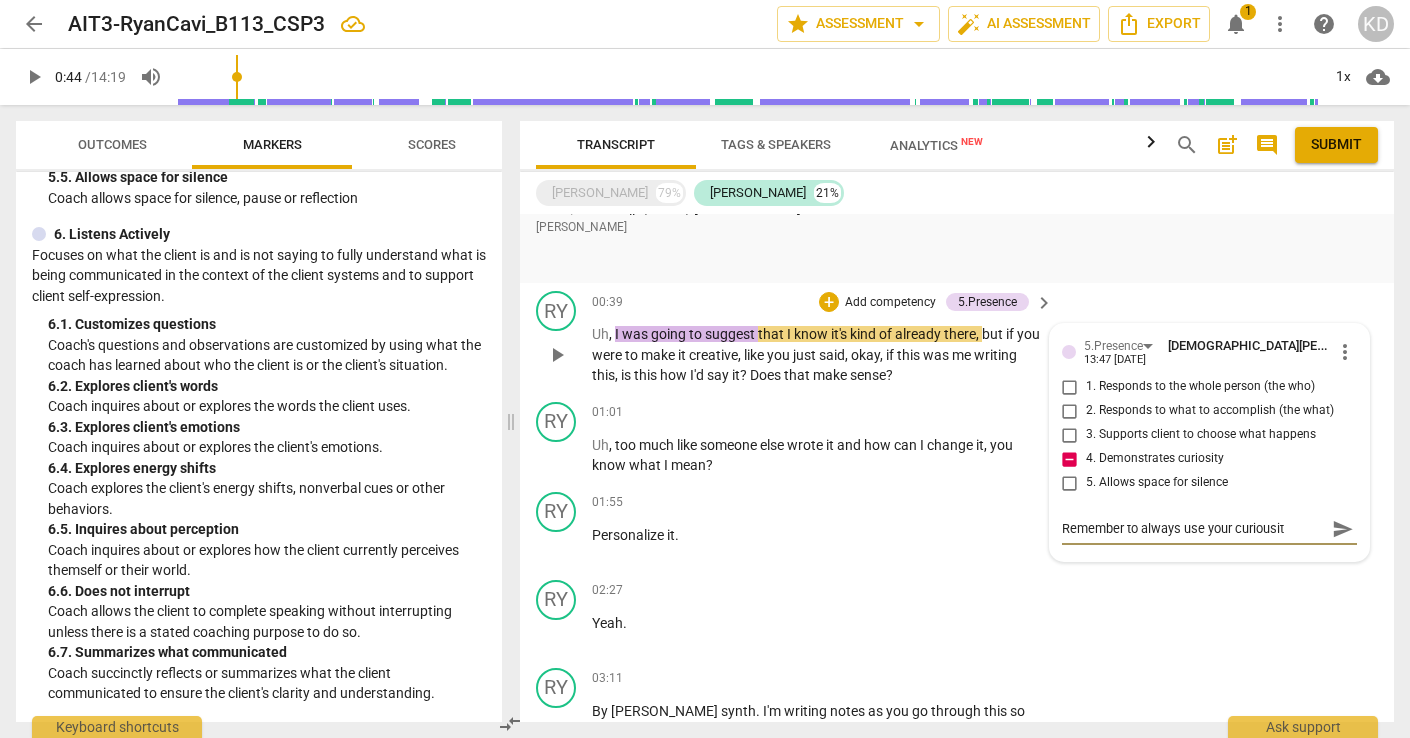 type on "Remember to always use your curiousity" 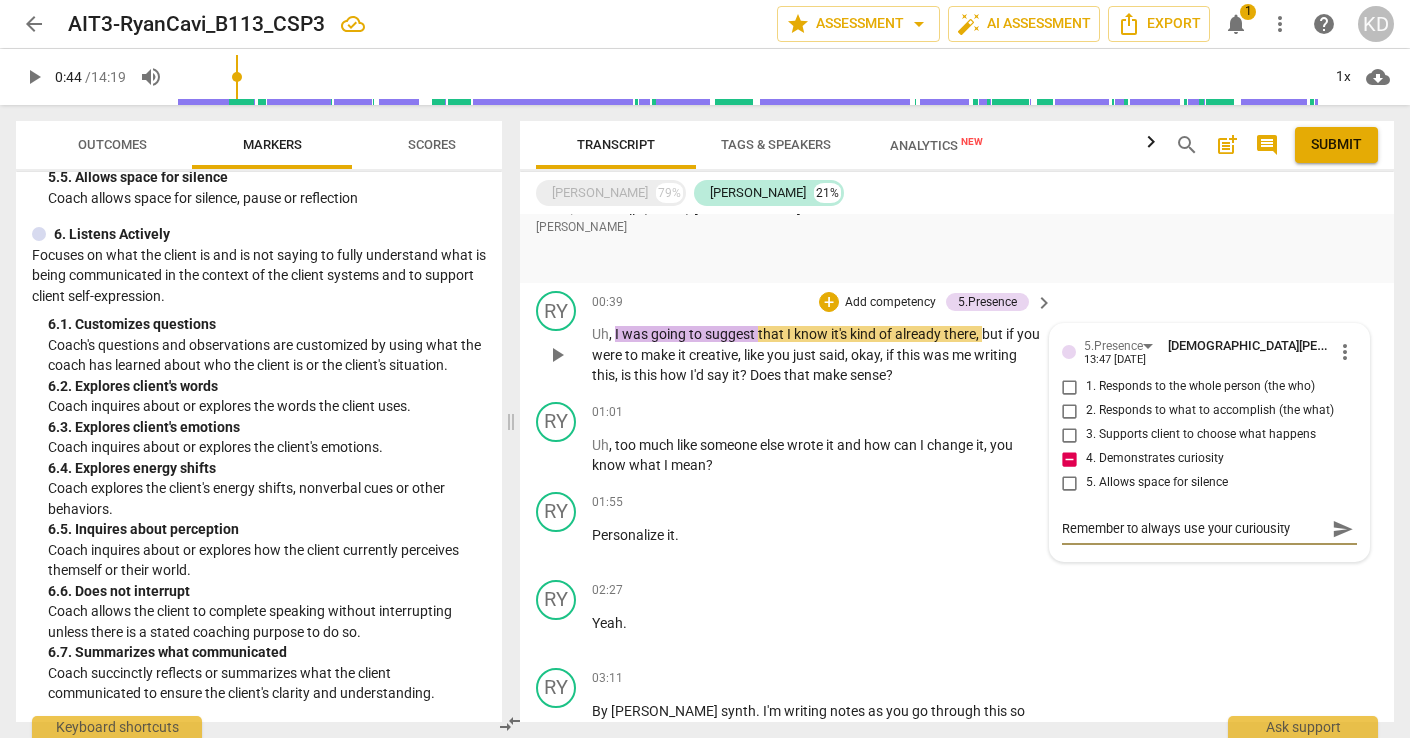 type on "Remember to always use your curiousit" 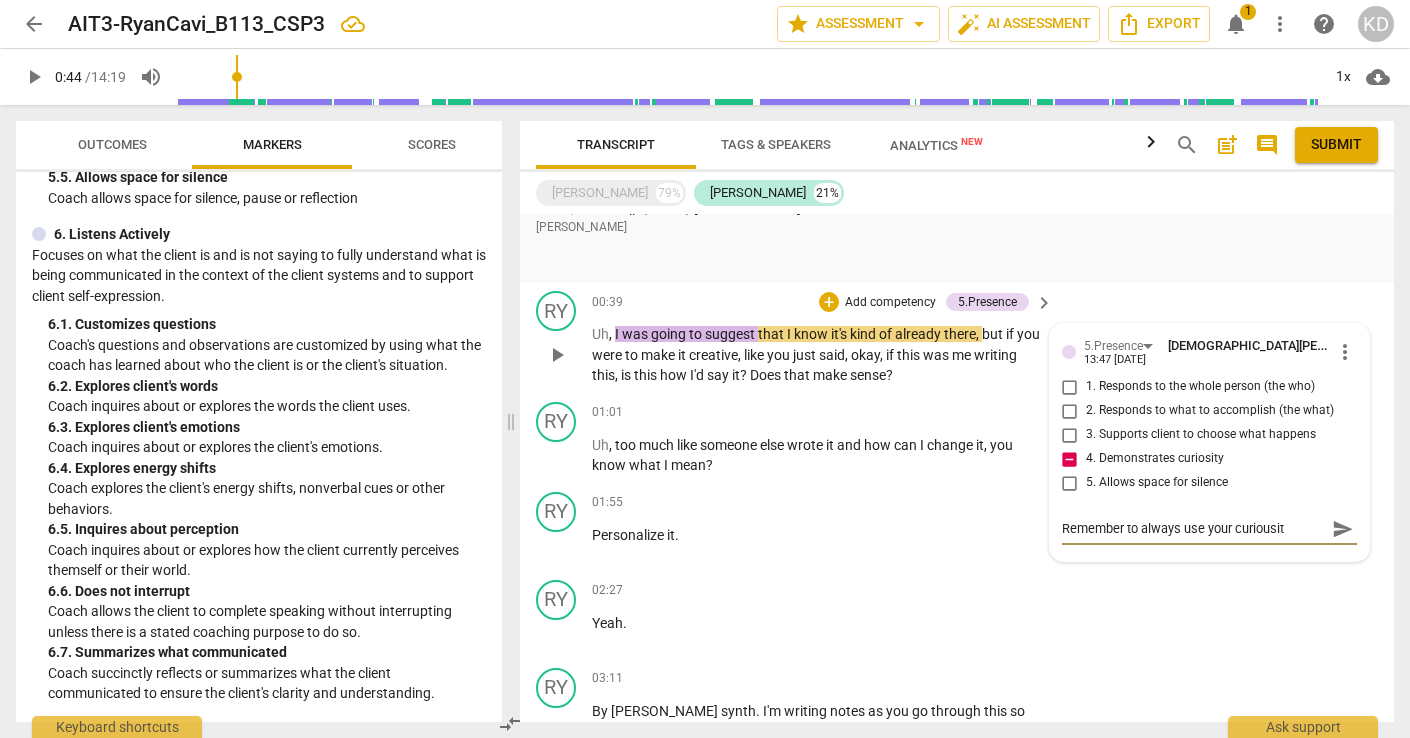 type on "Remember to always use your curiousi" 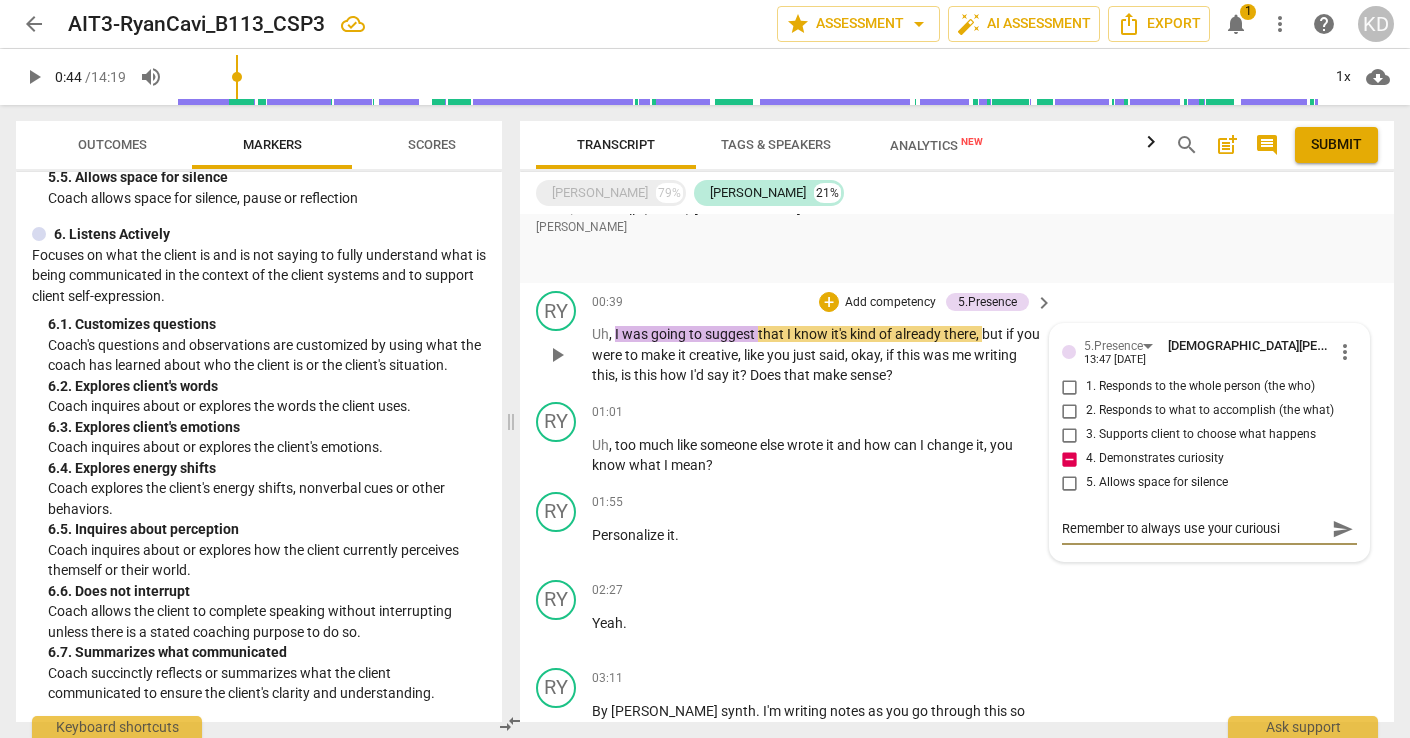 type on "Remember to always use your curious" 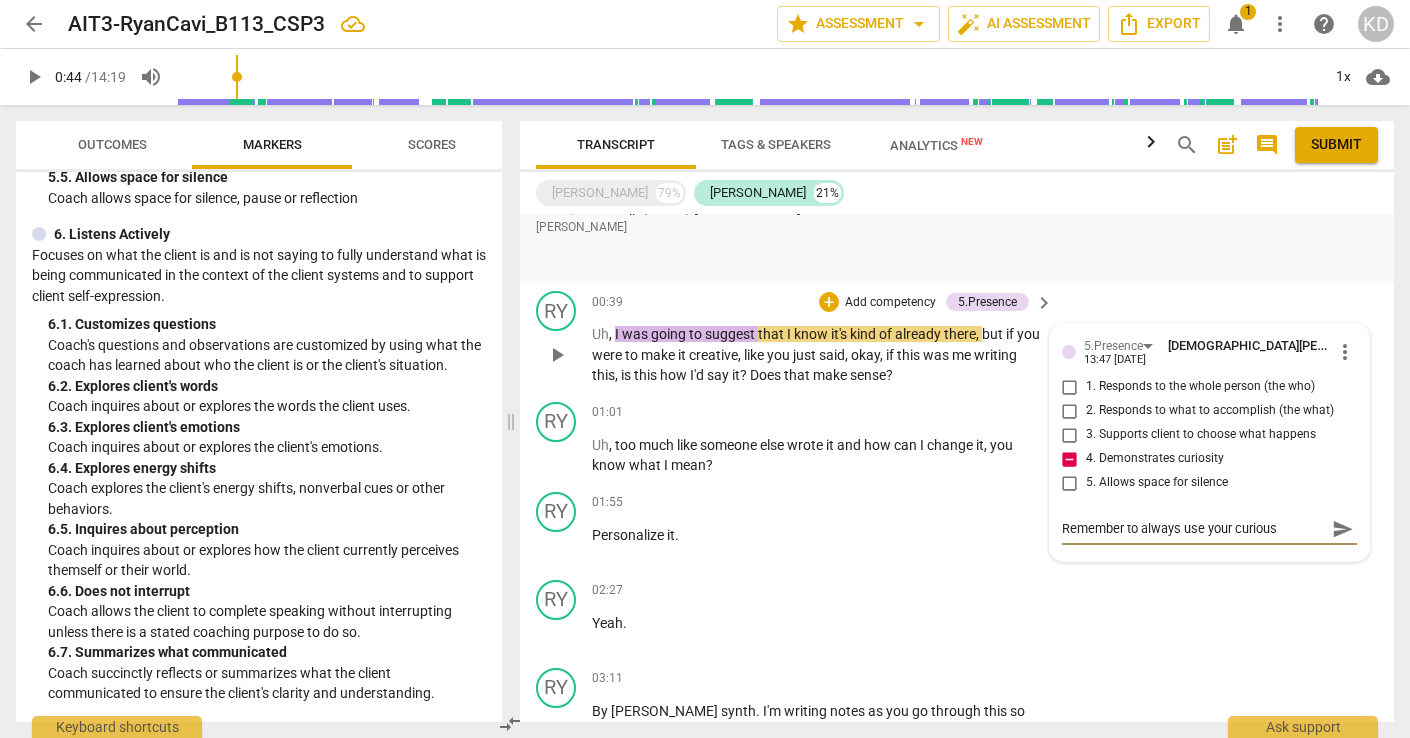 type on "Remember to always use your curiou" 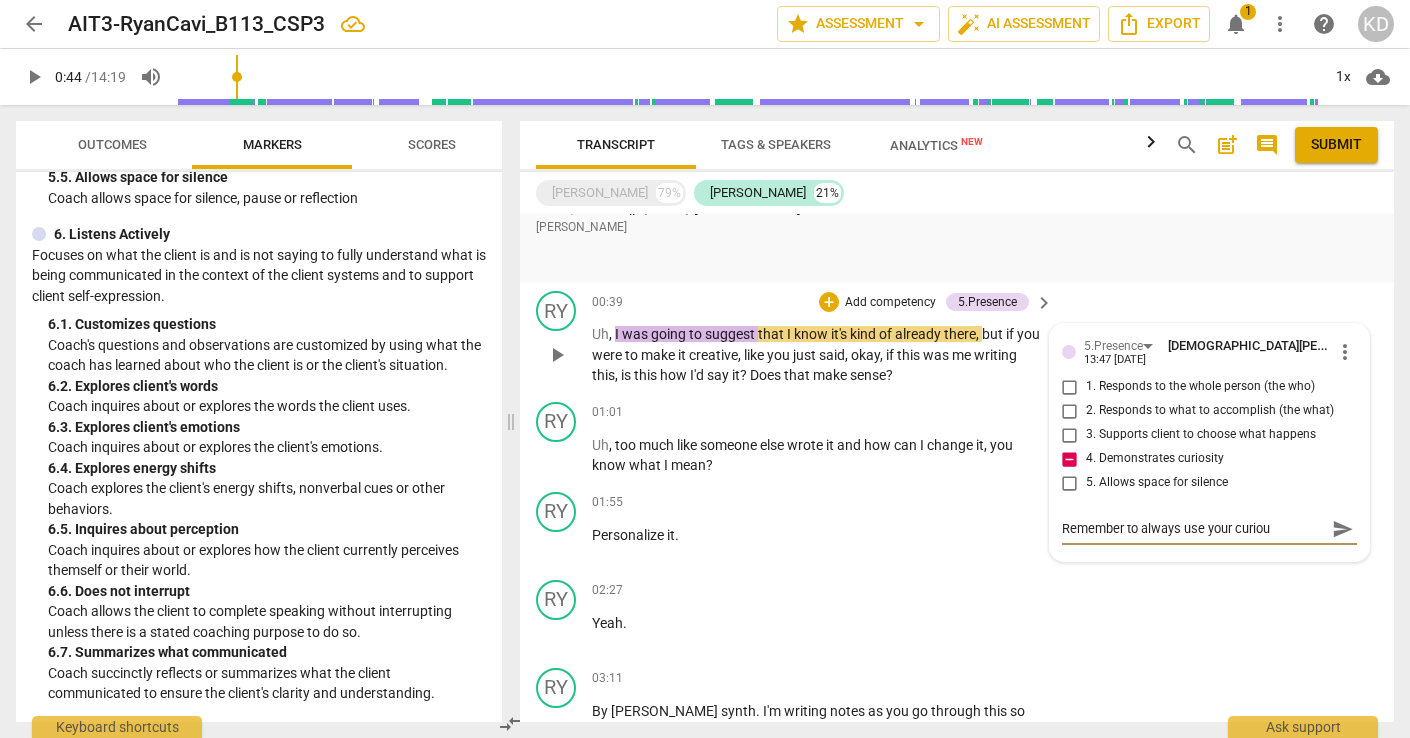 type on "Remember to always use your curio" 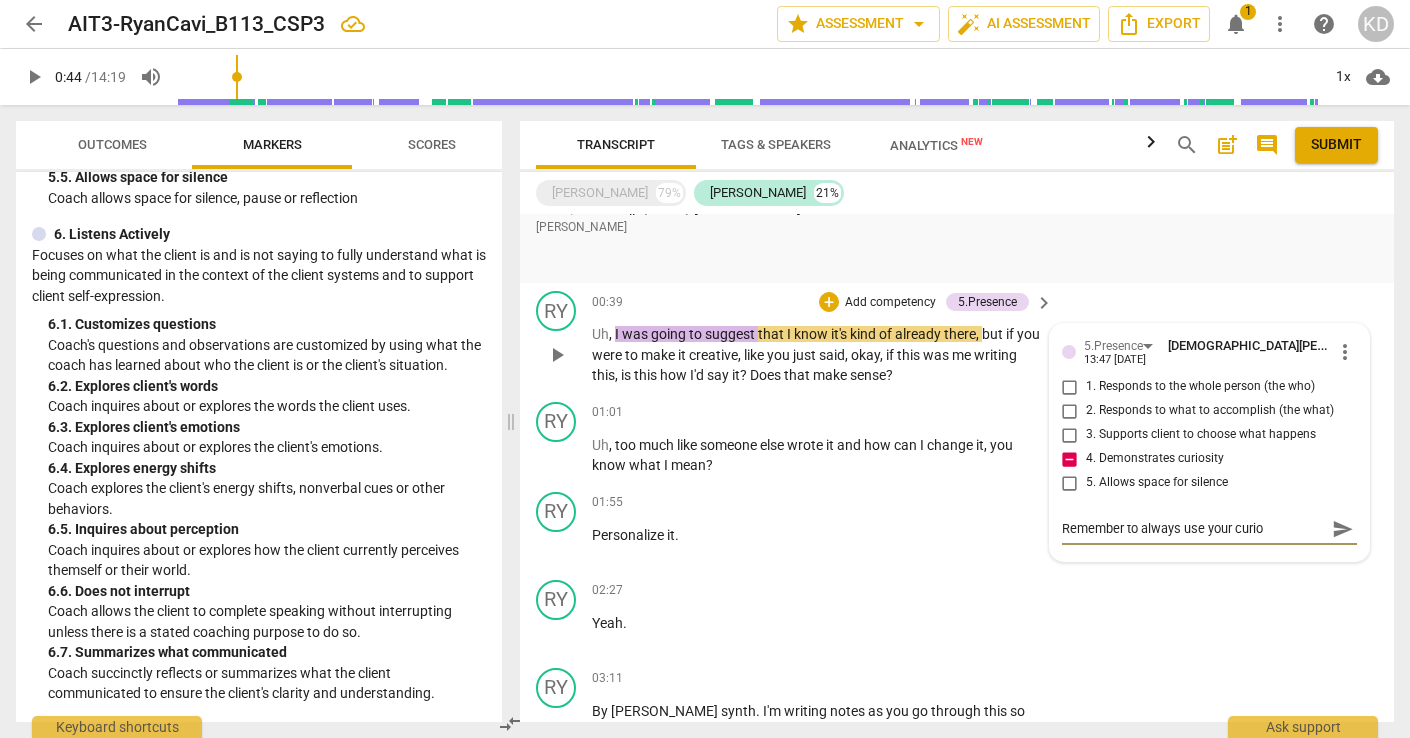 type on "Remember to always use your curios" 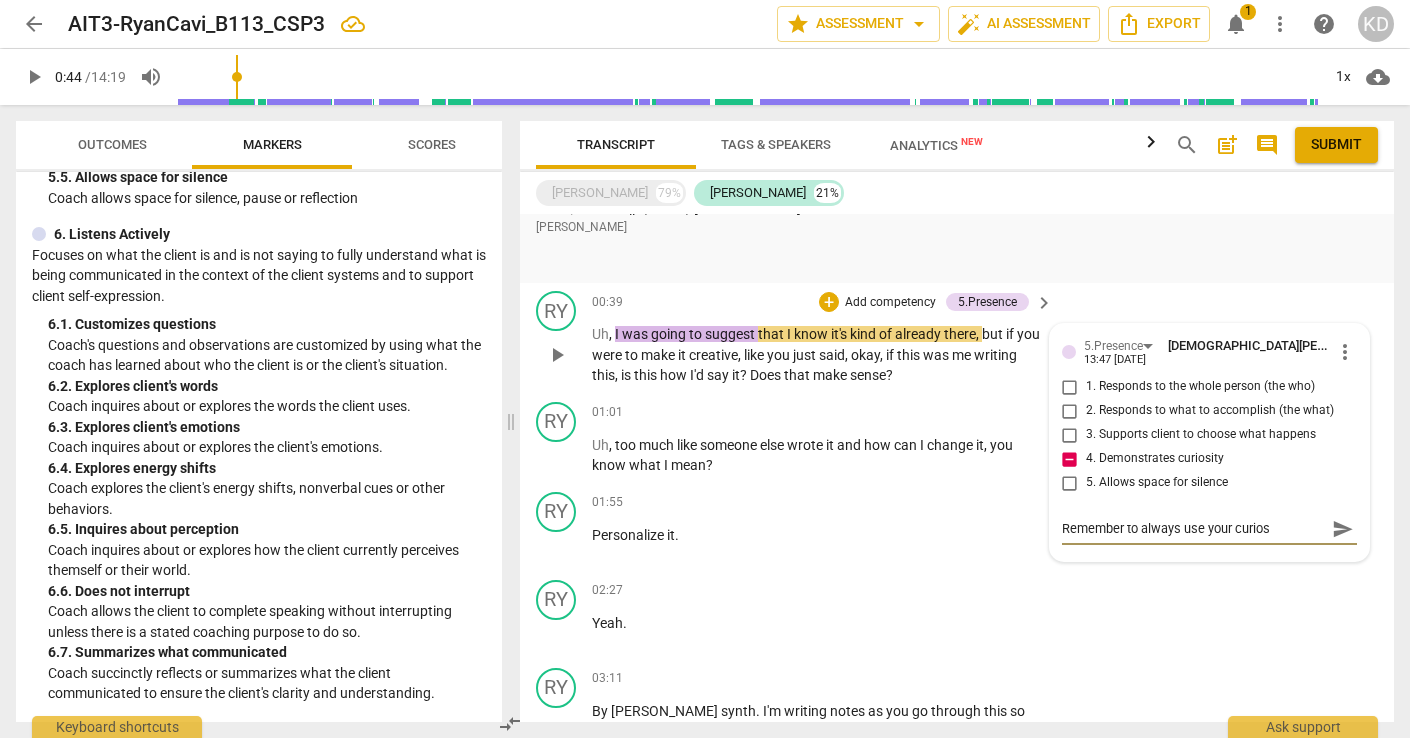 type on "Remember to always use your curiosi" 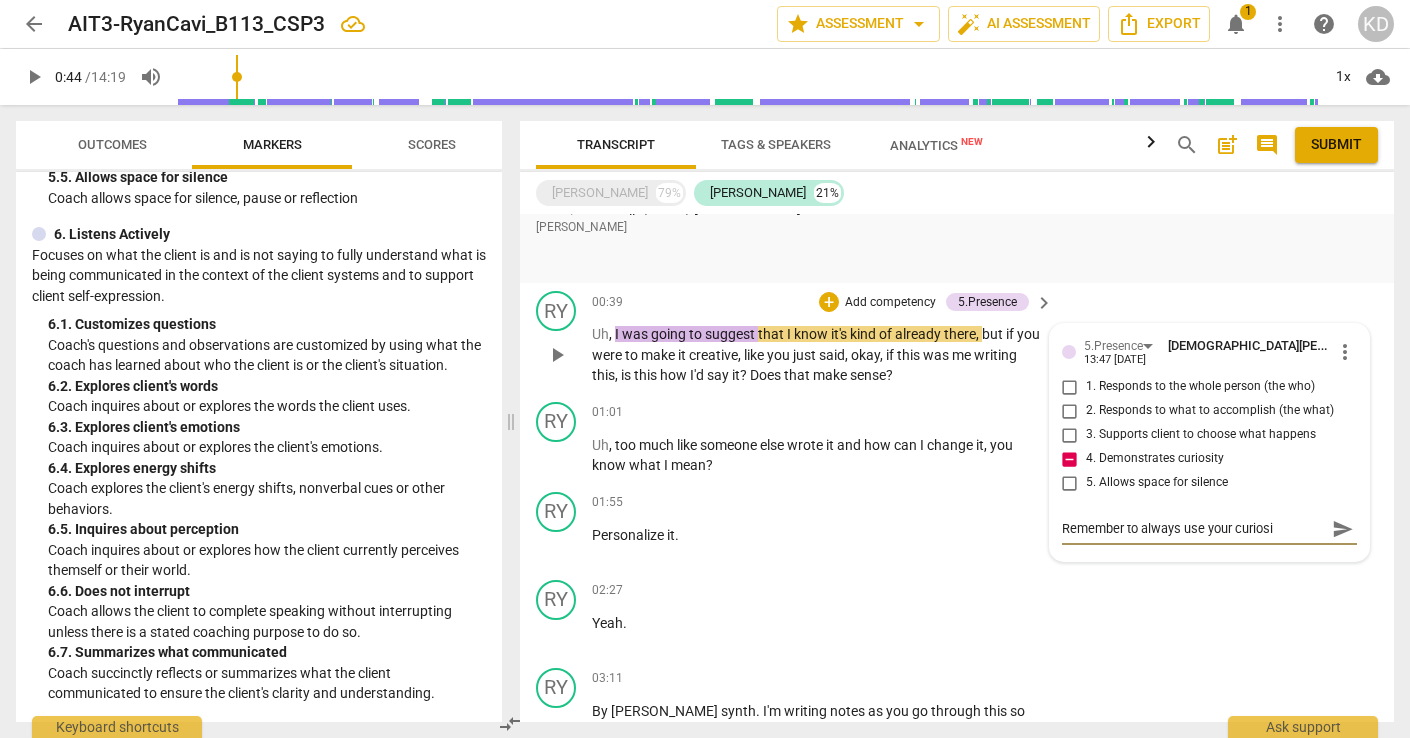 type on "Remember to always use your curiosit" 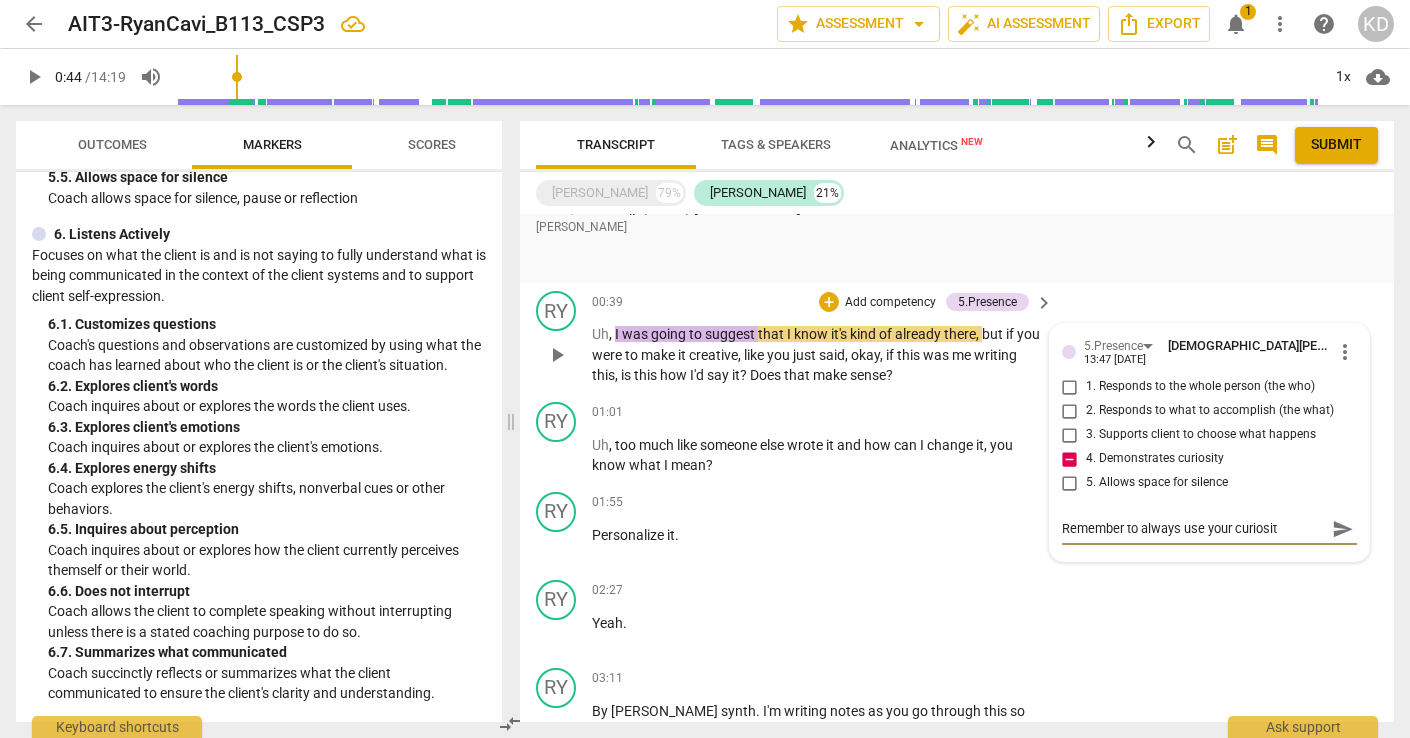type on "Remember to always use your curiosity" 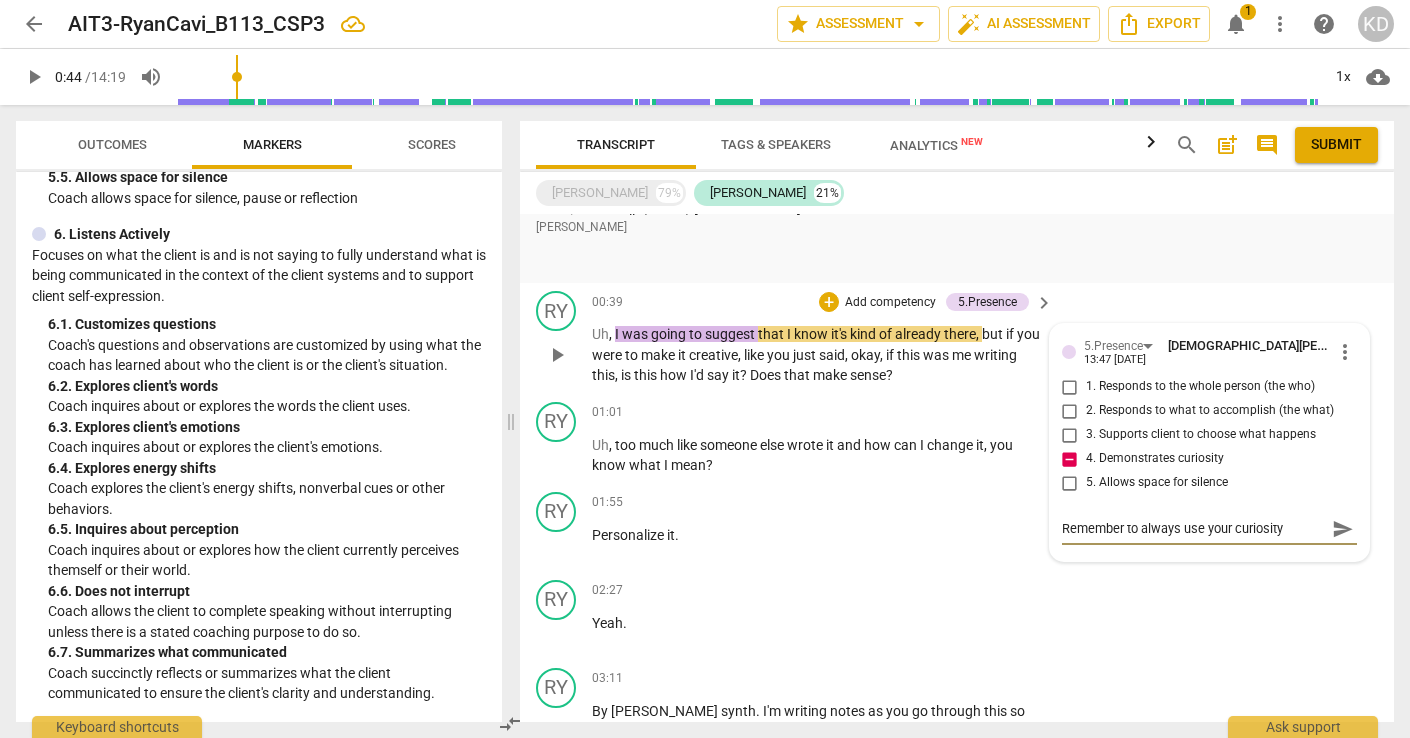 type on "Remember to always use your curiosity" 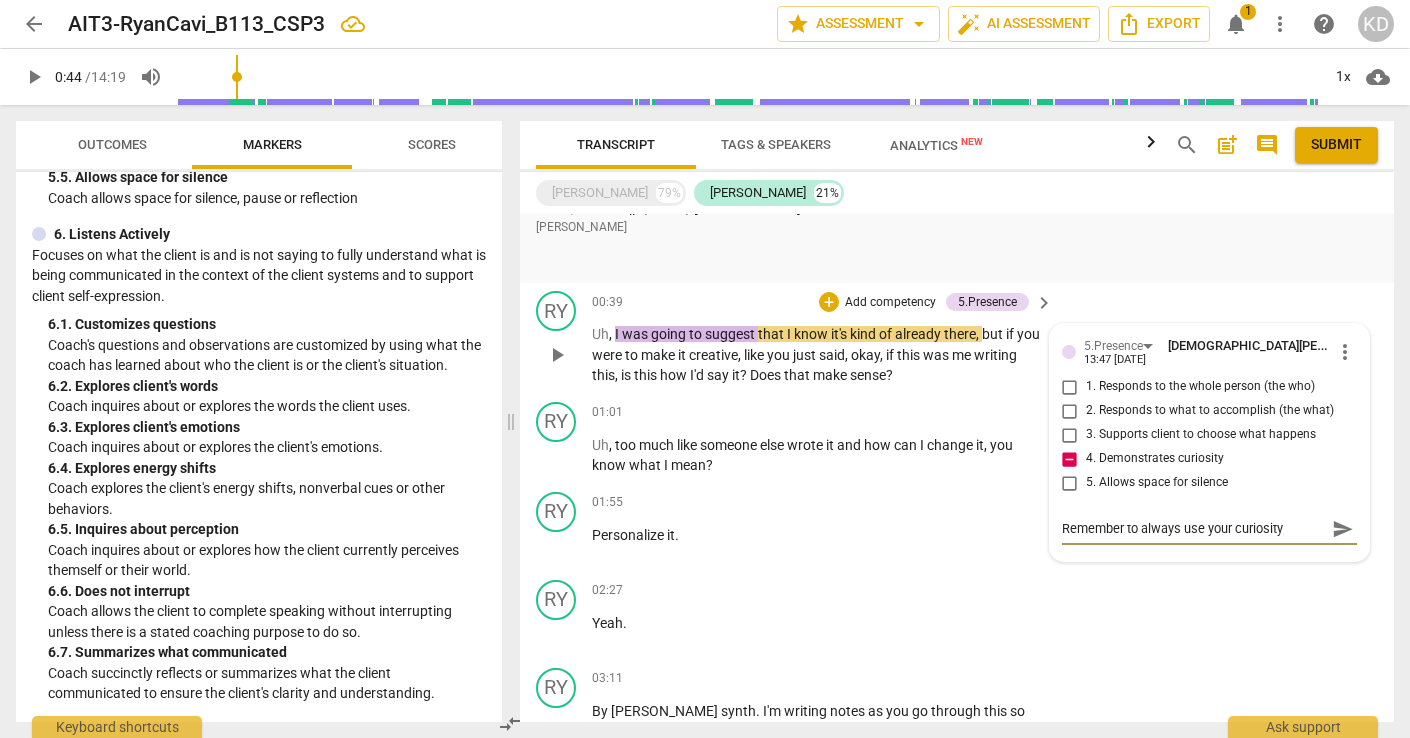 type on "Remember to always use your curiosity a" 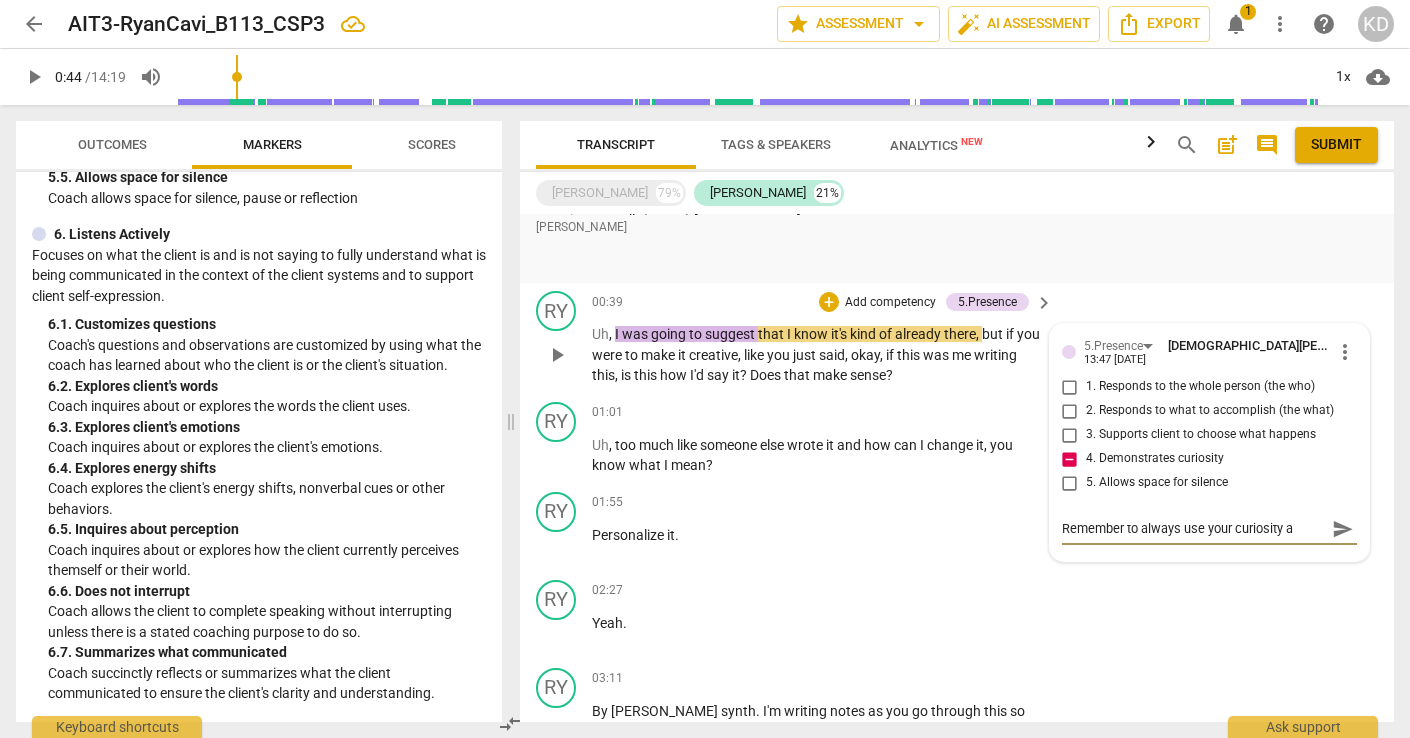 type on "Remember to always use your curiosity ab" 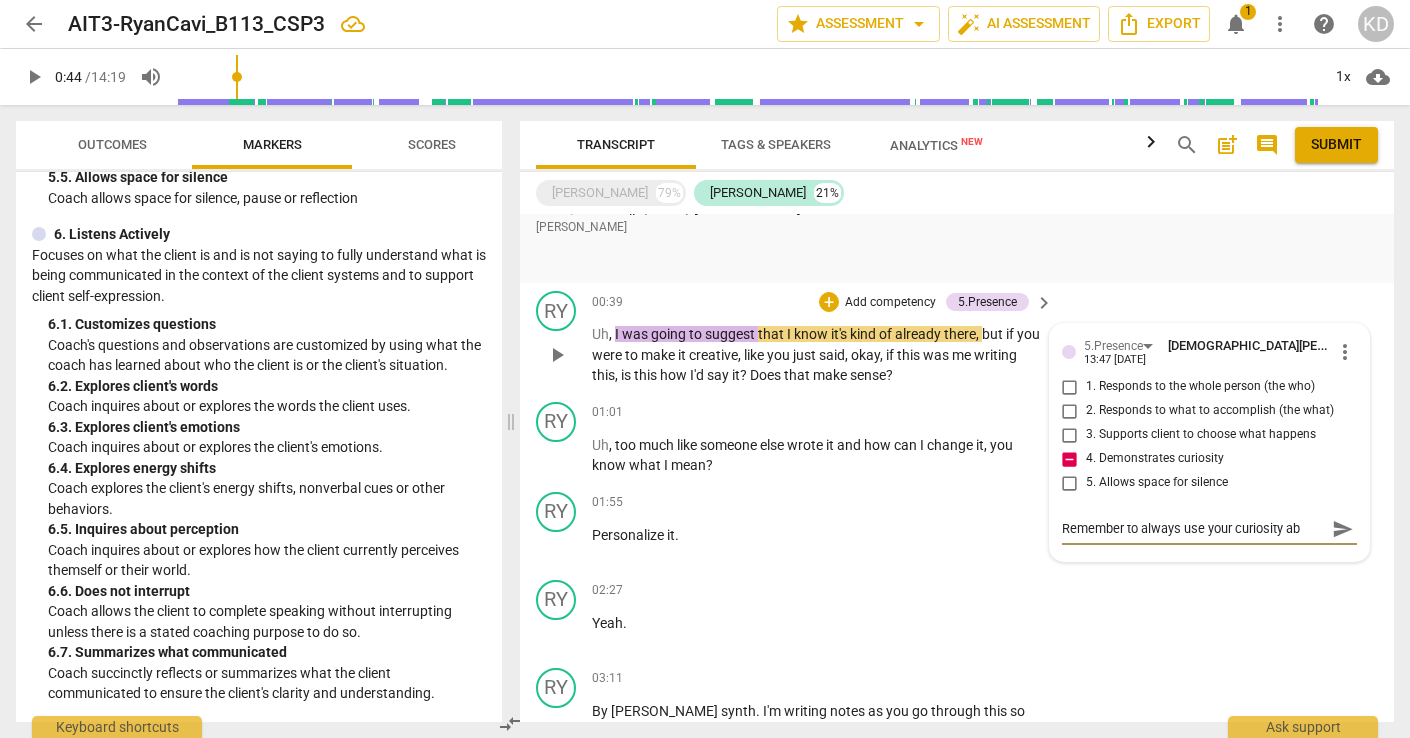 type on "Remember to always use your curiosity abo" 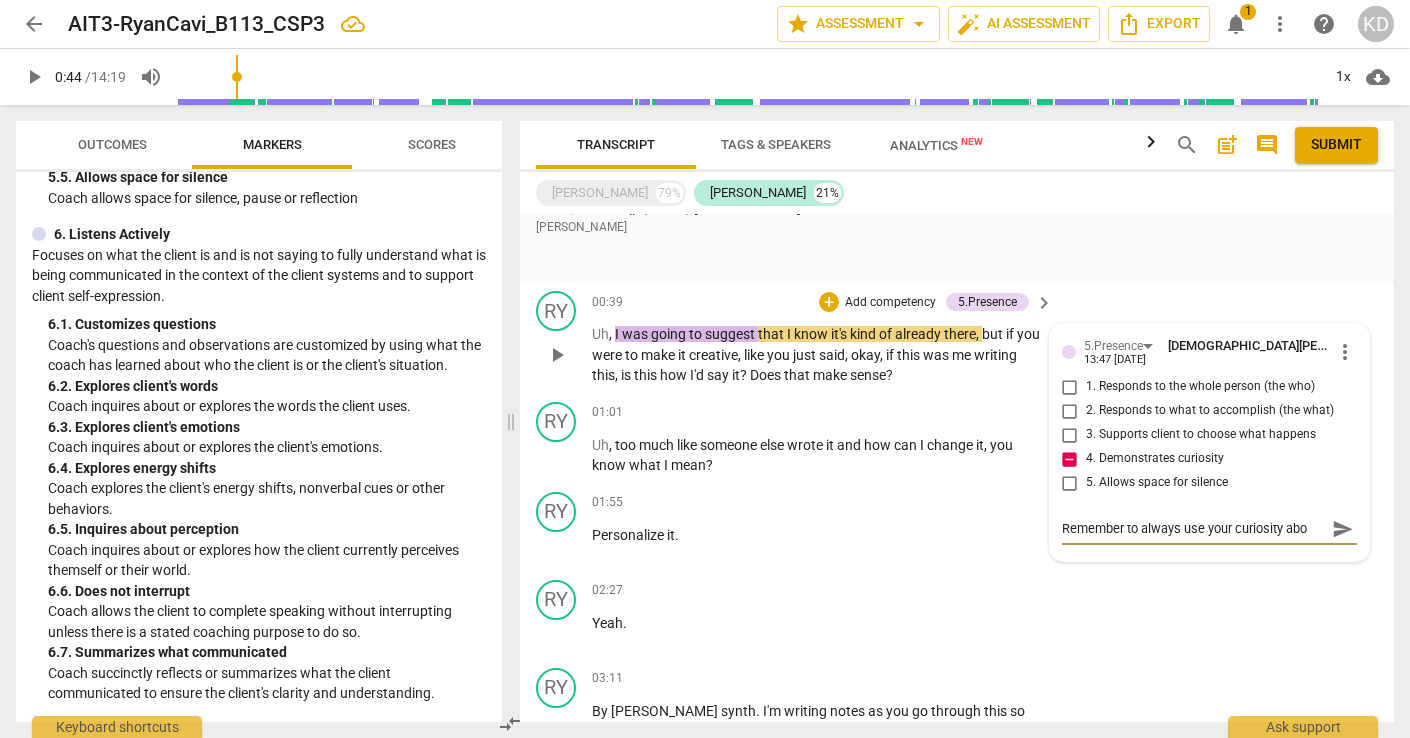 type on "Remember to always use your curiosity abou" 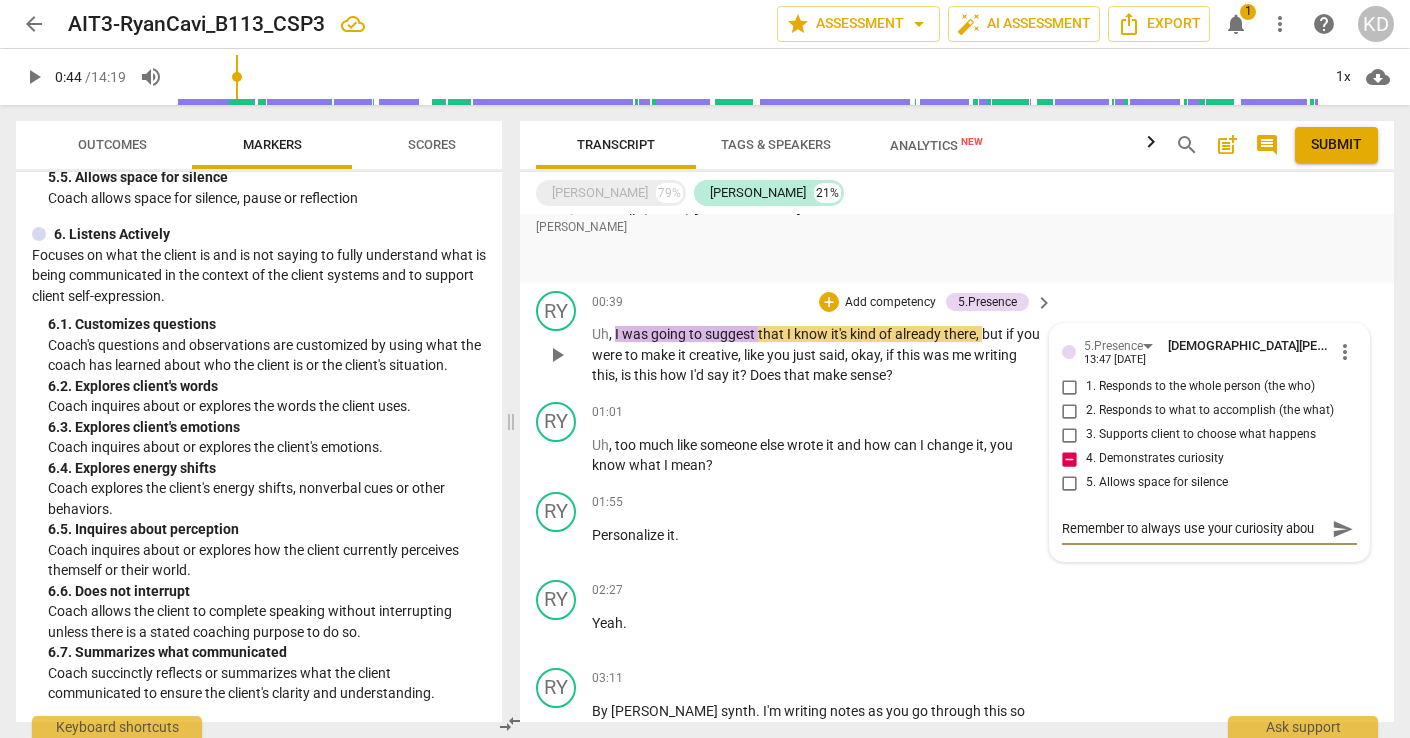 type on "Remember to always use your curiosity about" 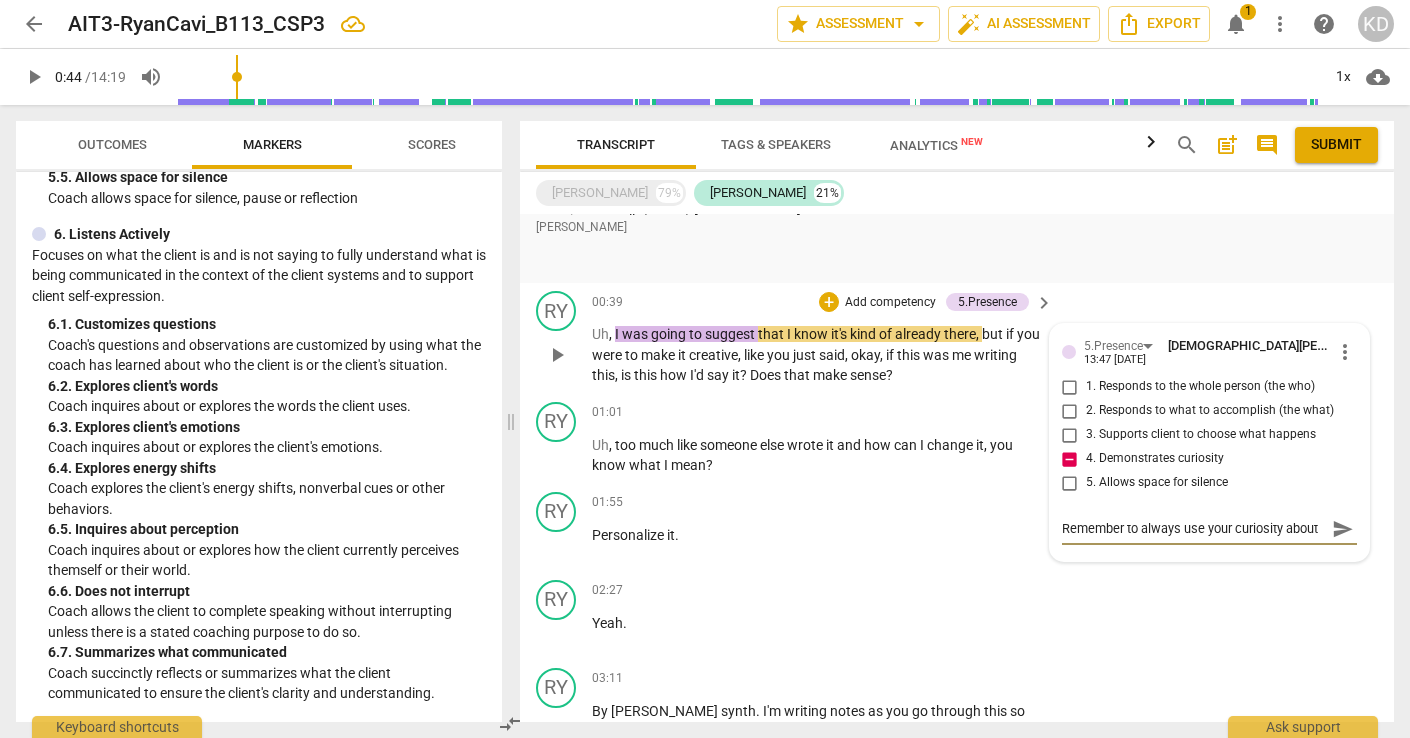type on "Remember to always use your curiosity about" 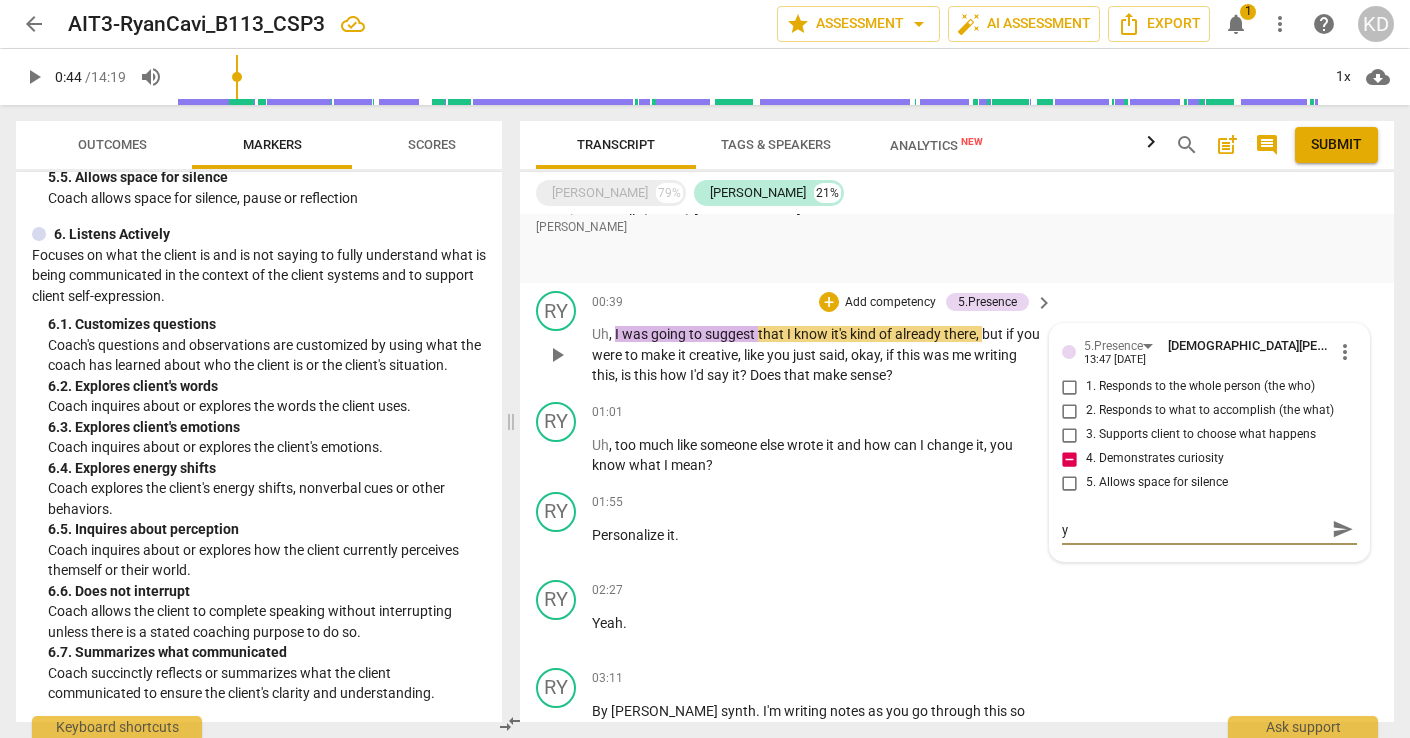 type on "Remember to always use your curiosity about yo" 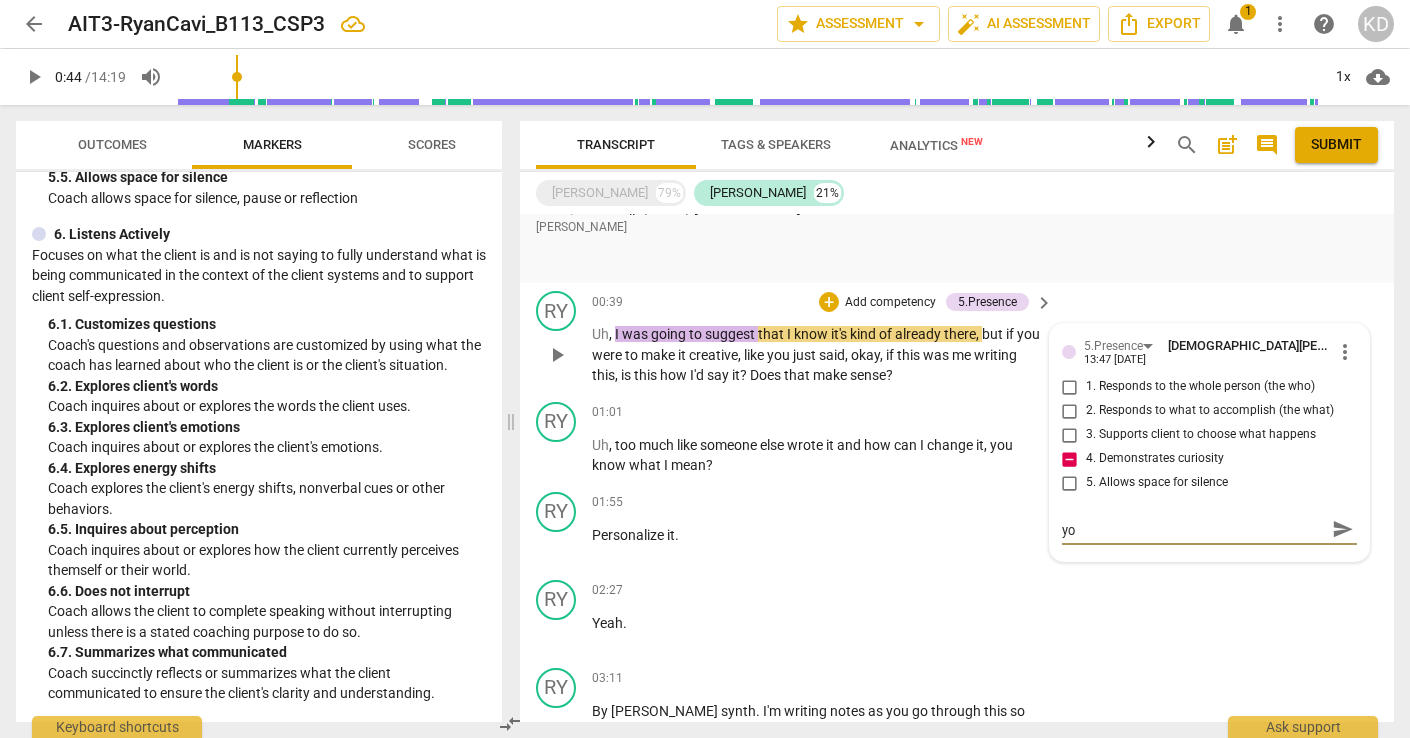 type on "Remember to always use your curiosity about yor" 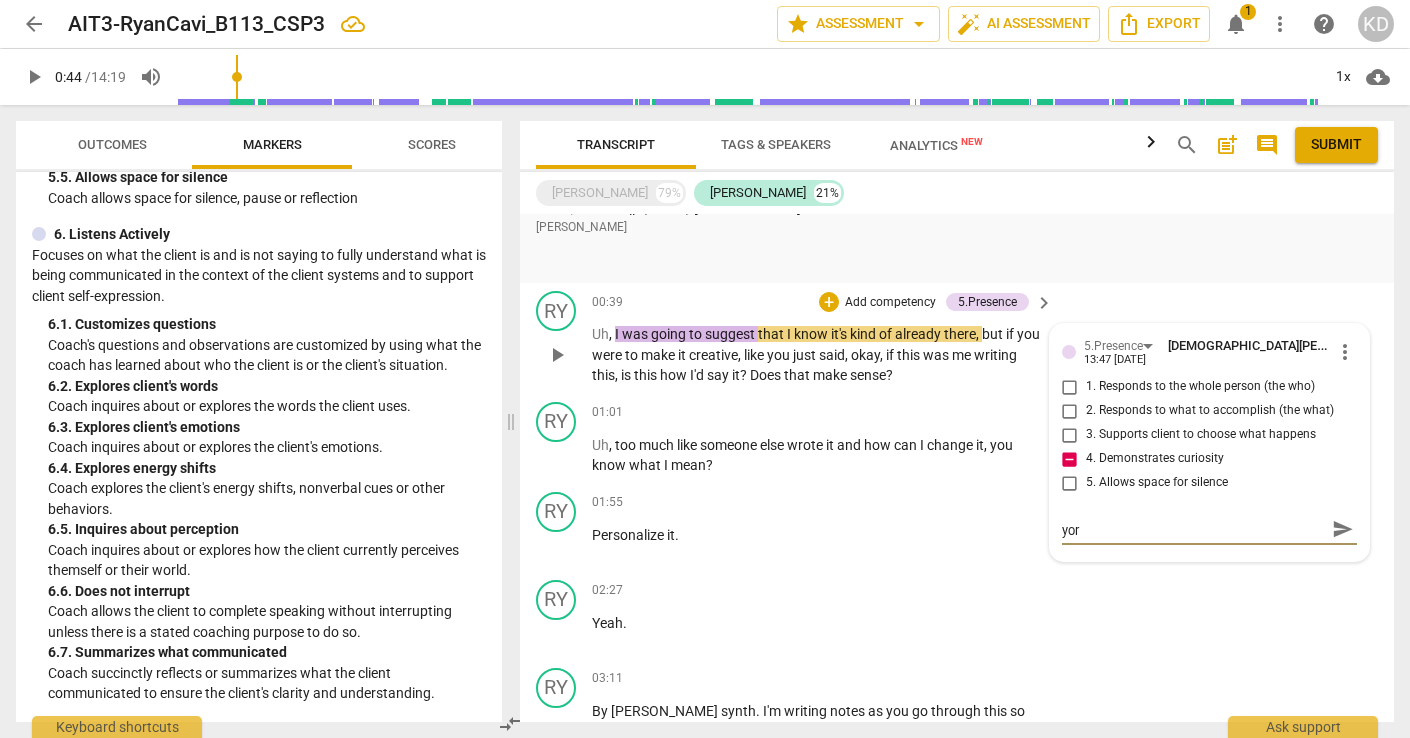 type on "Remember to always use your curiosity about yoru" 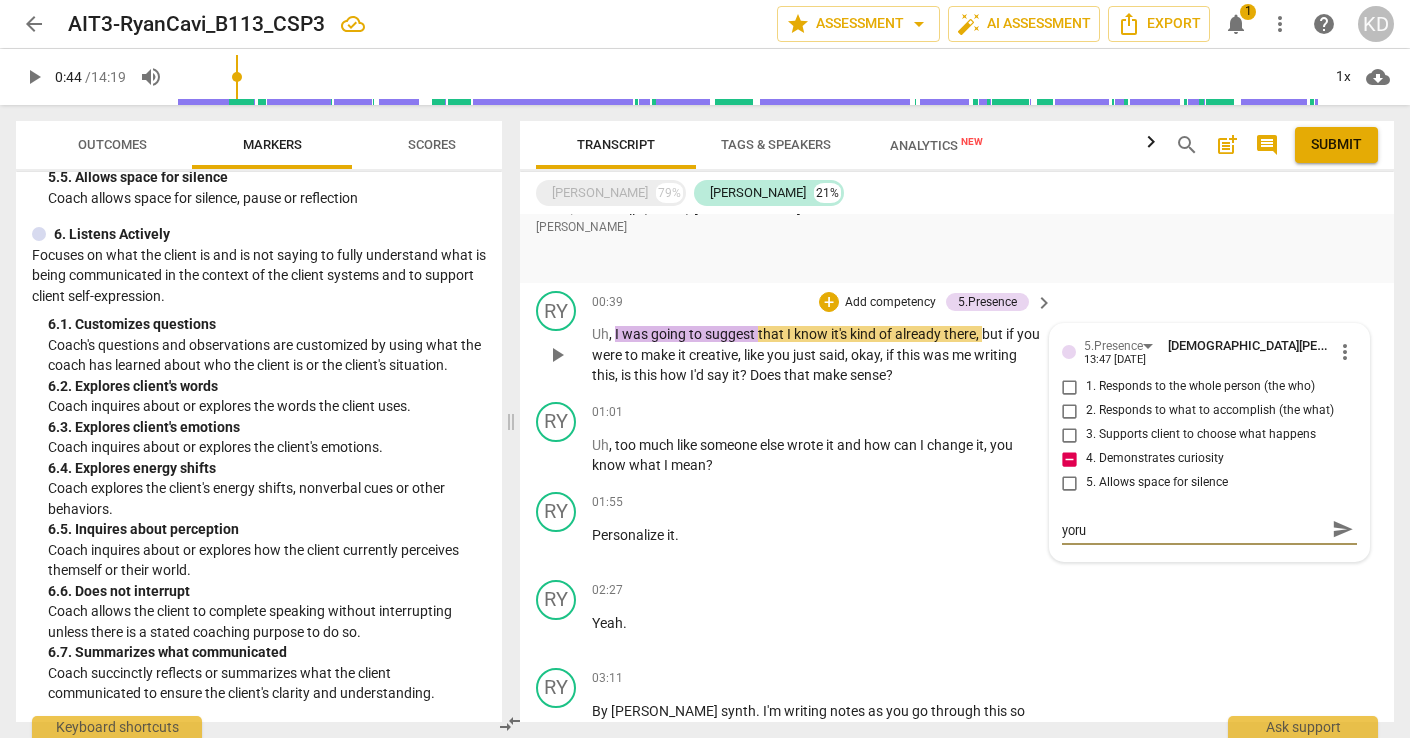 type on "Remember to always use your curiosity about yoru" 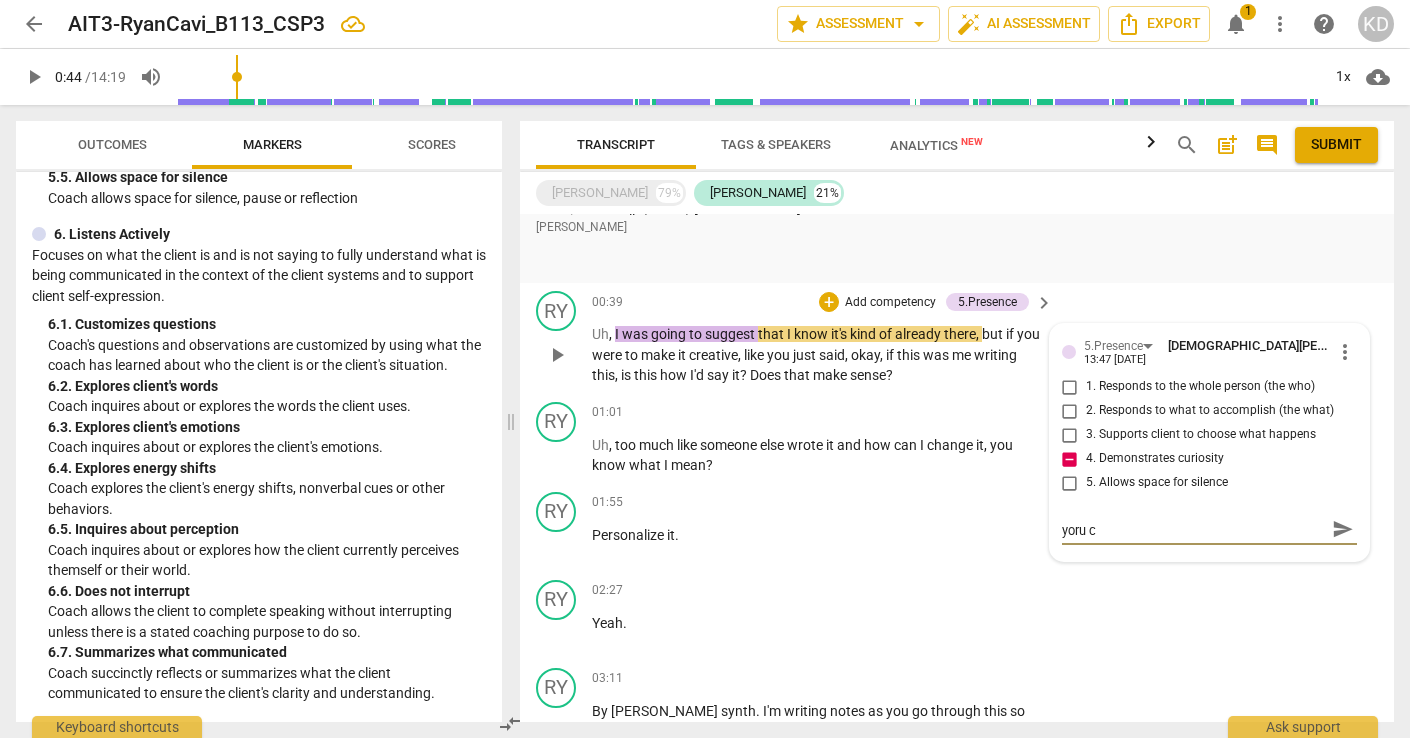 scroll, scrollTop: 0, scrollLeft: 0, axis: both 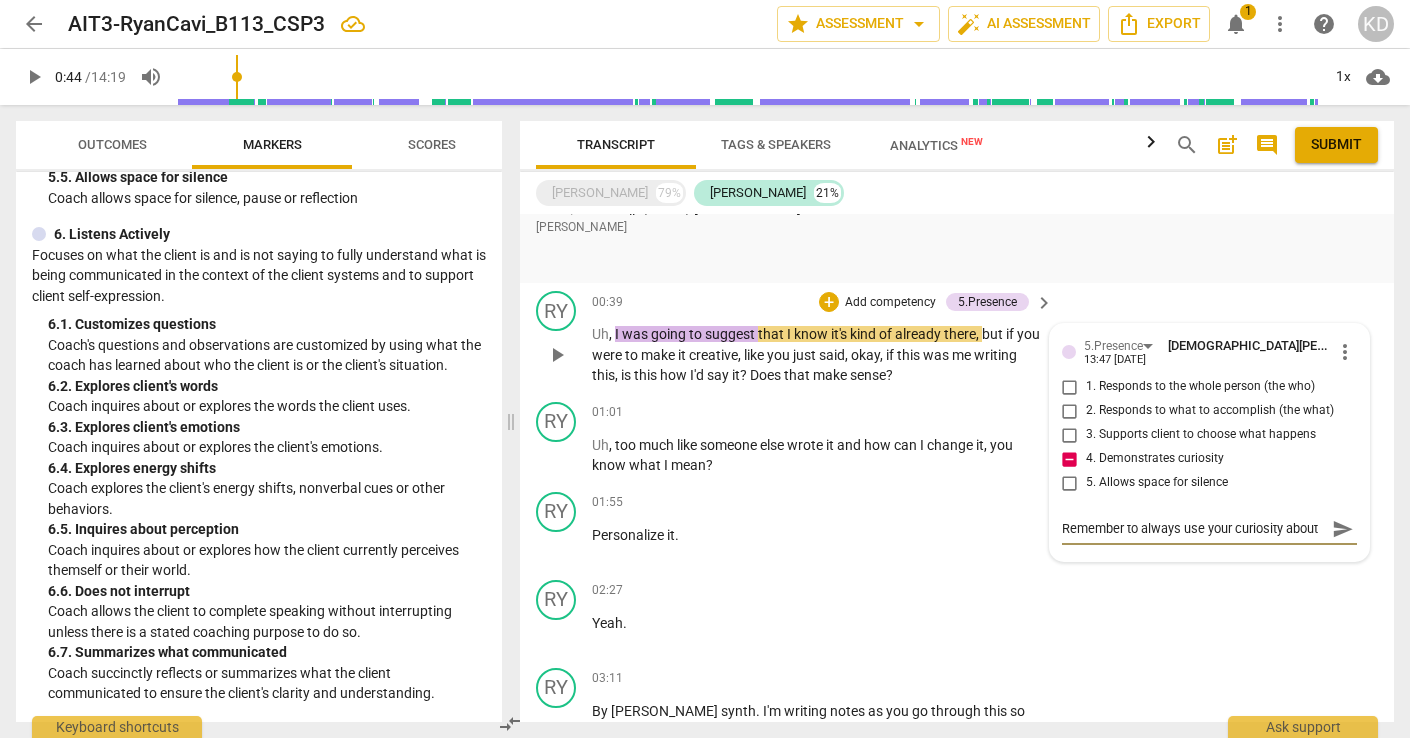 type on "Remember to always use your curiosity about yoru cl" 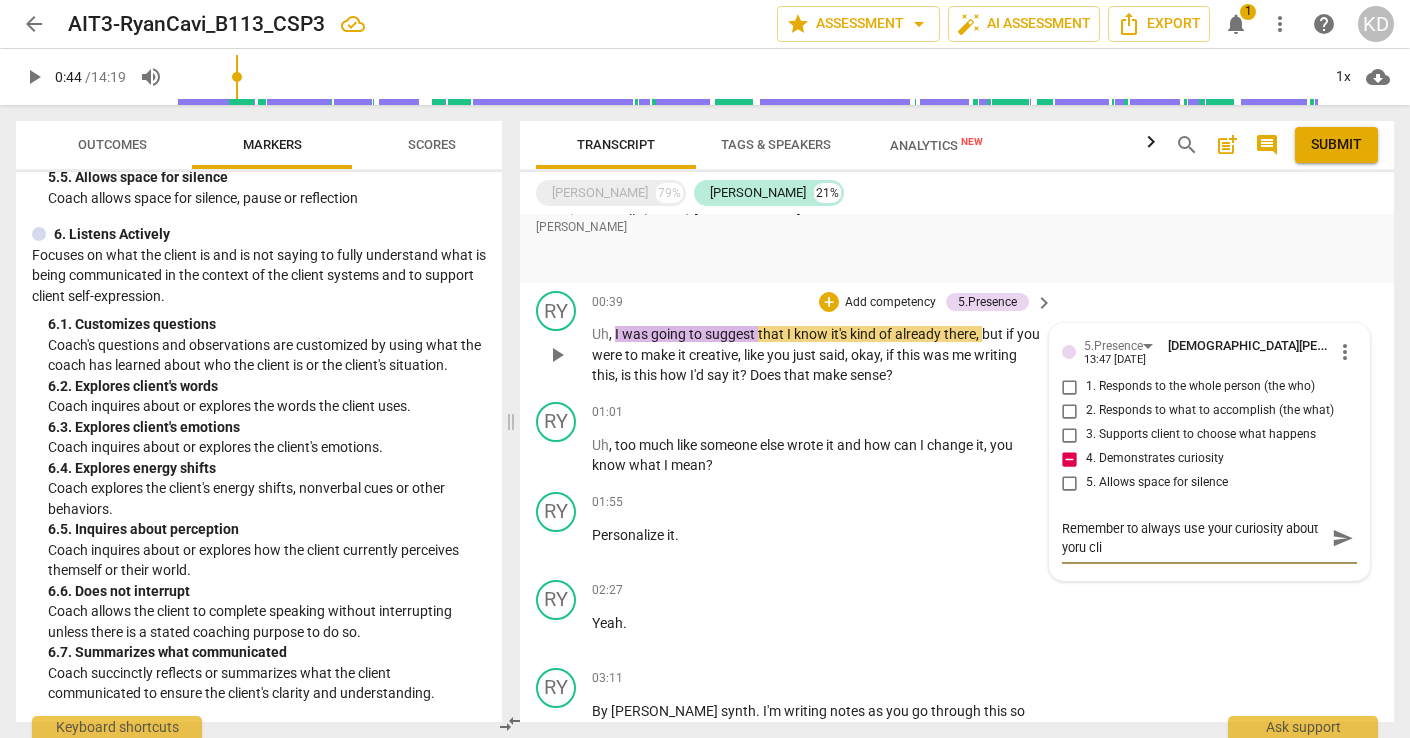 type on "Remember to always use your curiosity about yoru cl" 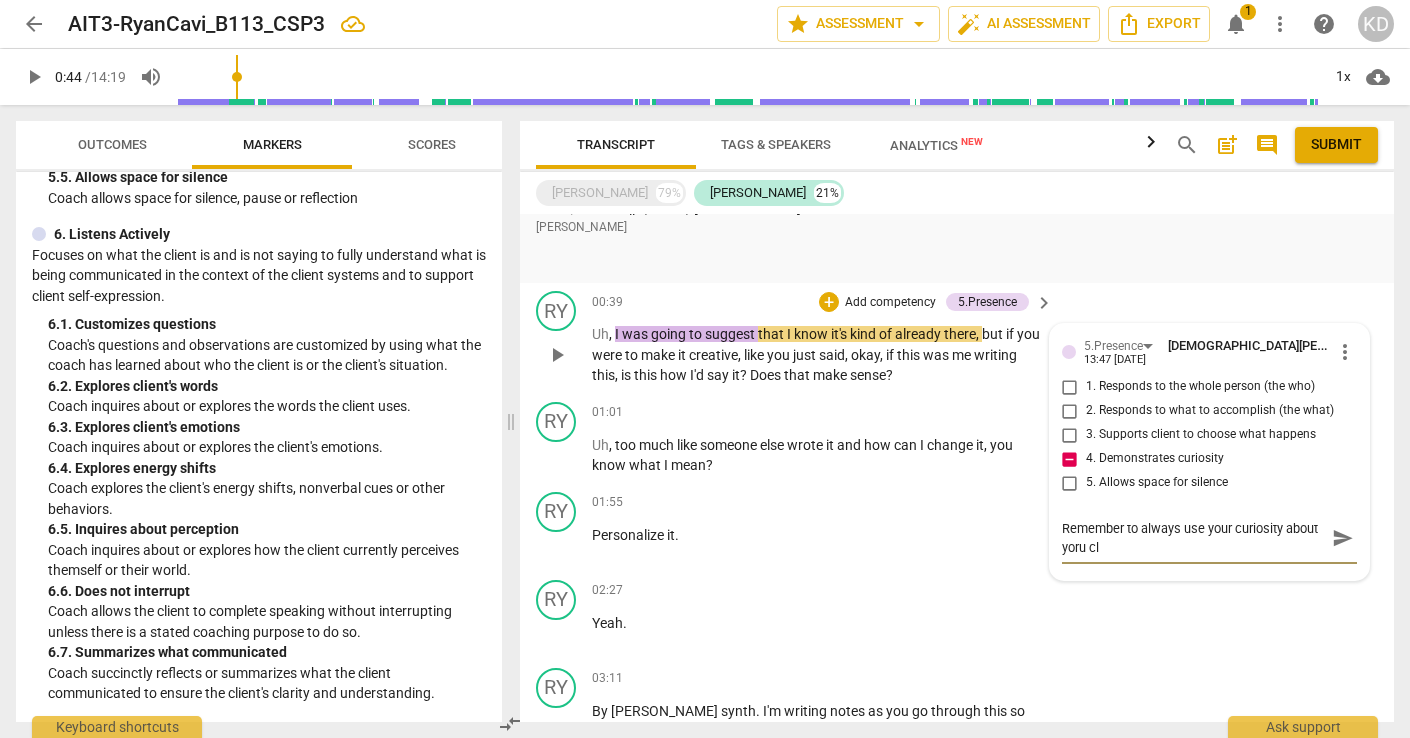 type on "Remember to always use your curiosity about yoru c" 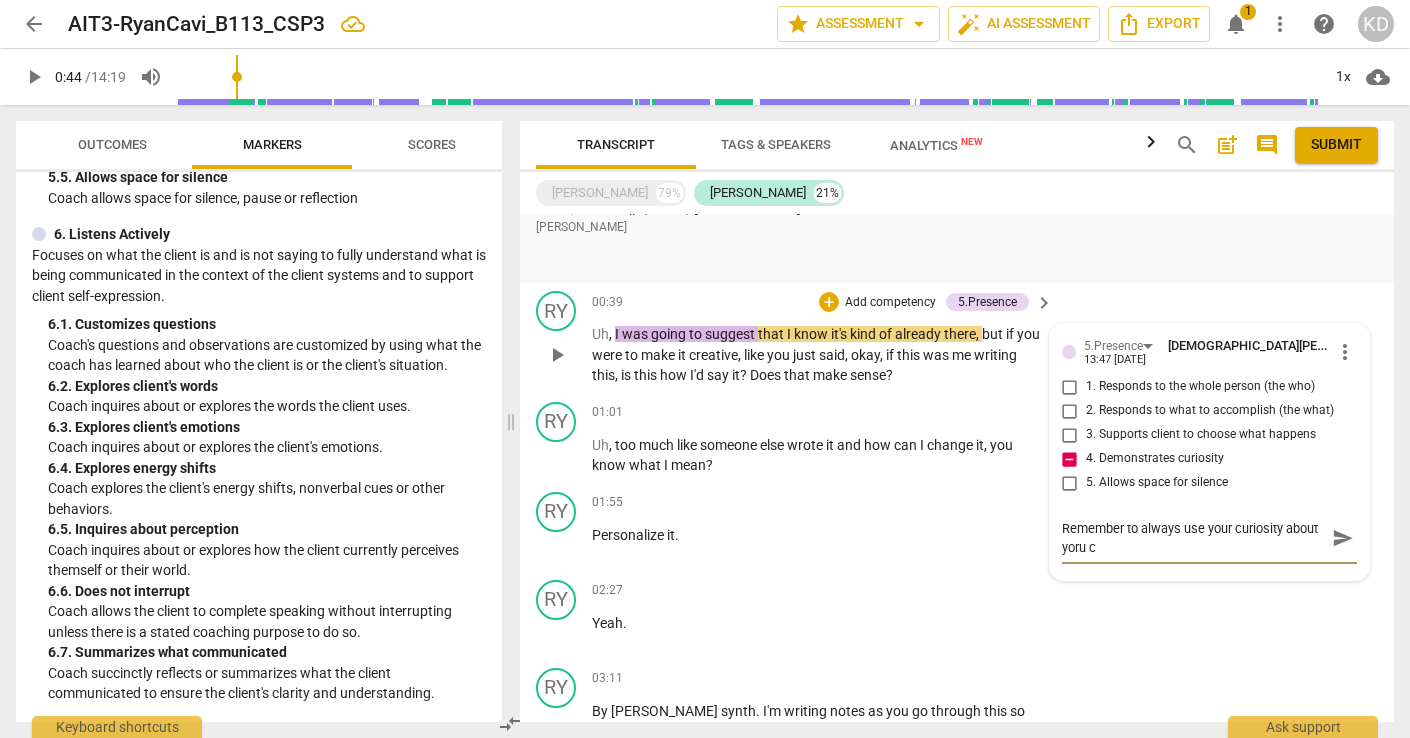 type on "Remember to always use your curiosity about yoru" 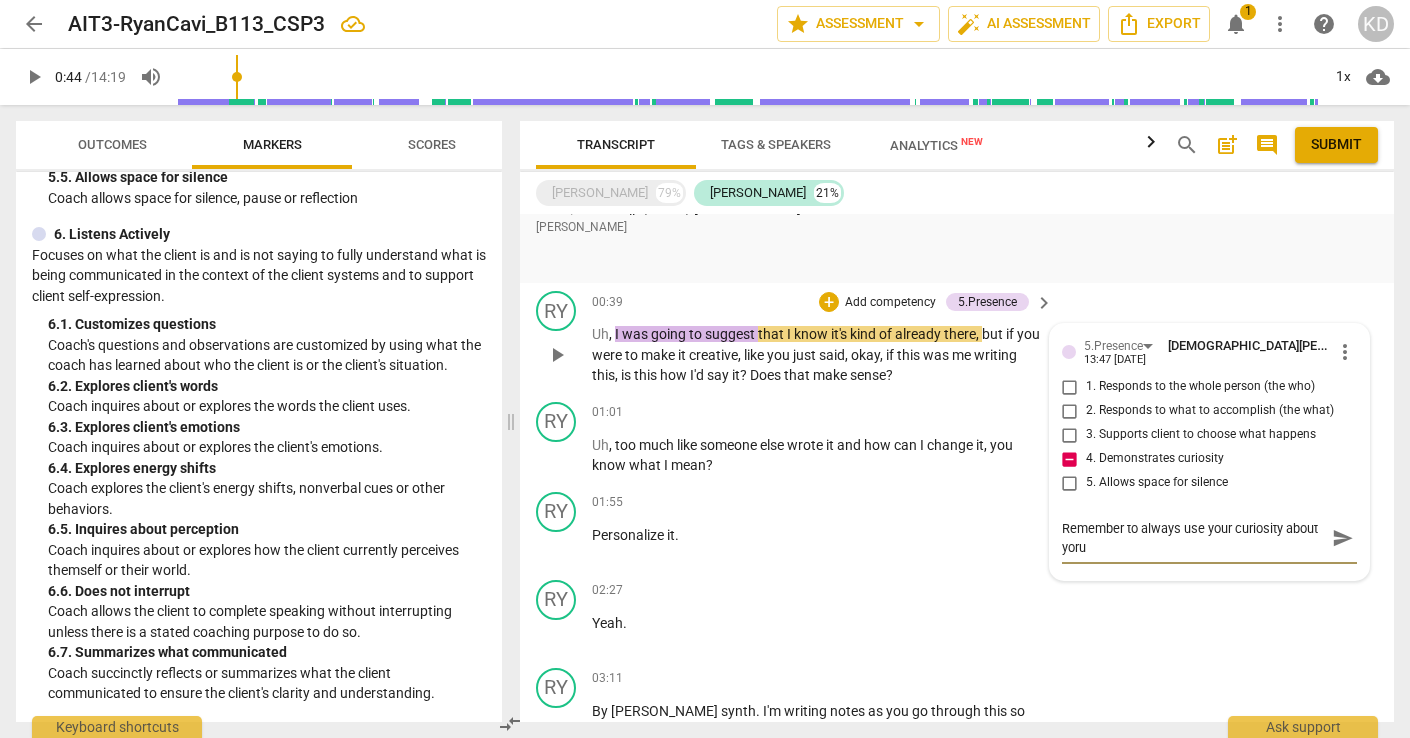 scroll, scrollTop: 17, scrollLeft: 0, axis: vertical 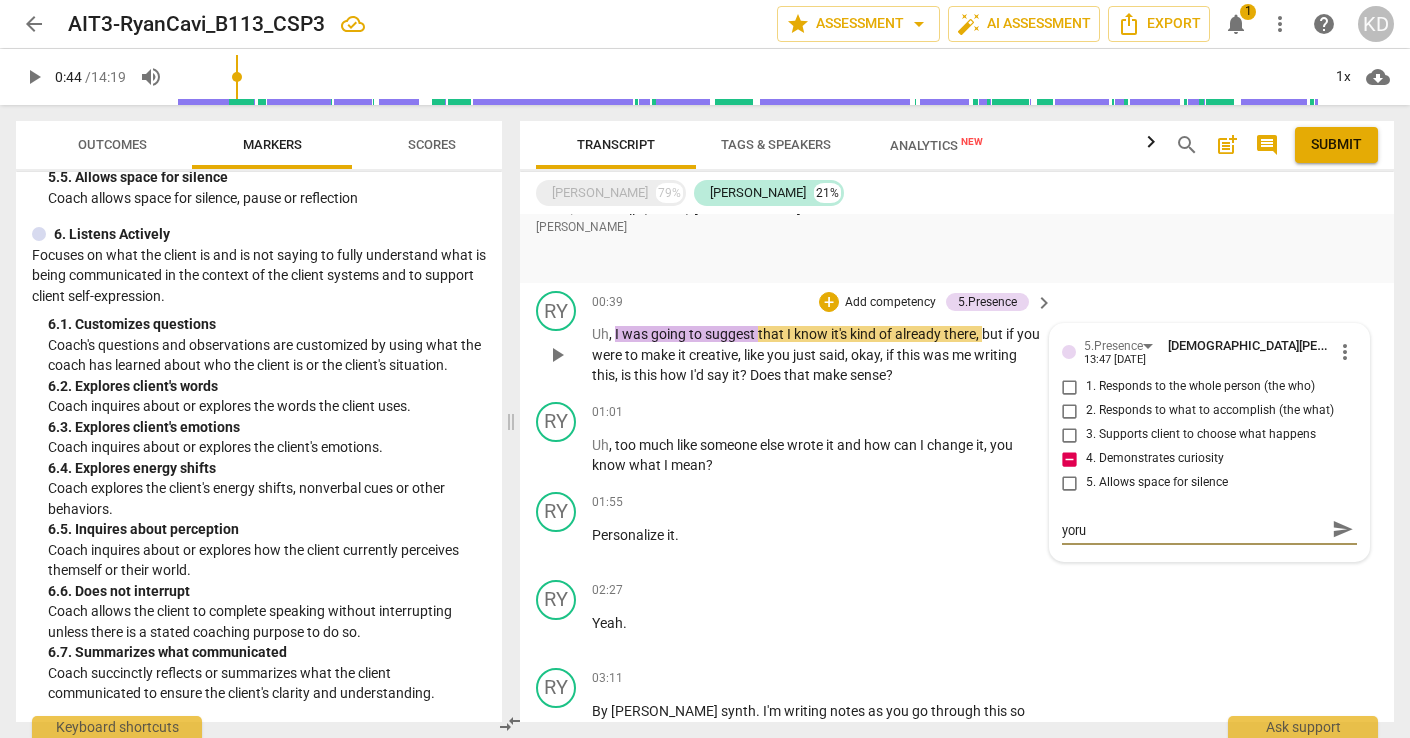 type on "Remember to always use your curiosity about yoru" 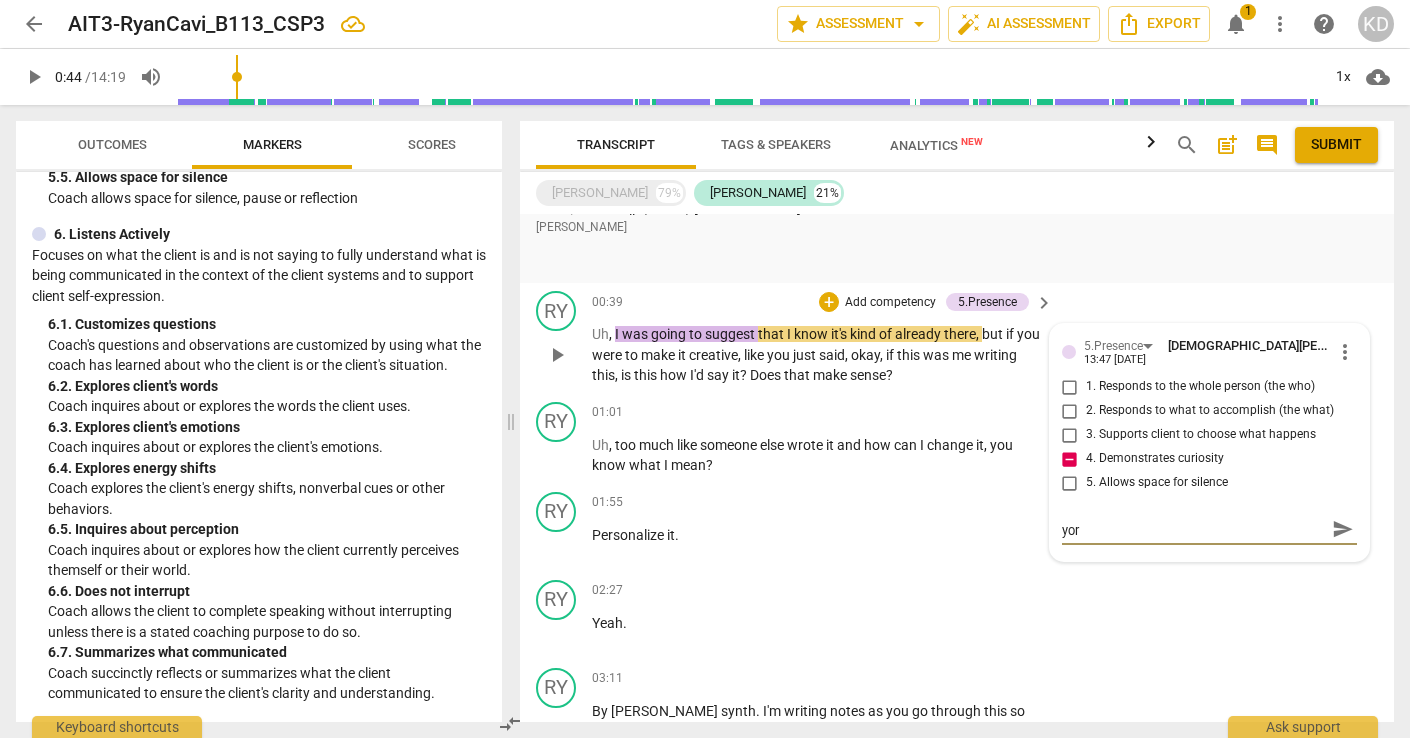type on "Remember to always use your curiosity about yo" 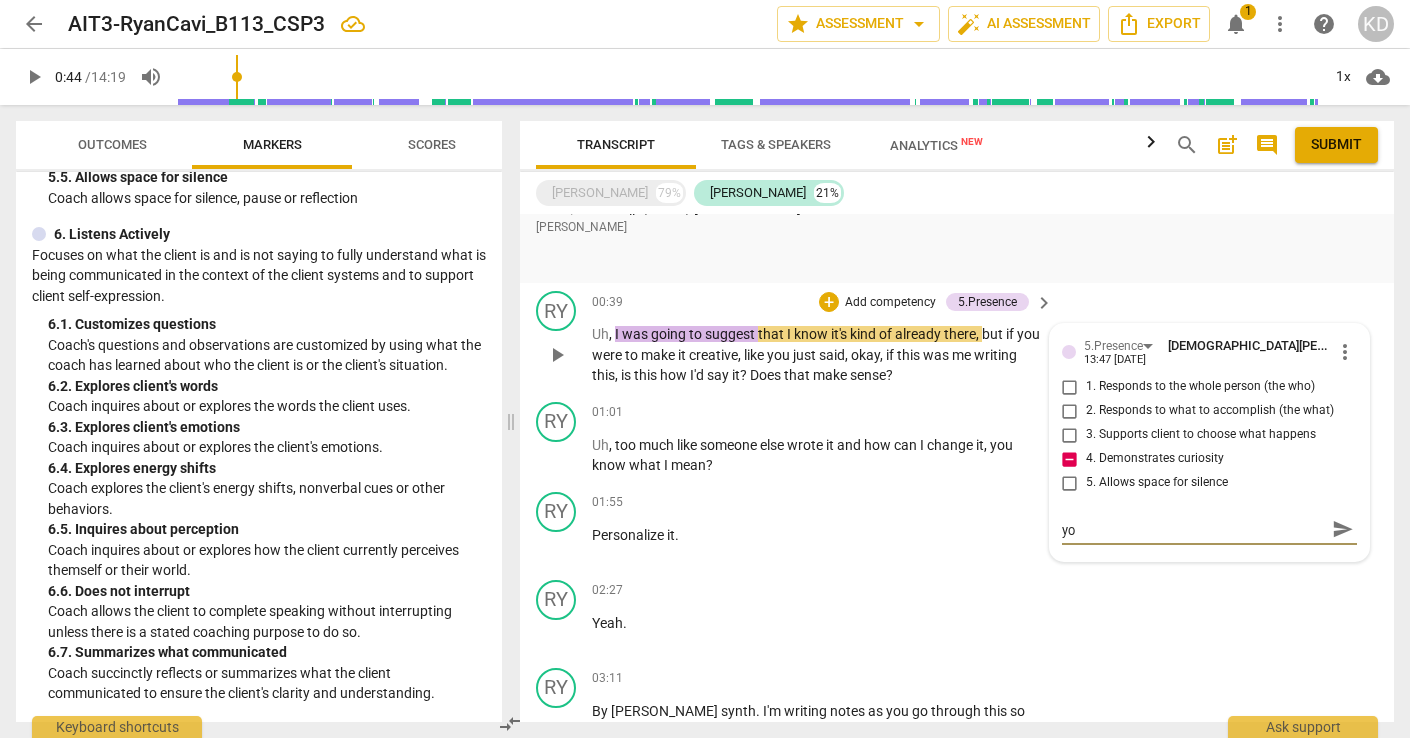 type on "Remember to always use your curiosity about you" 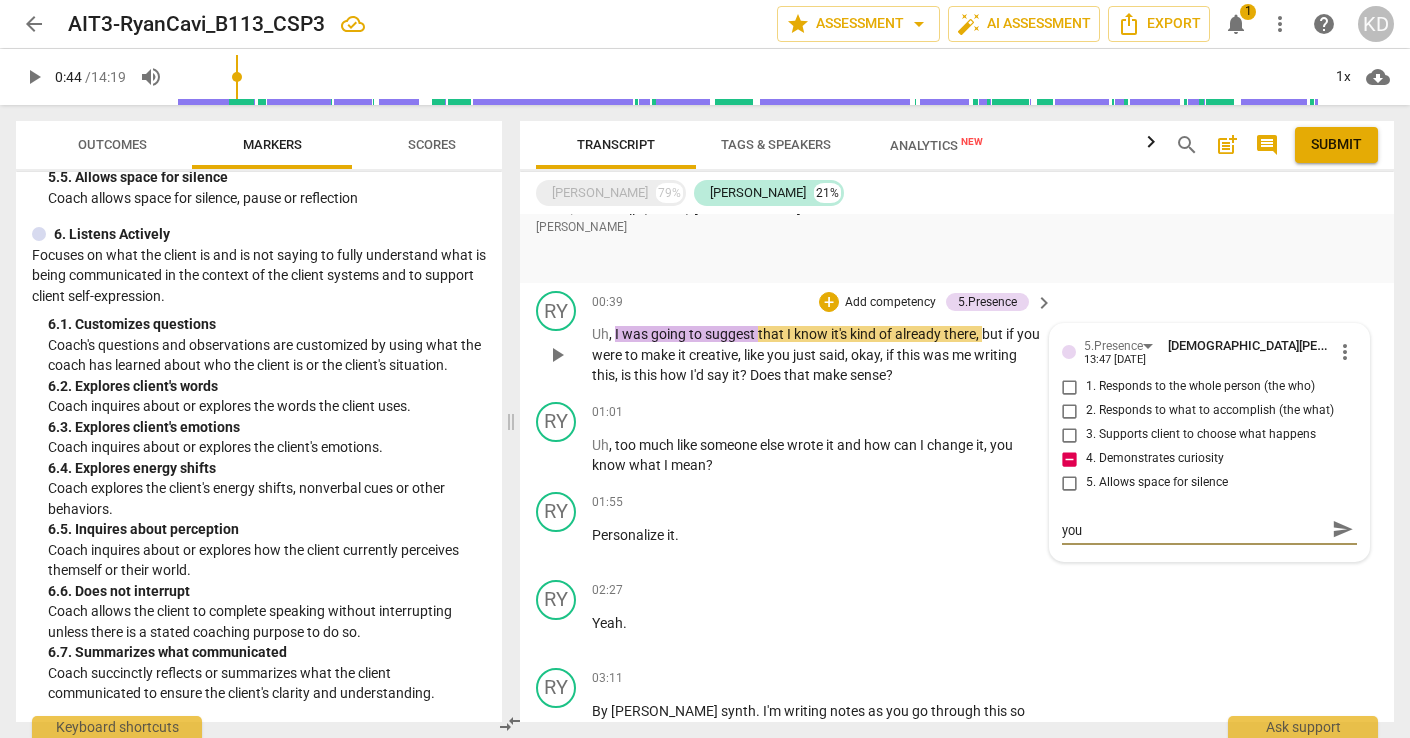 type on "Remember to always use your curiosity about your" 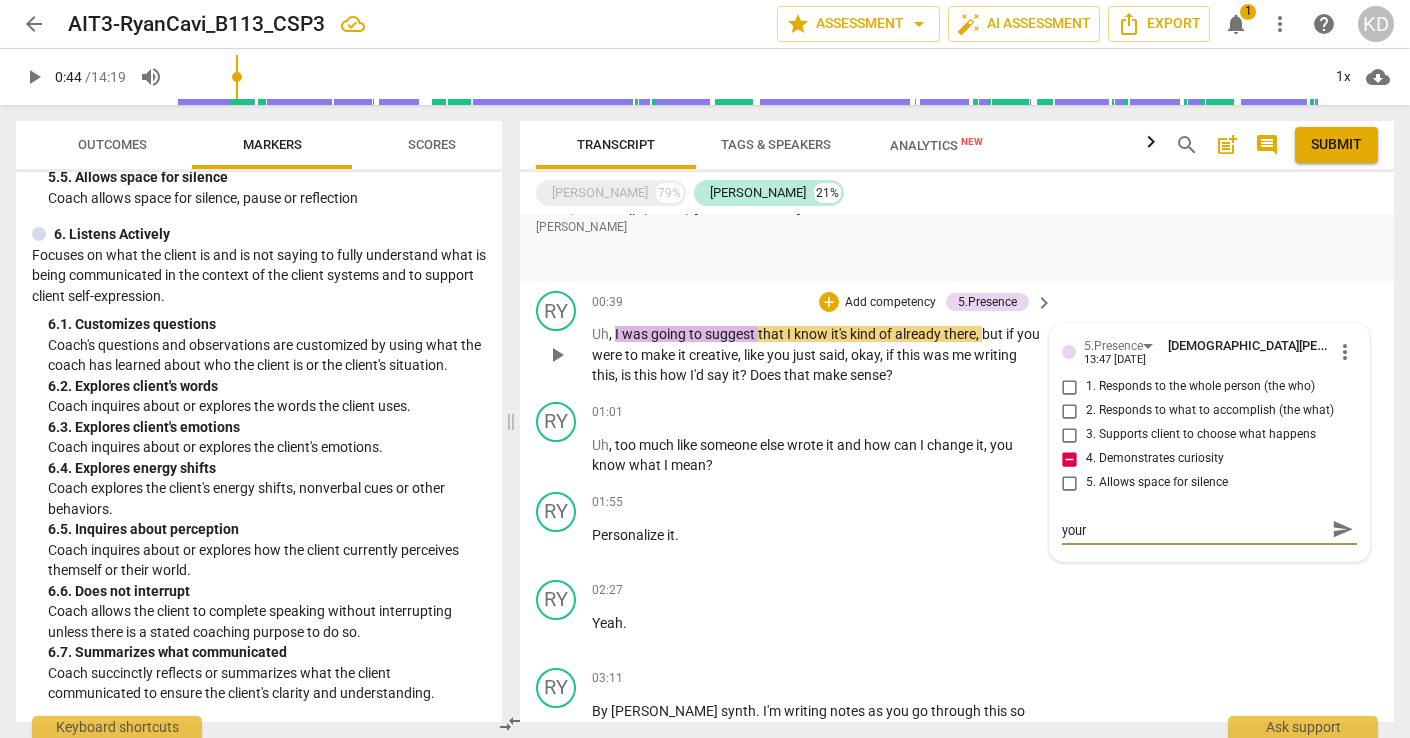 type on "Remember to always use your curiosity about your" 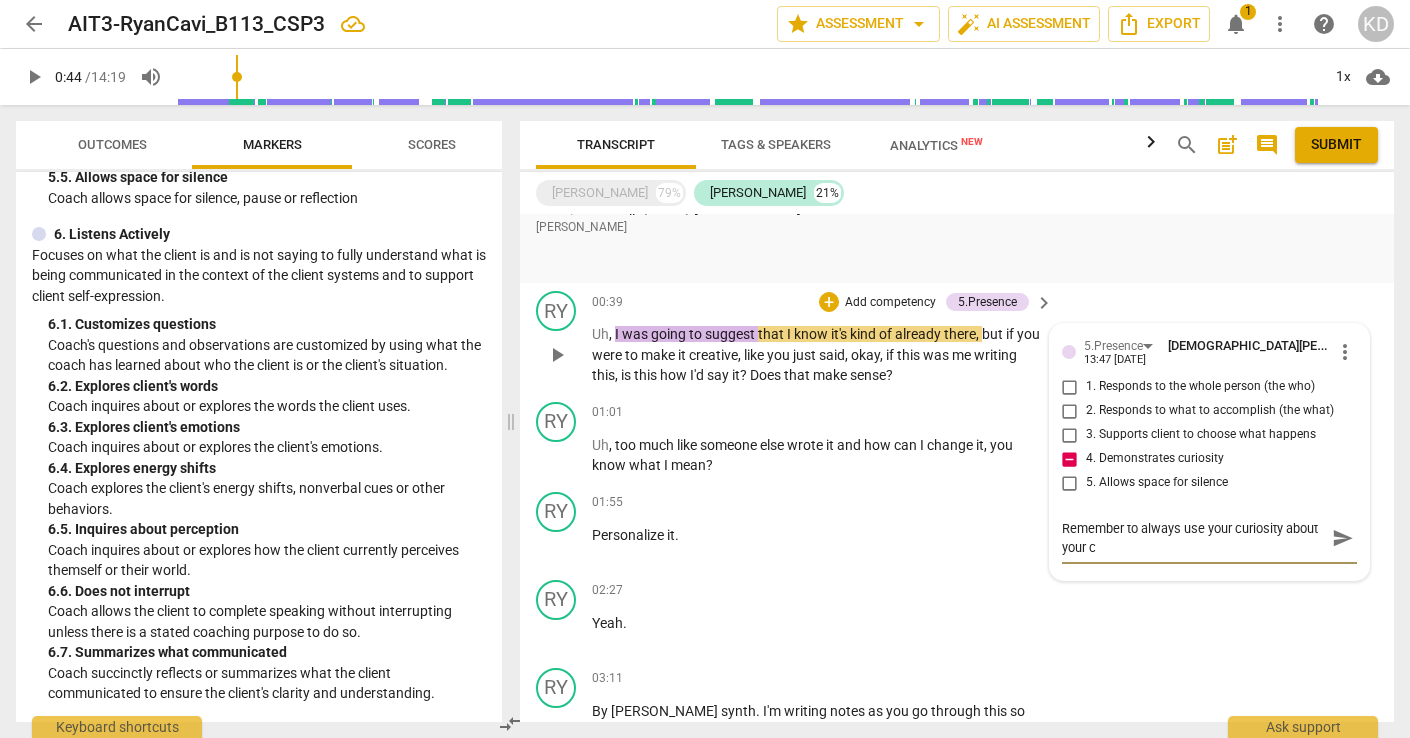 scroll, scrollTop: 0, scrollLeft: 0, axis: both 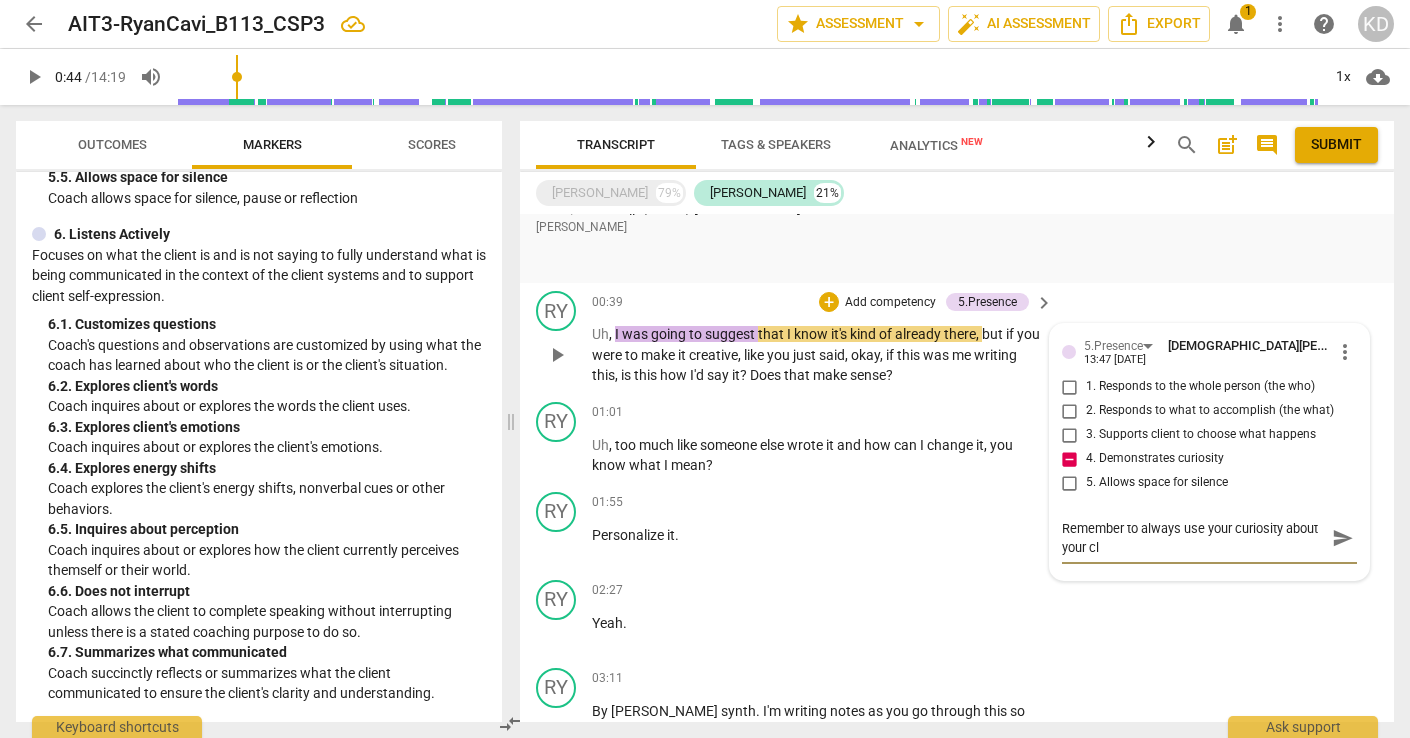 type on "Remember to always use your curiosity about your cli" 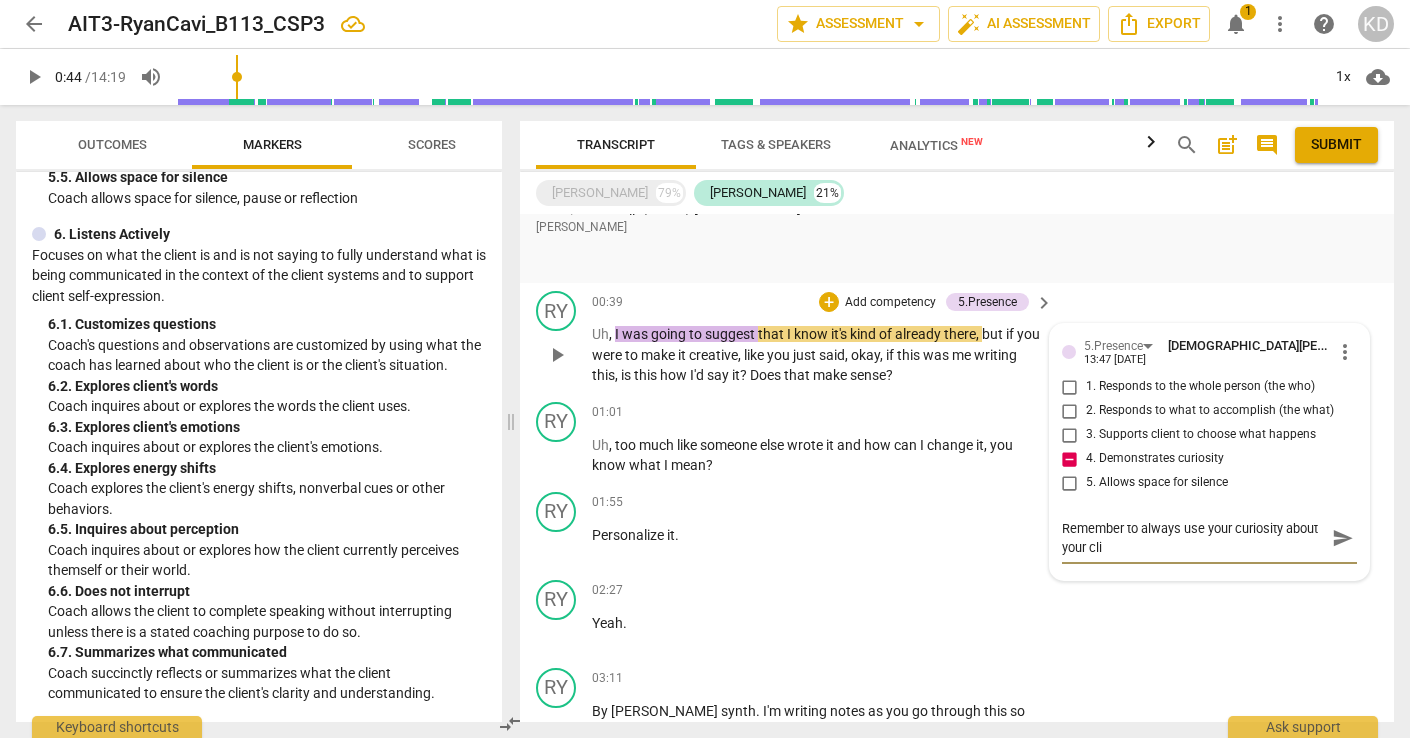 type on "Remember to always use your curiosity about your clie" 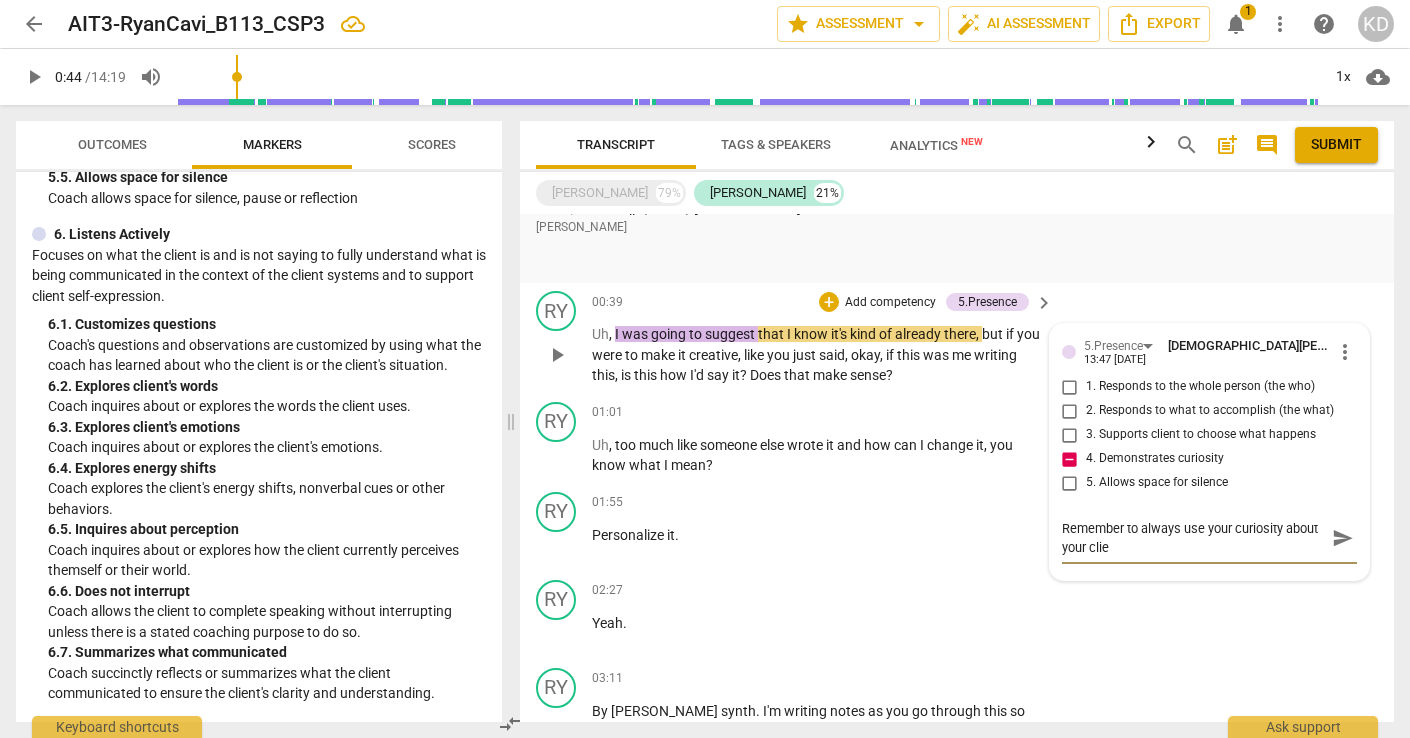 type on "Remember to always use your curiosity about your clien" 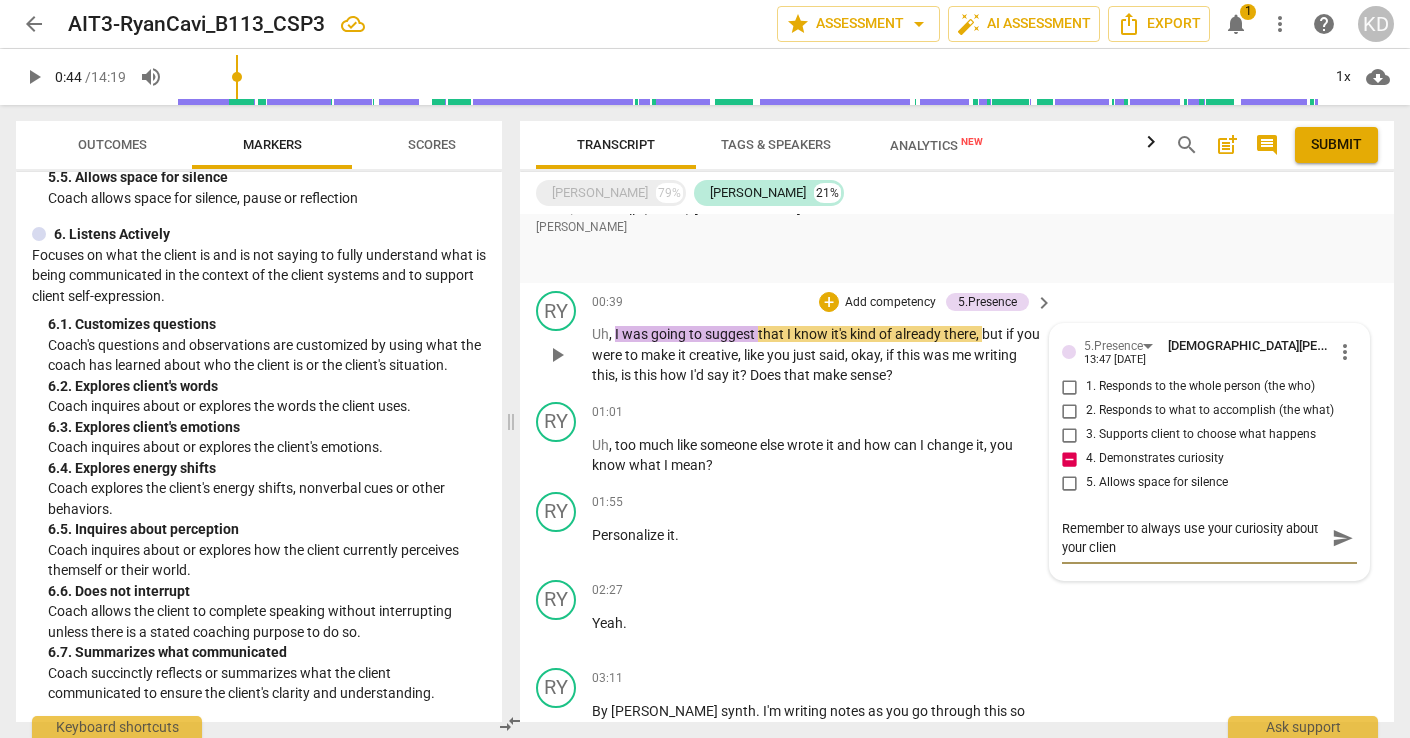 type on "Remember to always use your curiosity about your client" 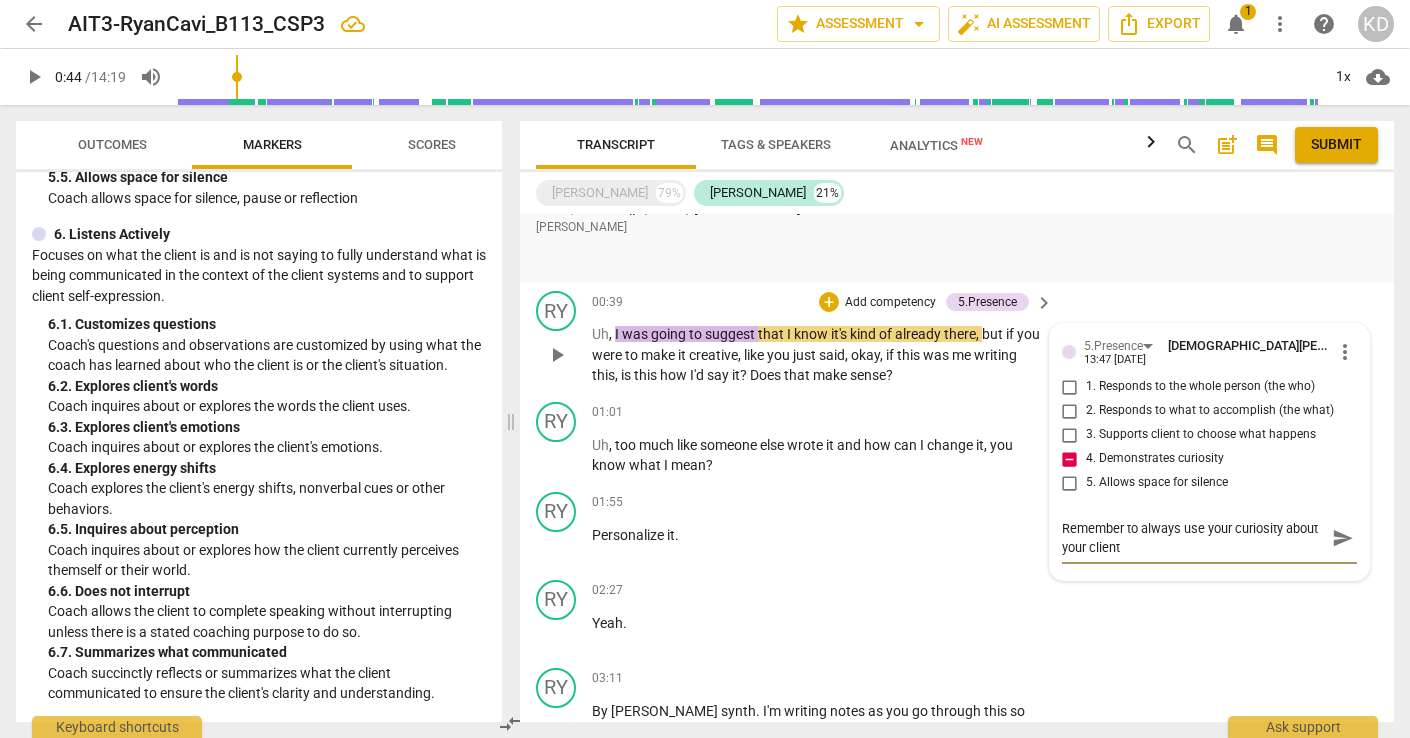 type on "Remember to always use your curiosity about your client" 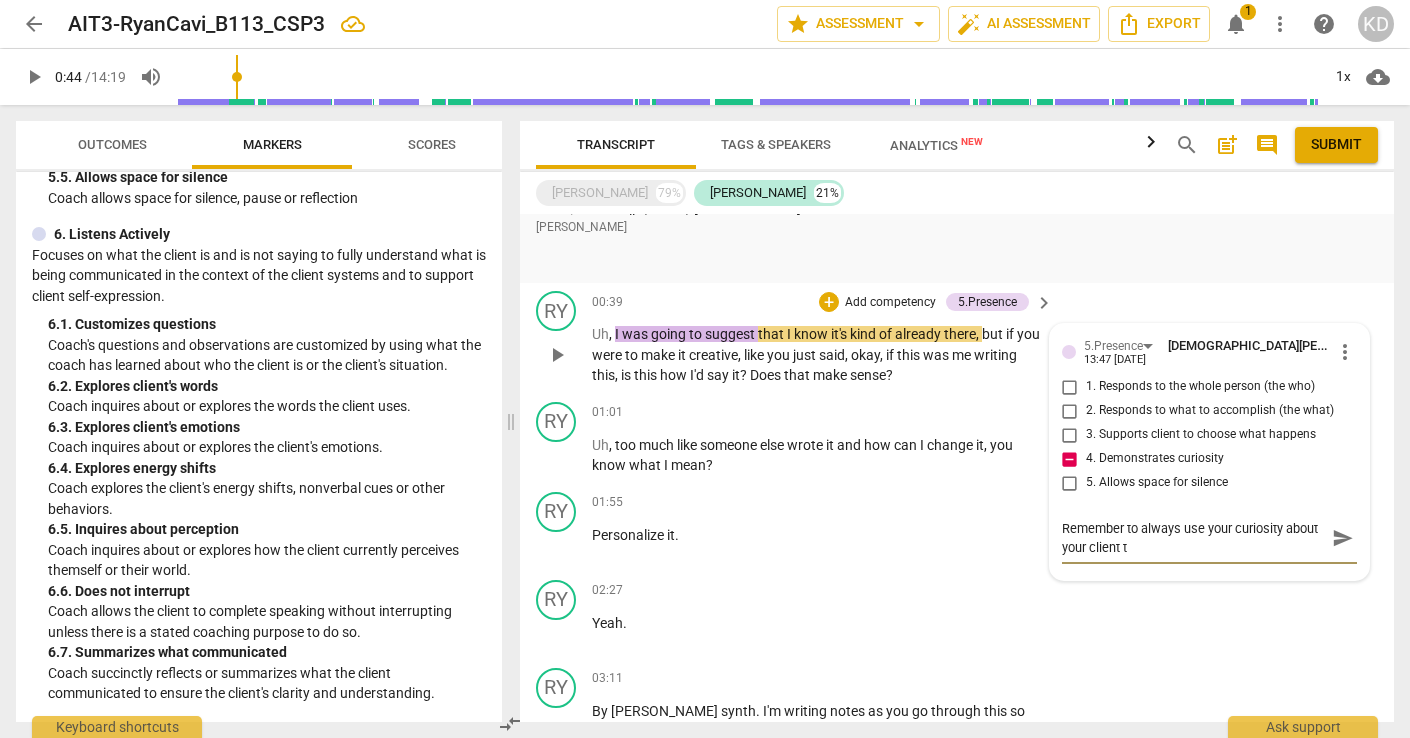 type on "Remember to always use your curiosity about your client th" 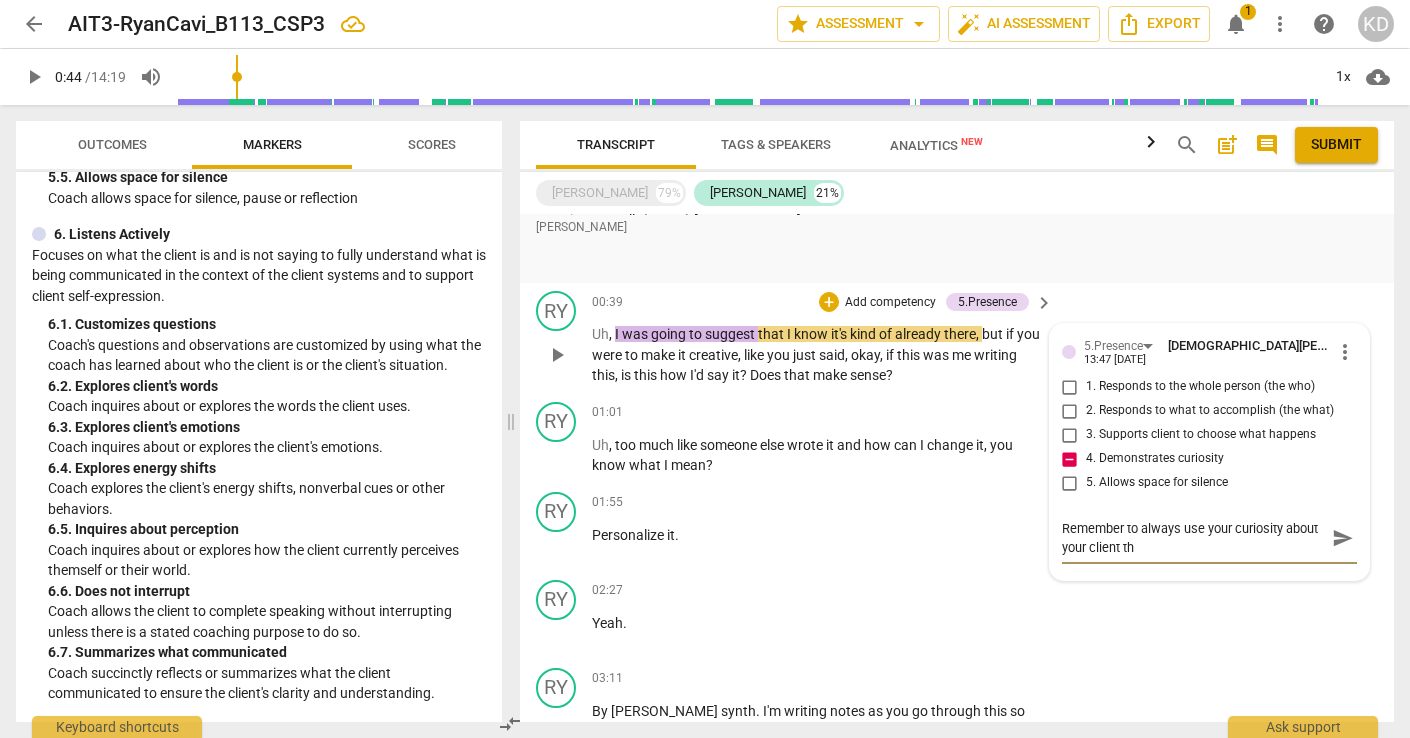 type on "Remember to always use your curiosity about your client tha" 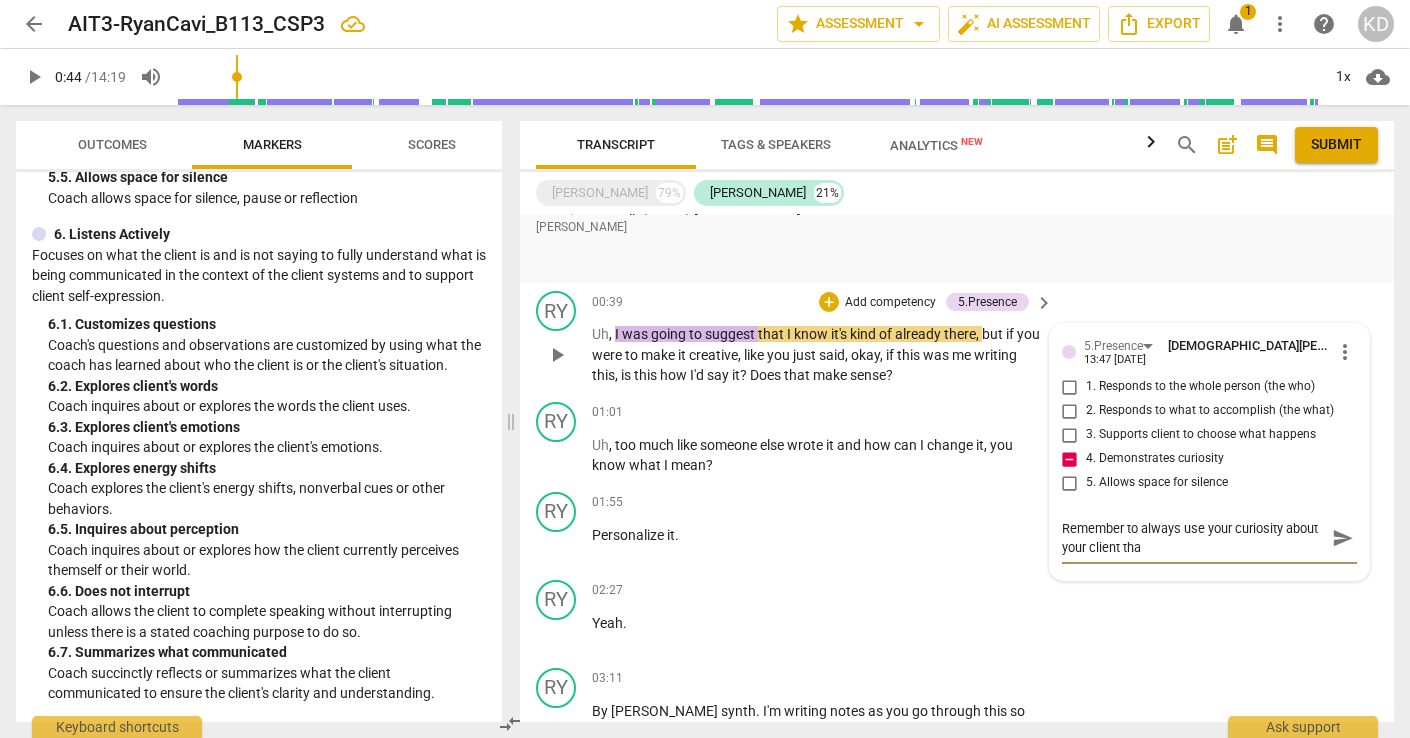type on "Remember to always use your curiosity about your client than" 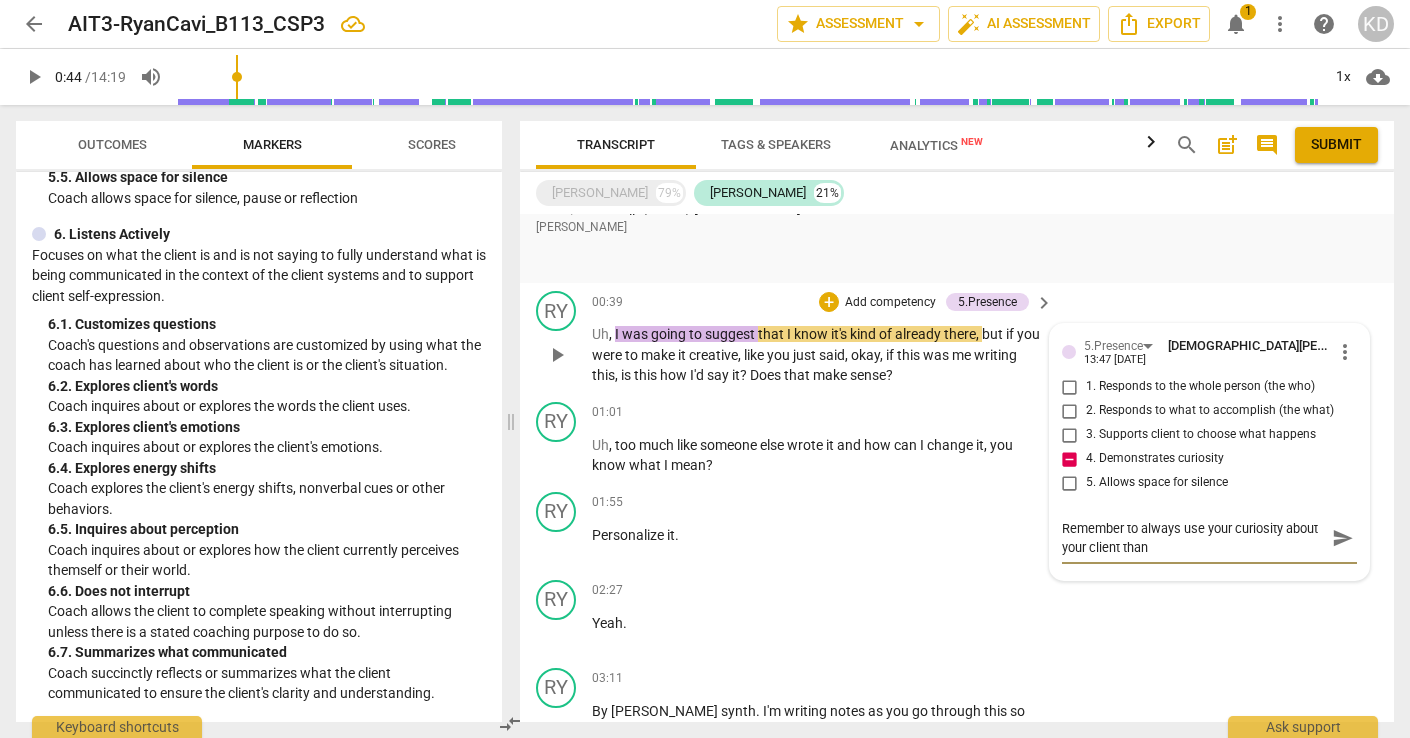 type on "Remember to always use your curiosity about your client than" 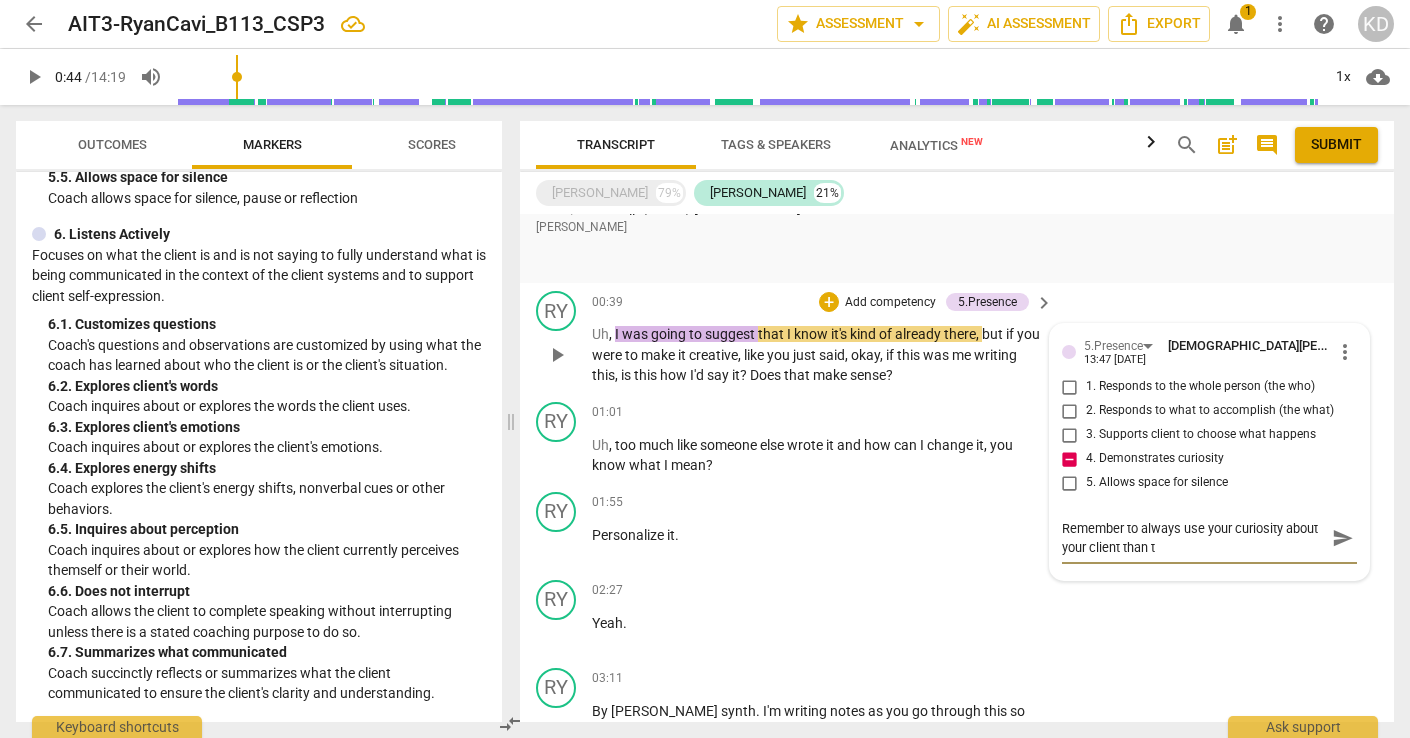 type on "Remember to always use your curiosity about your client than to" 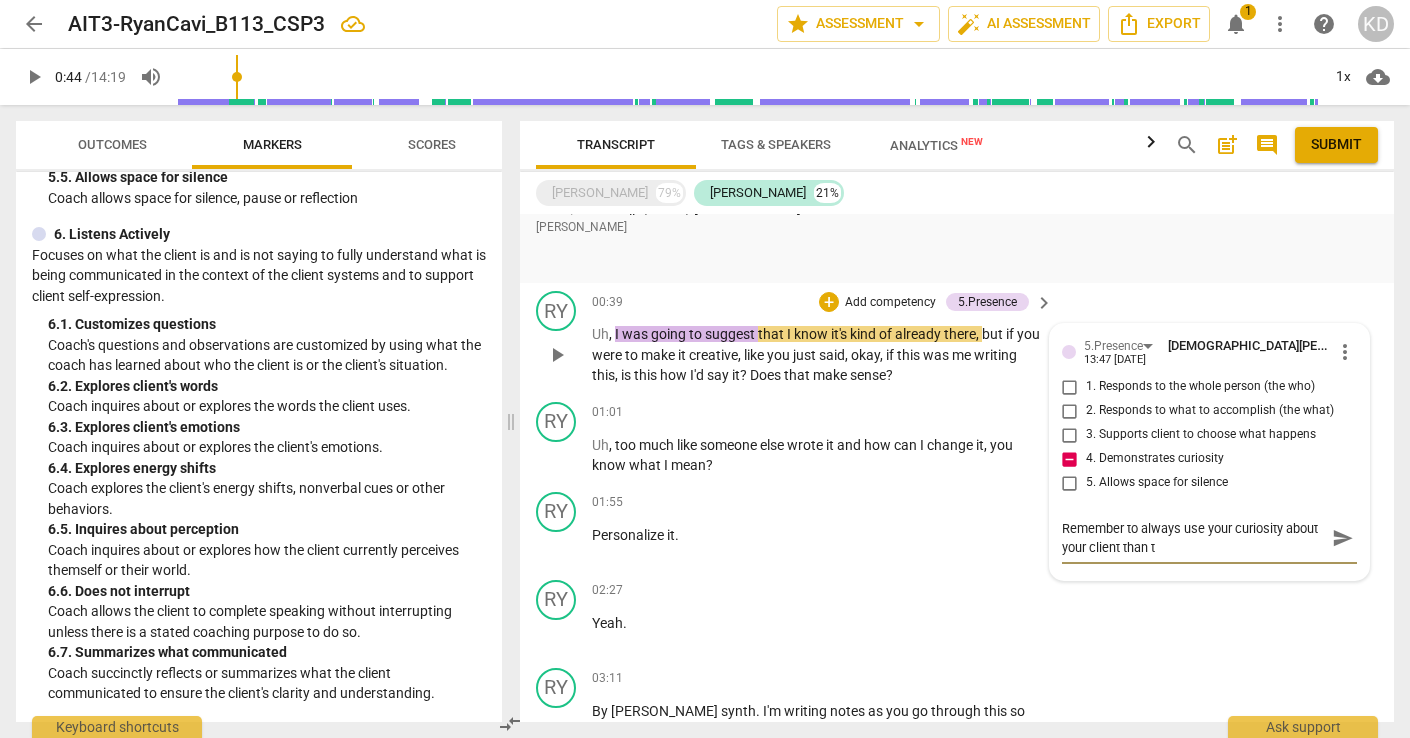 type on "Remember to always use your curiosity about your client than to" 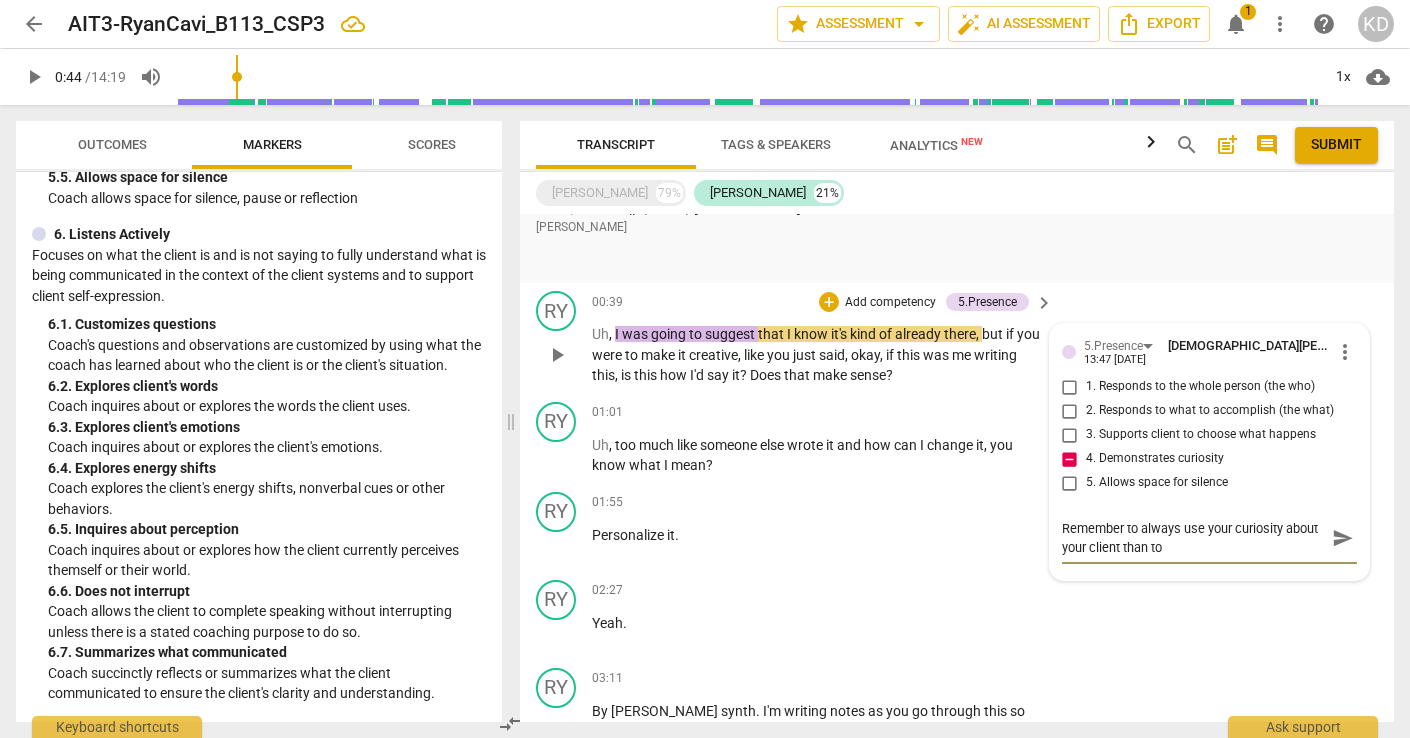 type on "Remember to always use your curiosity about your client than to" 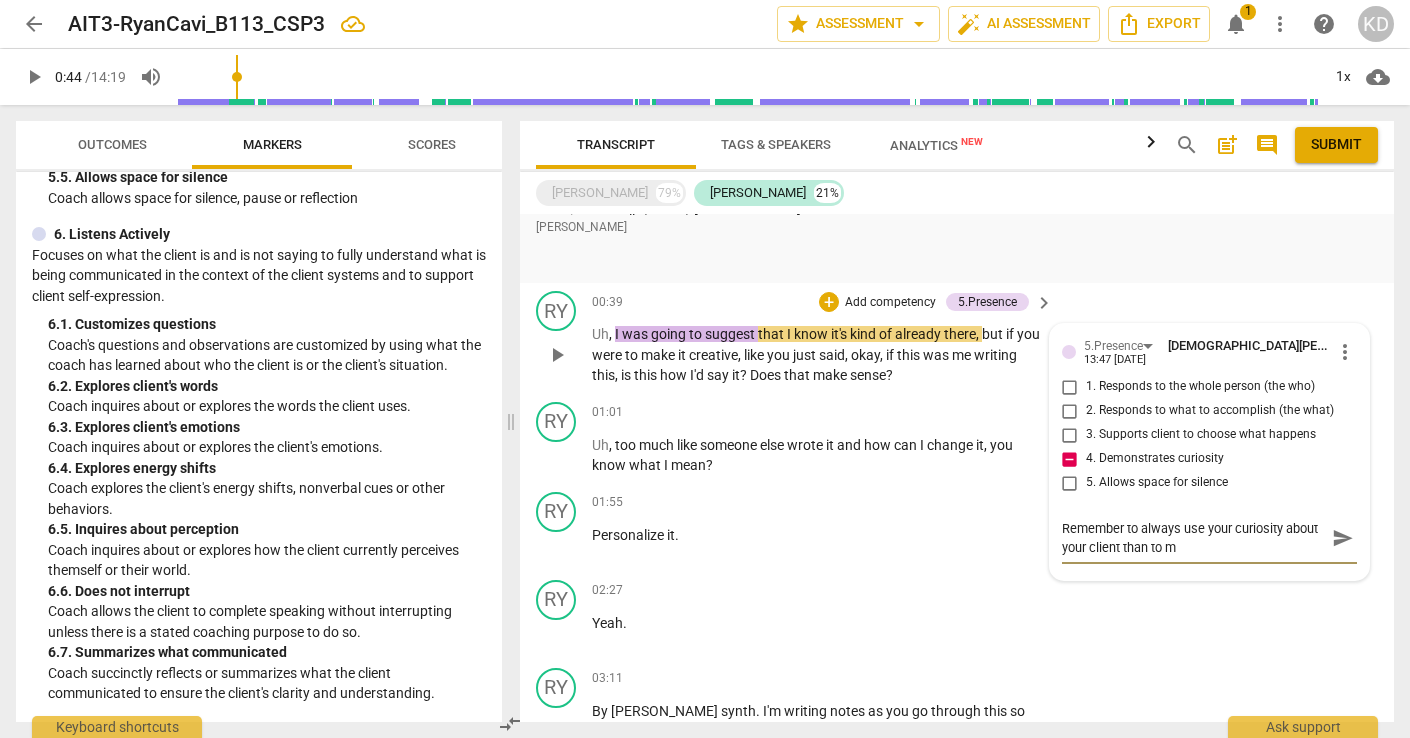 type on "Remember to always use your curiosity about your client than to ma" 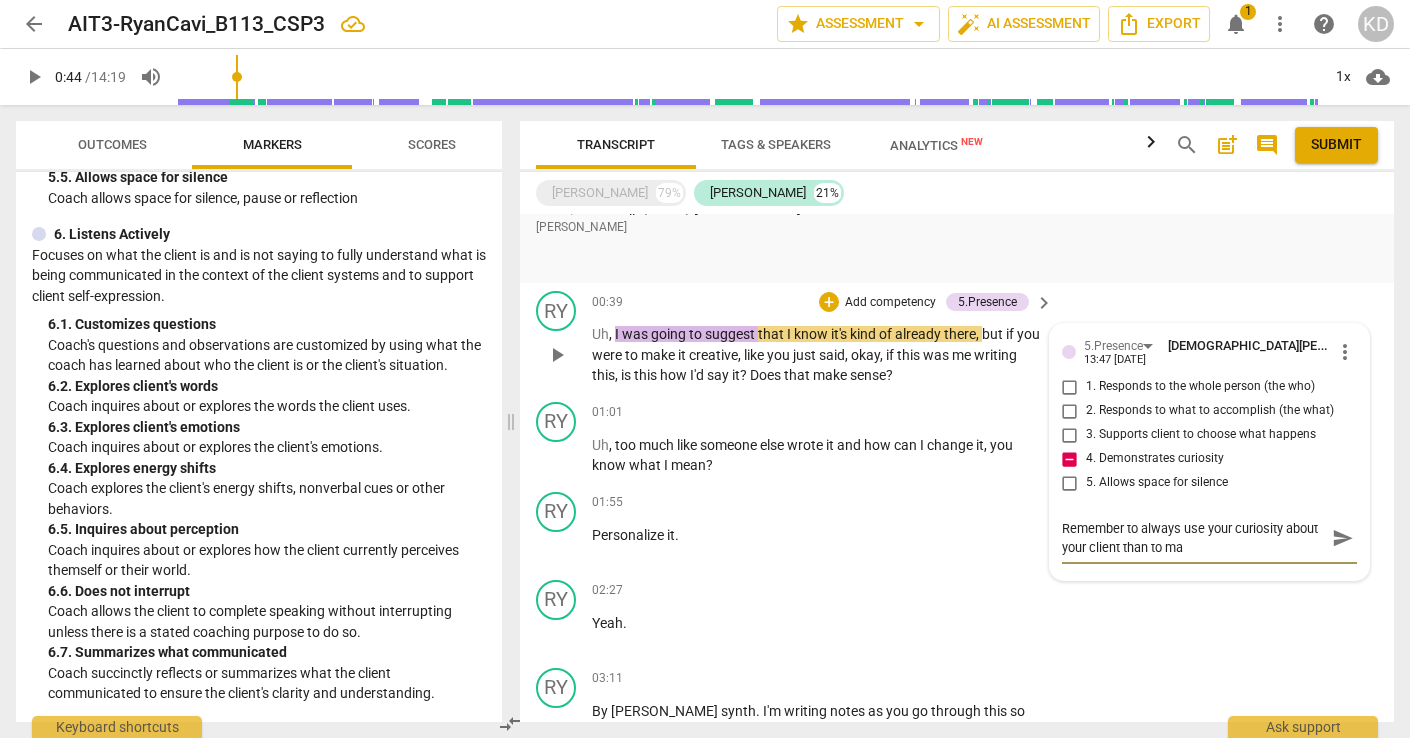 type on "Remember to always use your curiosity about your client than to mak" 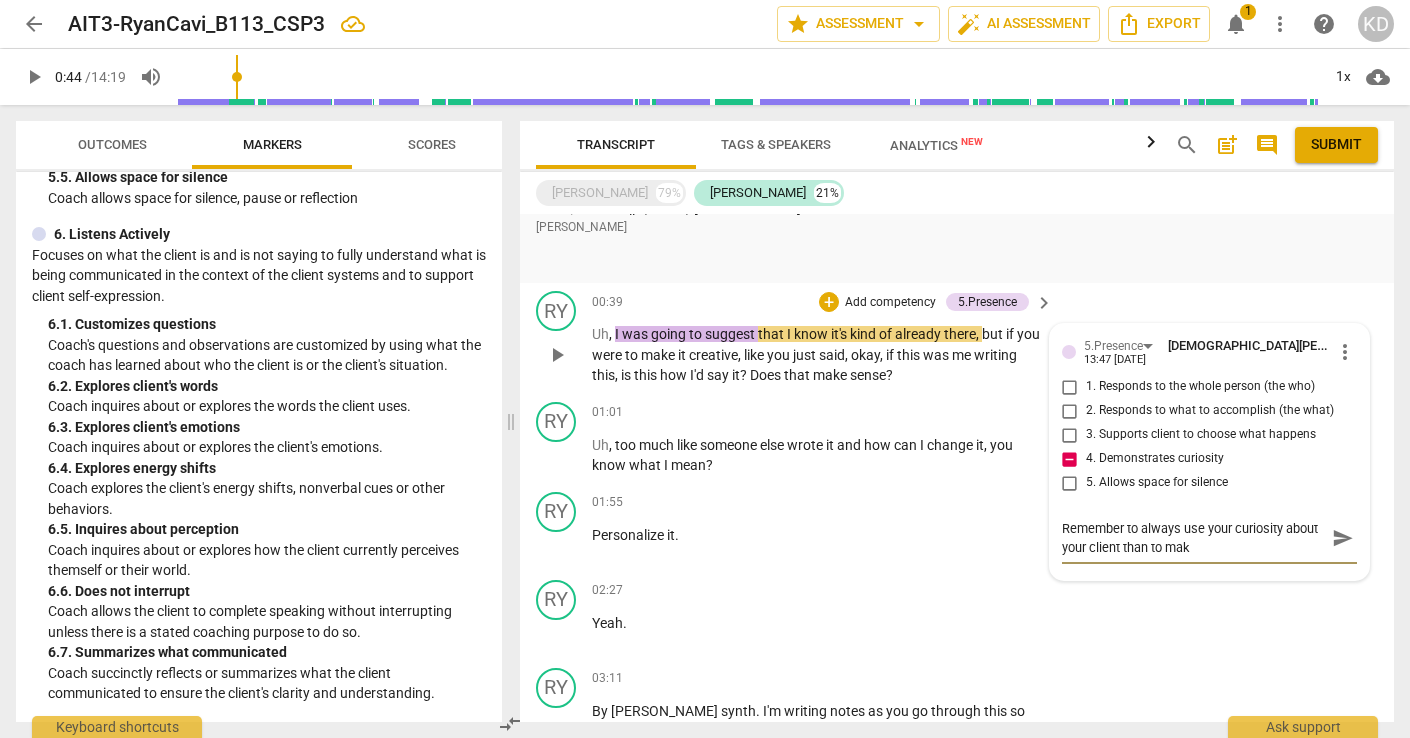 type on "Remember to always use your curiosity about your client than to make" 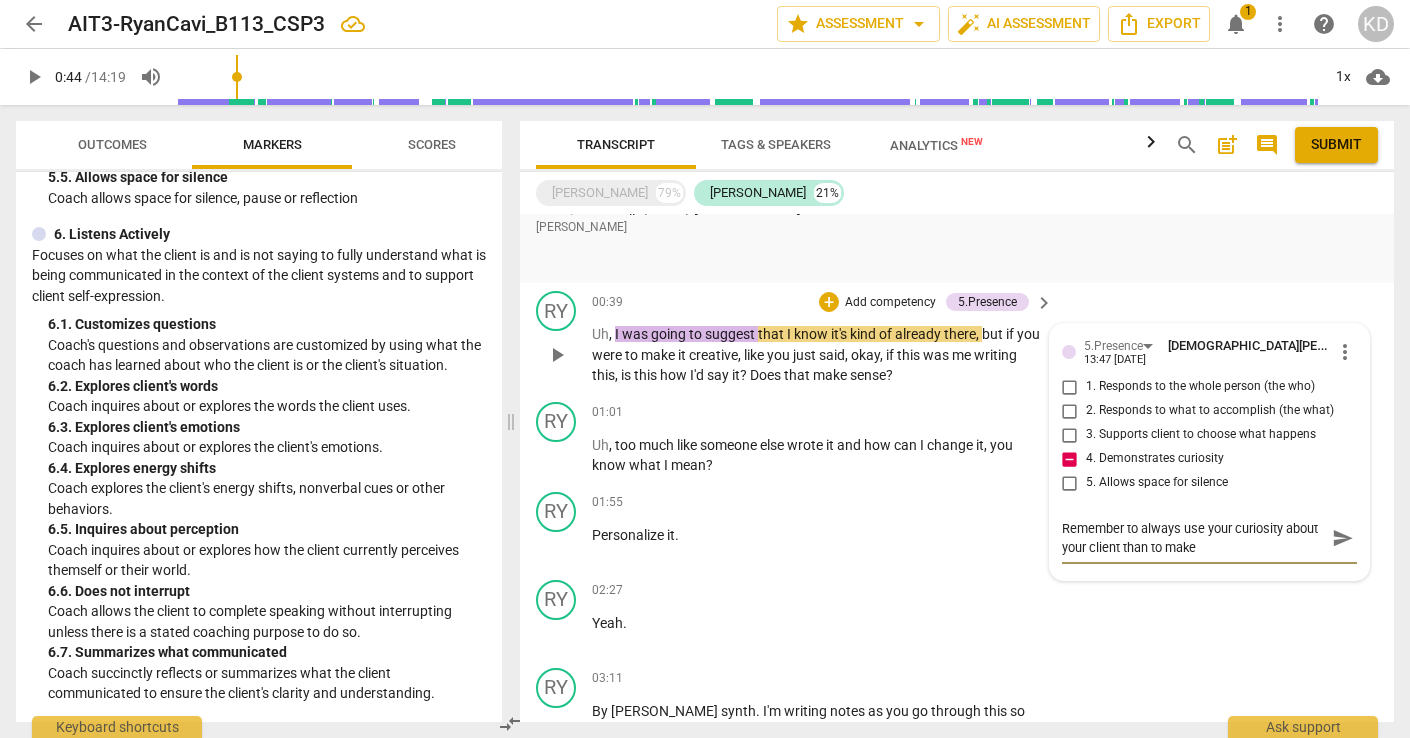 type on "Remember to always use your curiosity about your client than to make" 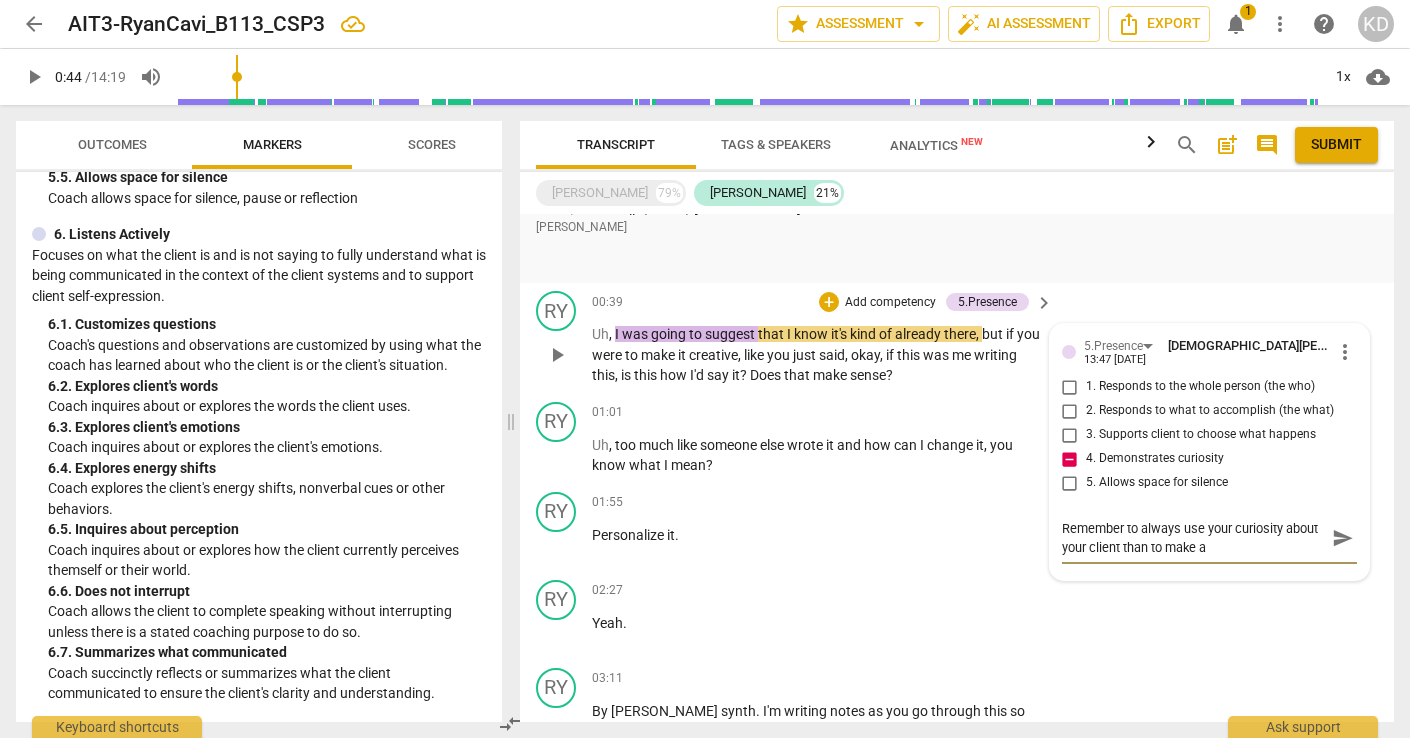 type on "Remember to always use your curiosity about your client than to make a" 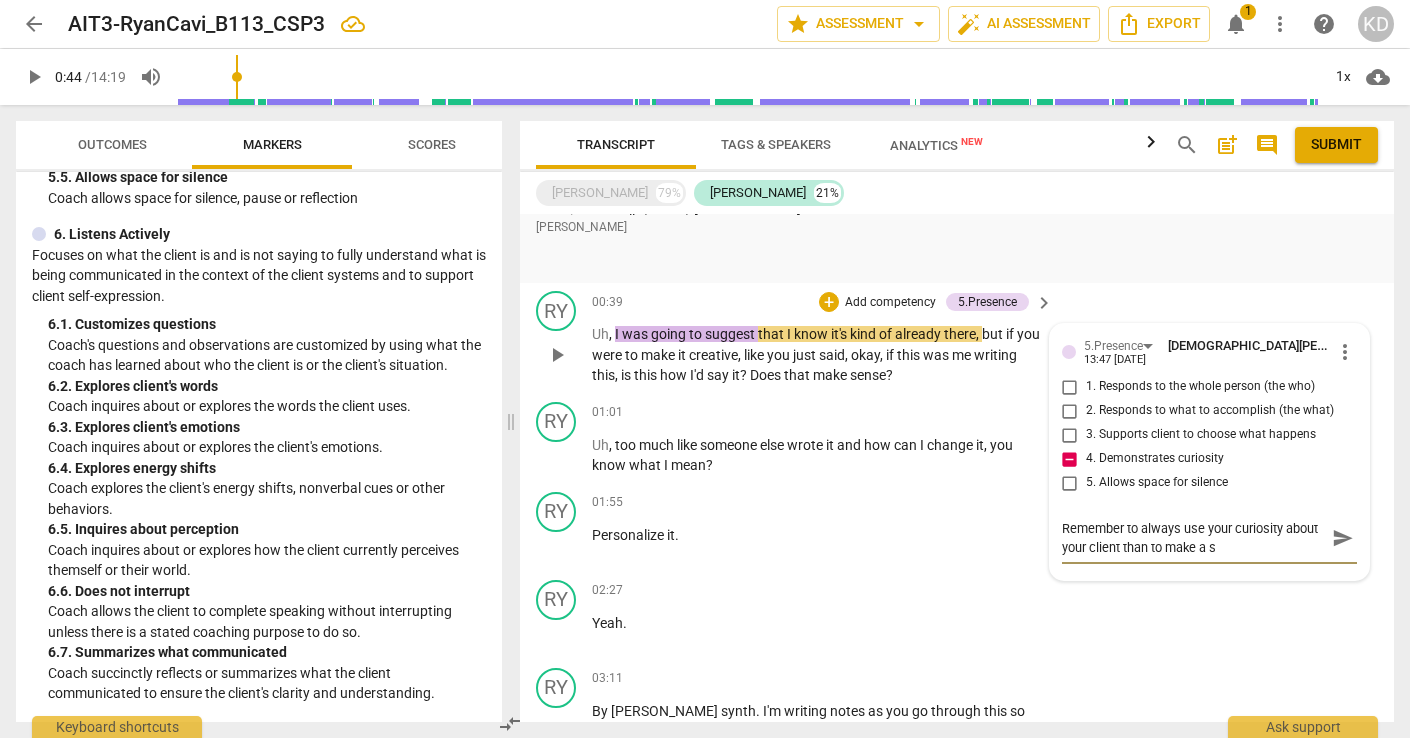 type on "Remember to always use your curiosity about your client than to make a su" 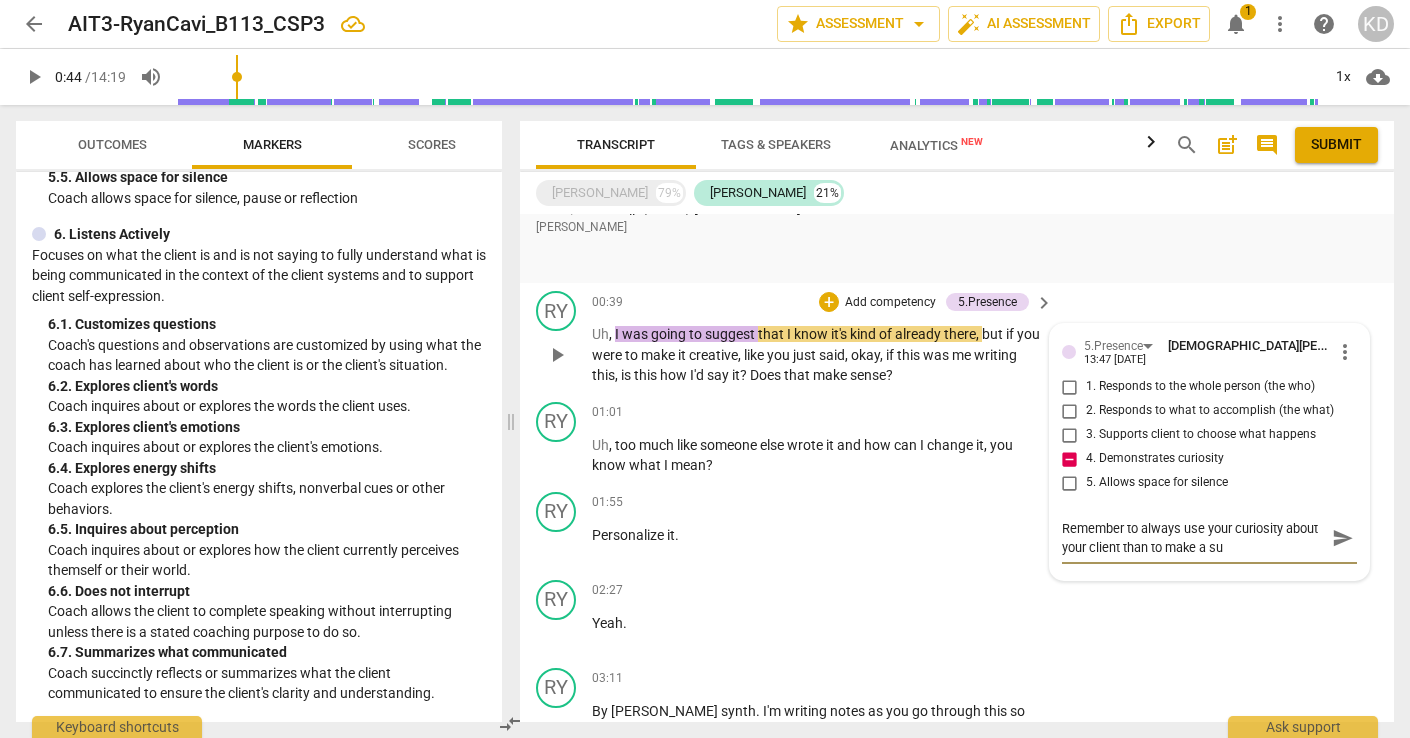 type on "Remember to always use your curiosity about your client than to make a sug" 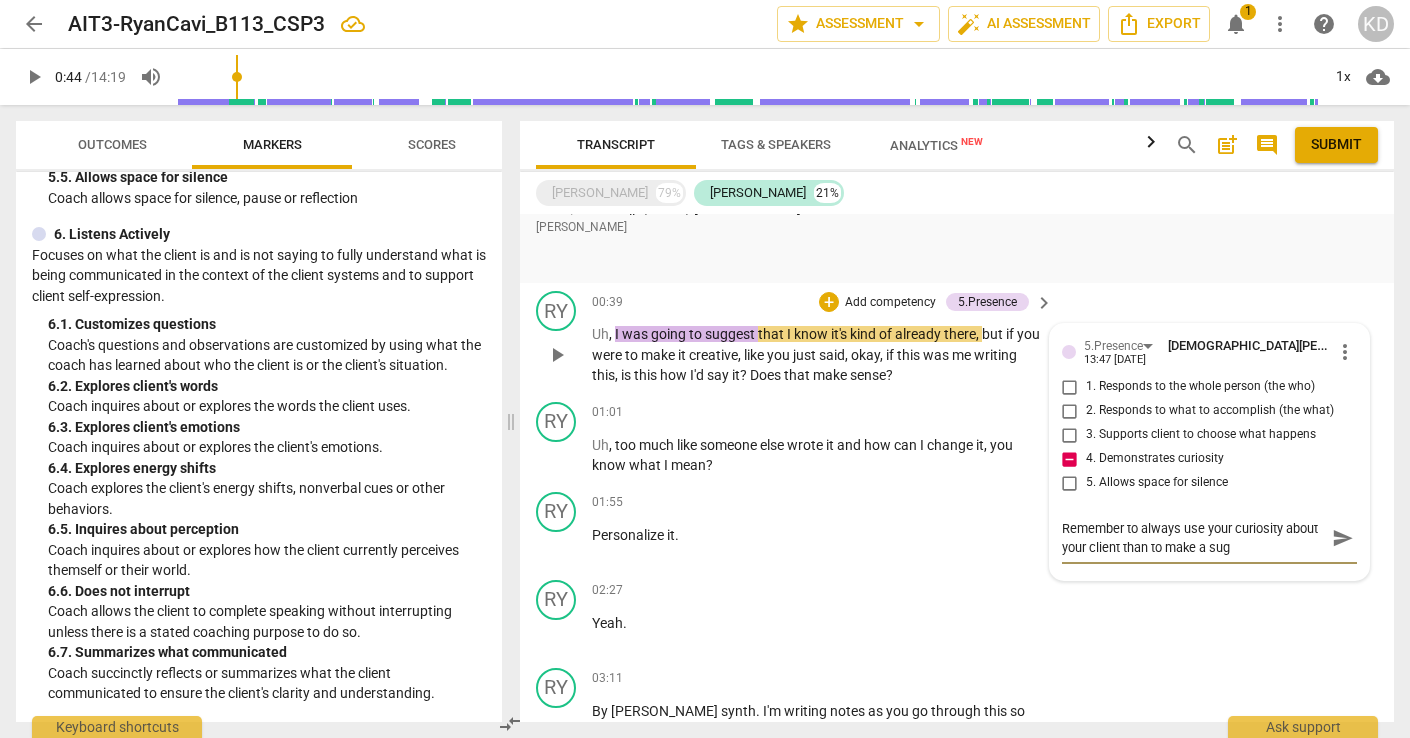 type on "Remember to always use your curiosity about your client than to make a [PERSON_NAME]" 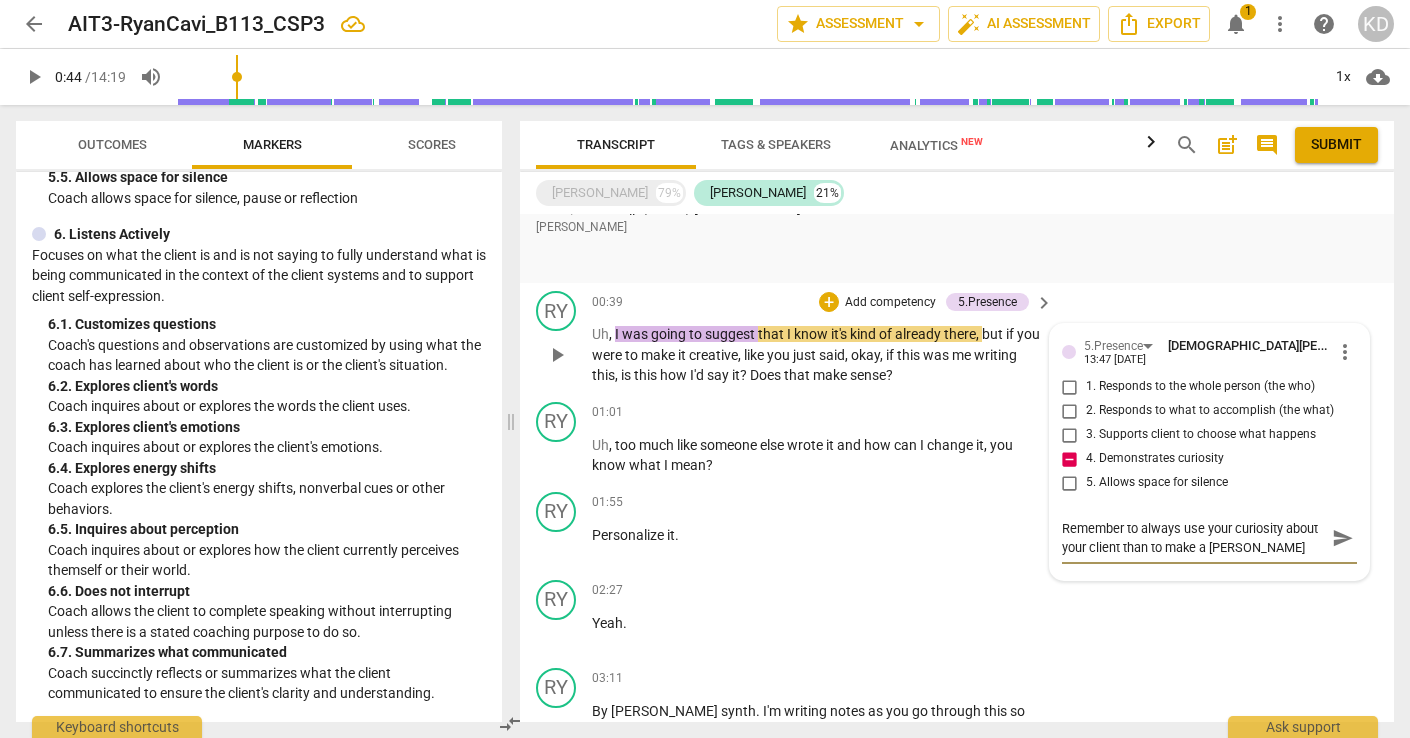 type on "Remember to always use your curiosity about your client than to make a sugge" 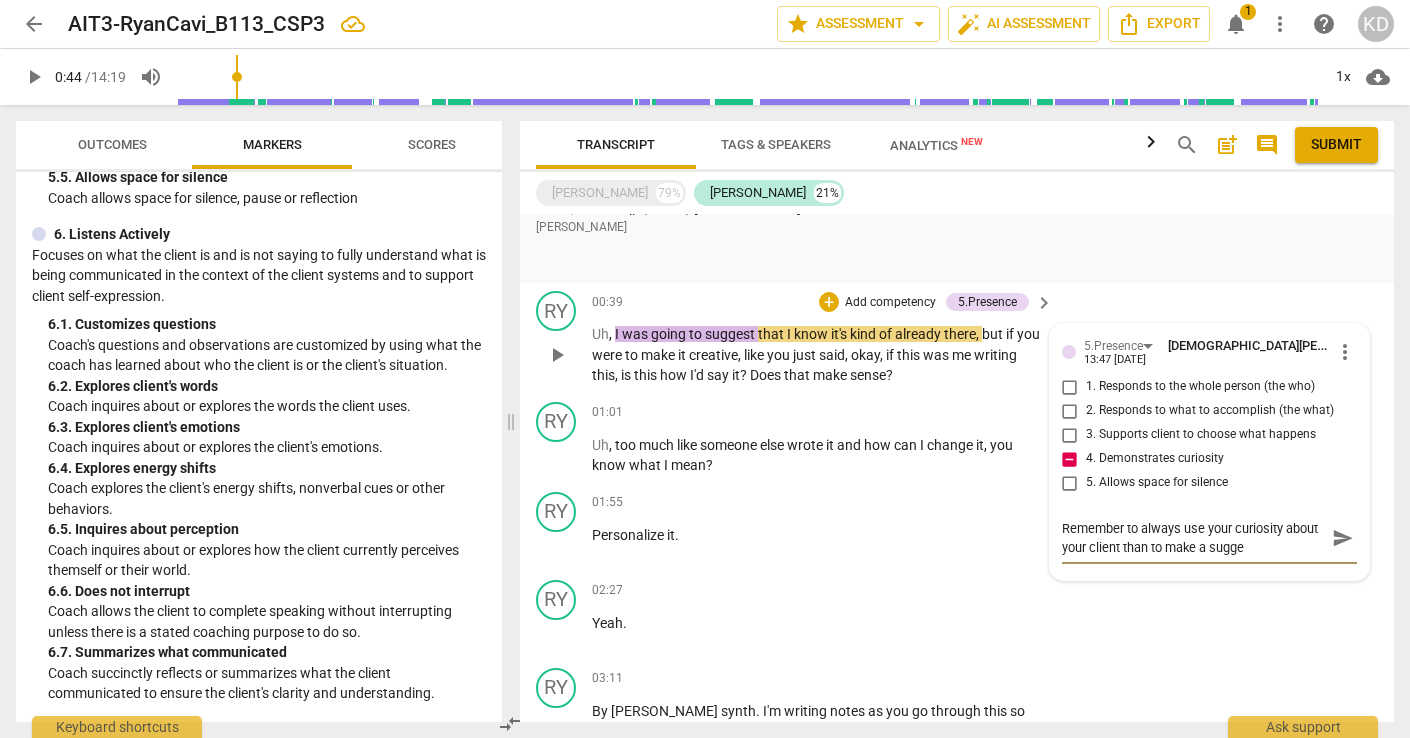 type on "Remember to always use your curiosity about your client than to make a sugges" 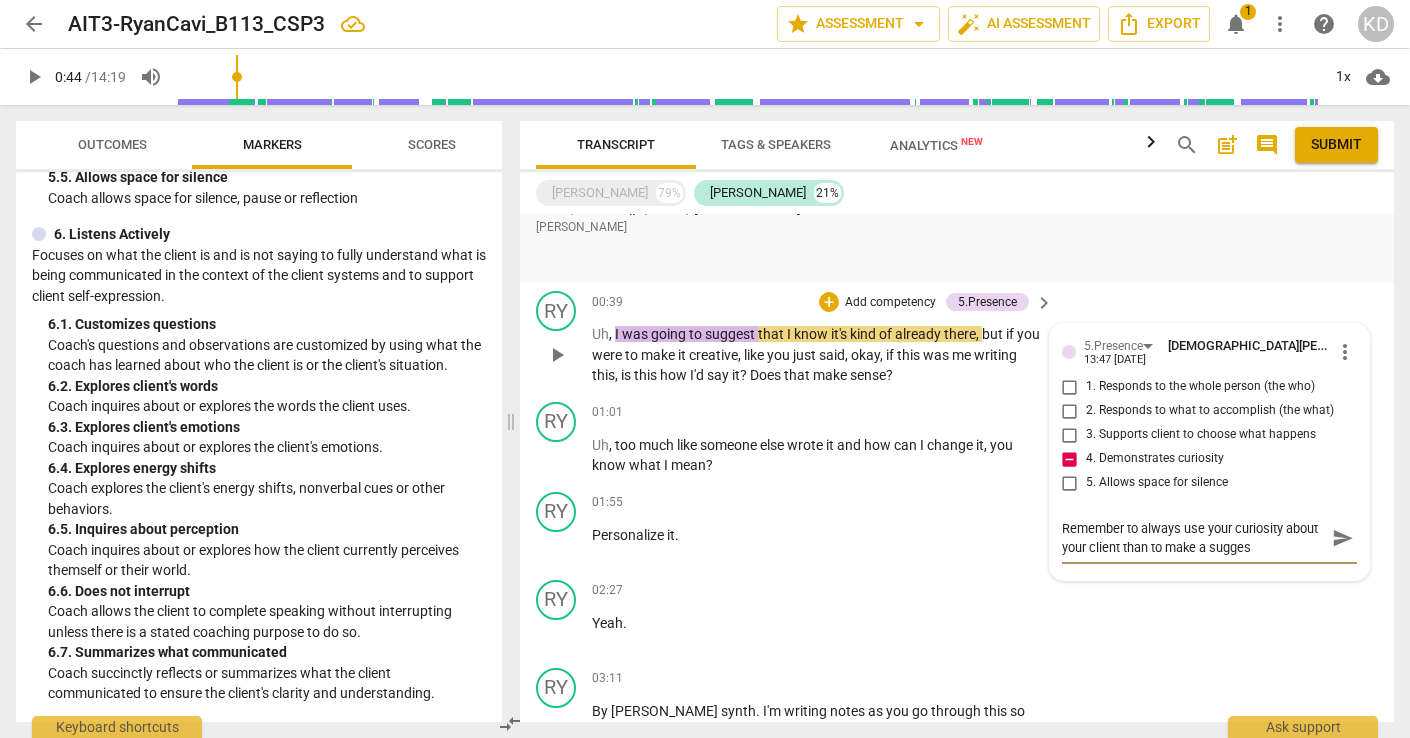 type on "Remember to always use your curiosity about your client than to make a suggest" 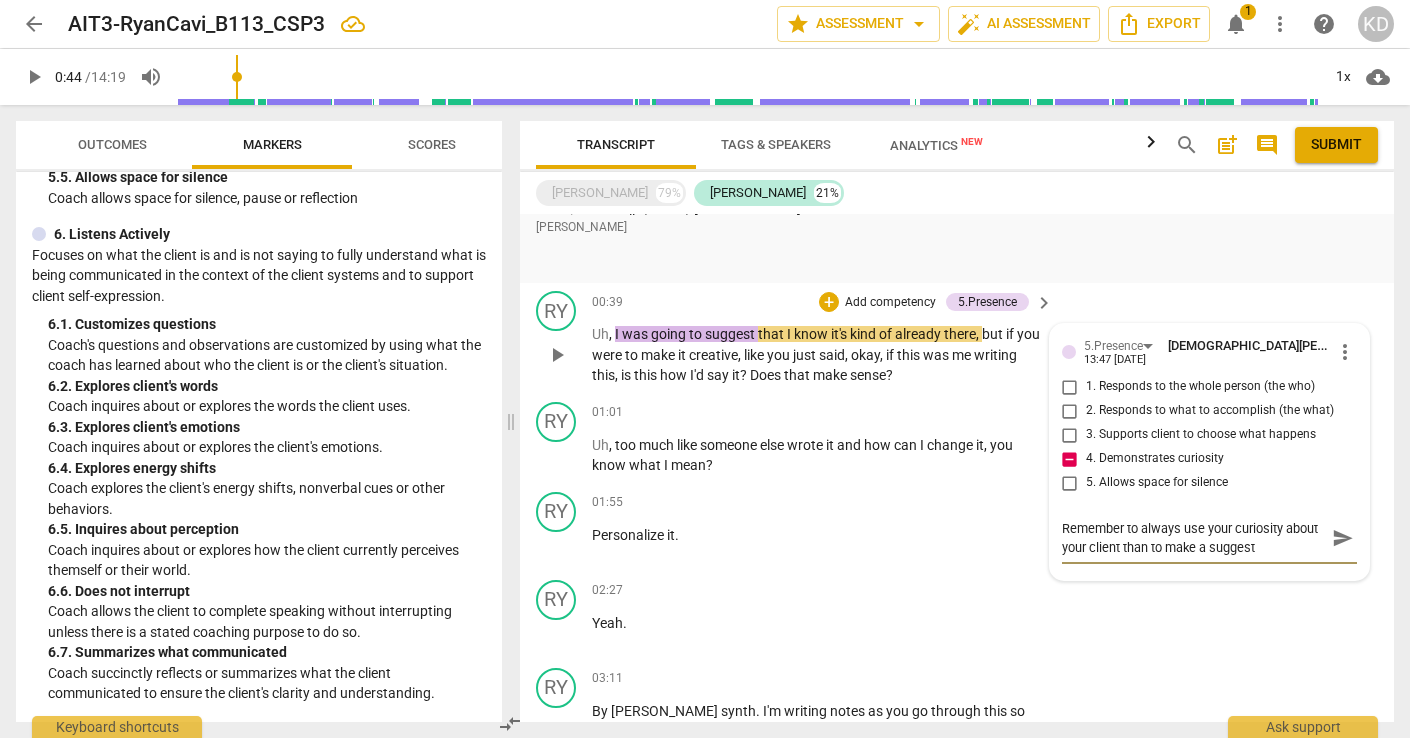 type on "Remember to always use your curiosity about your client than to make a suggesti" 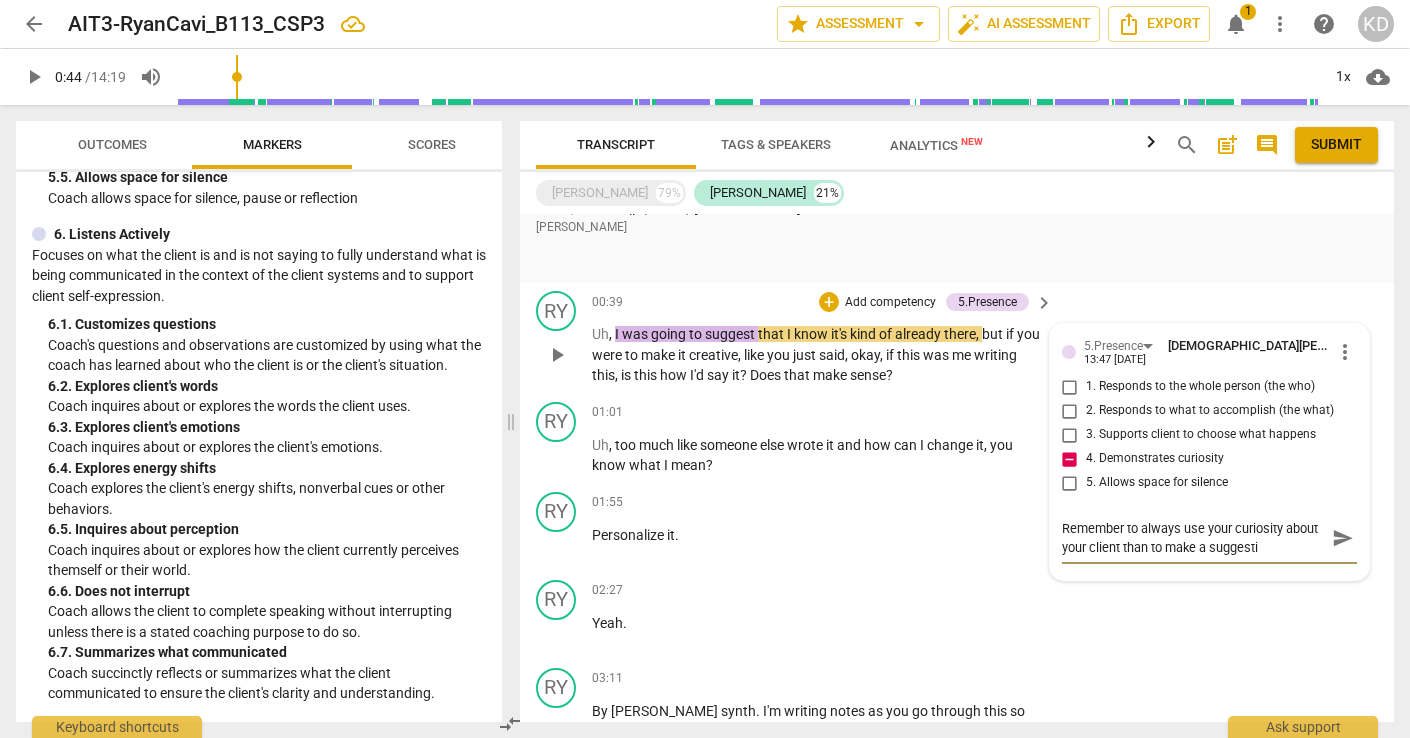 type on "Remember to always use your curiosity about your client than to make a suggestio" 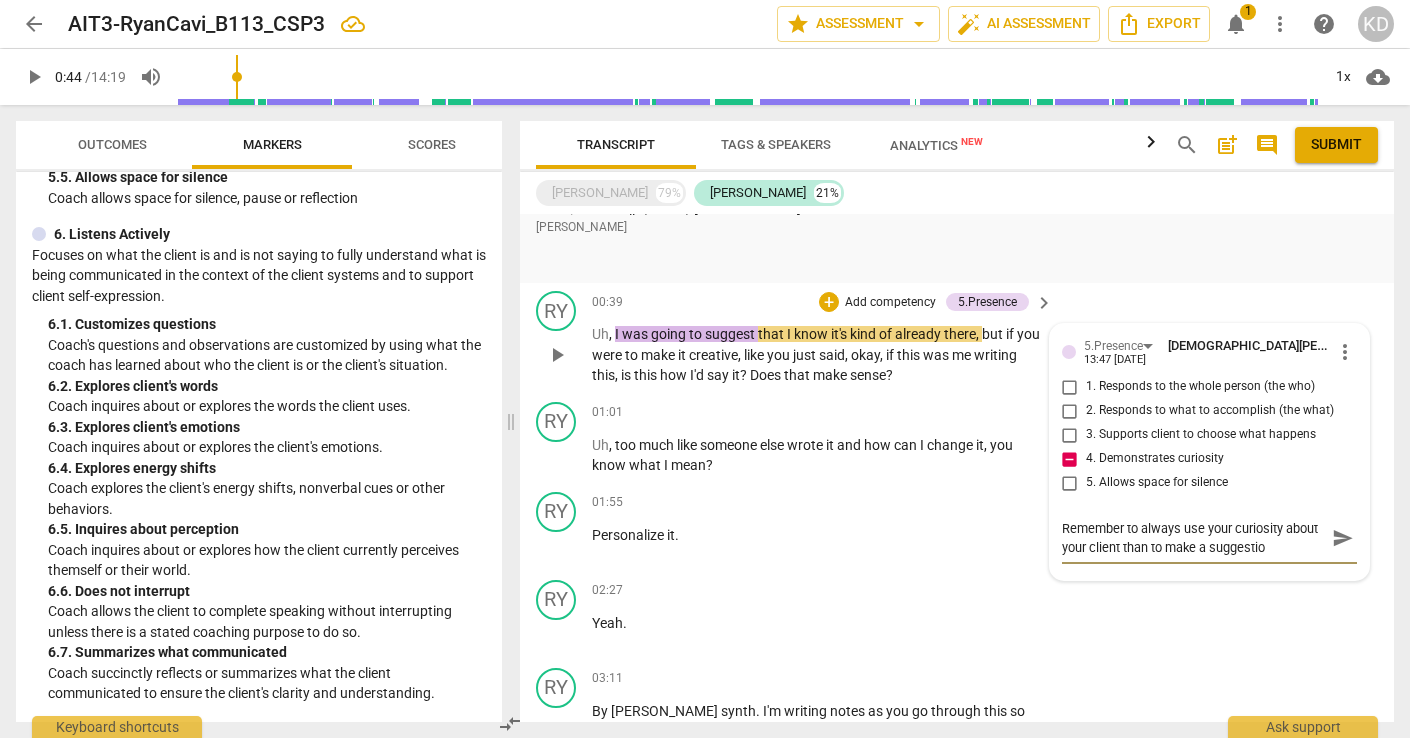 type on "Remember to always use your curiosity about your client than to make a suggestion" 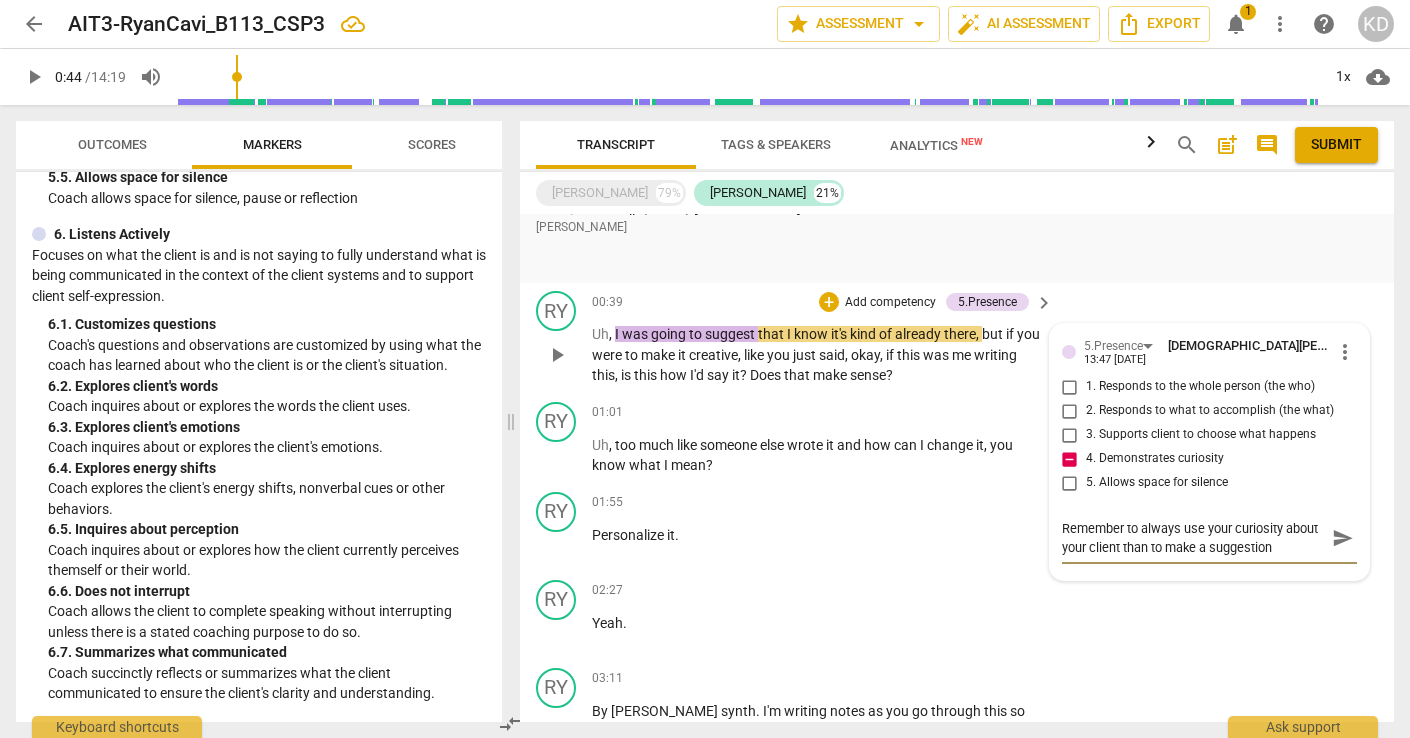 type 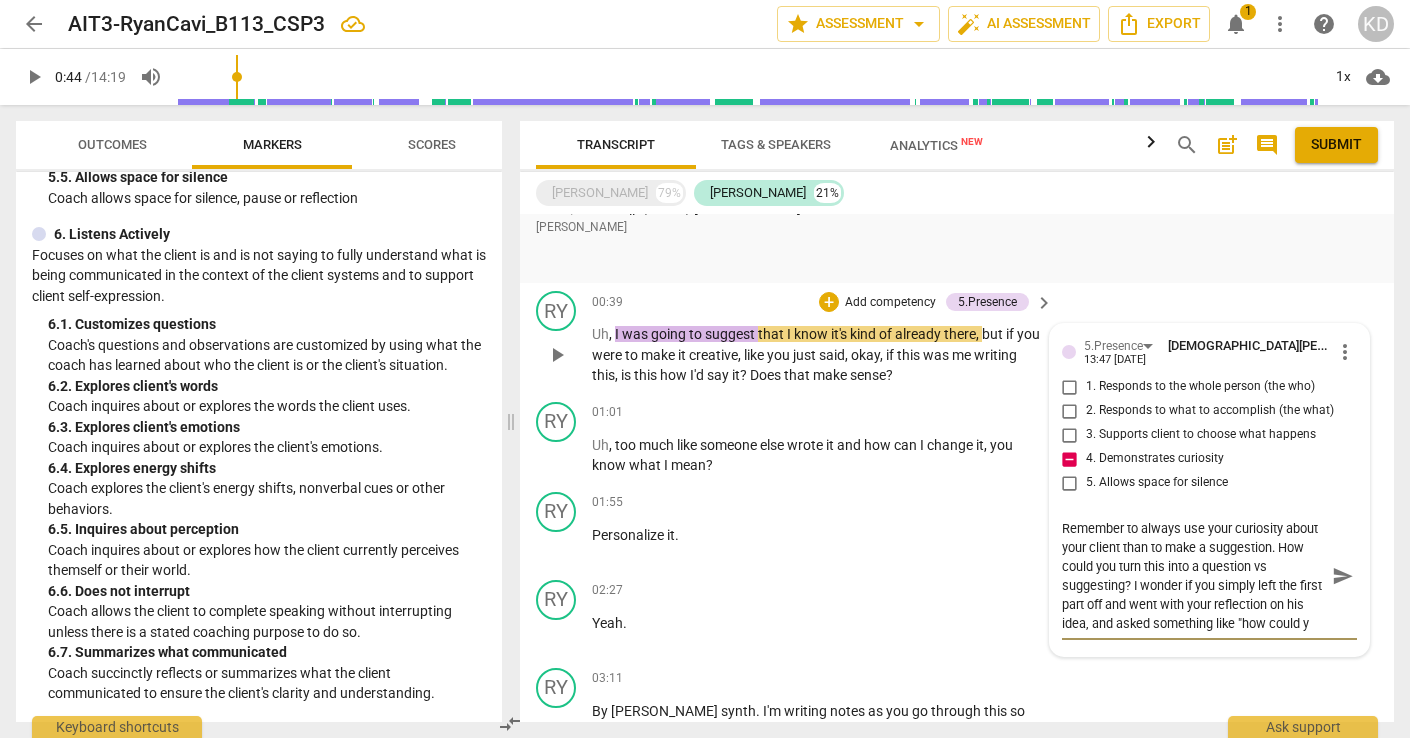 scroll, scrollTop: 17, scrollLeft: 0, axis: vertical 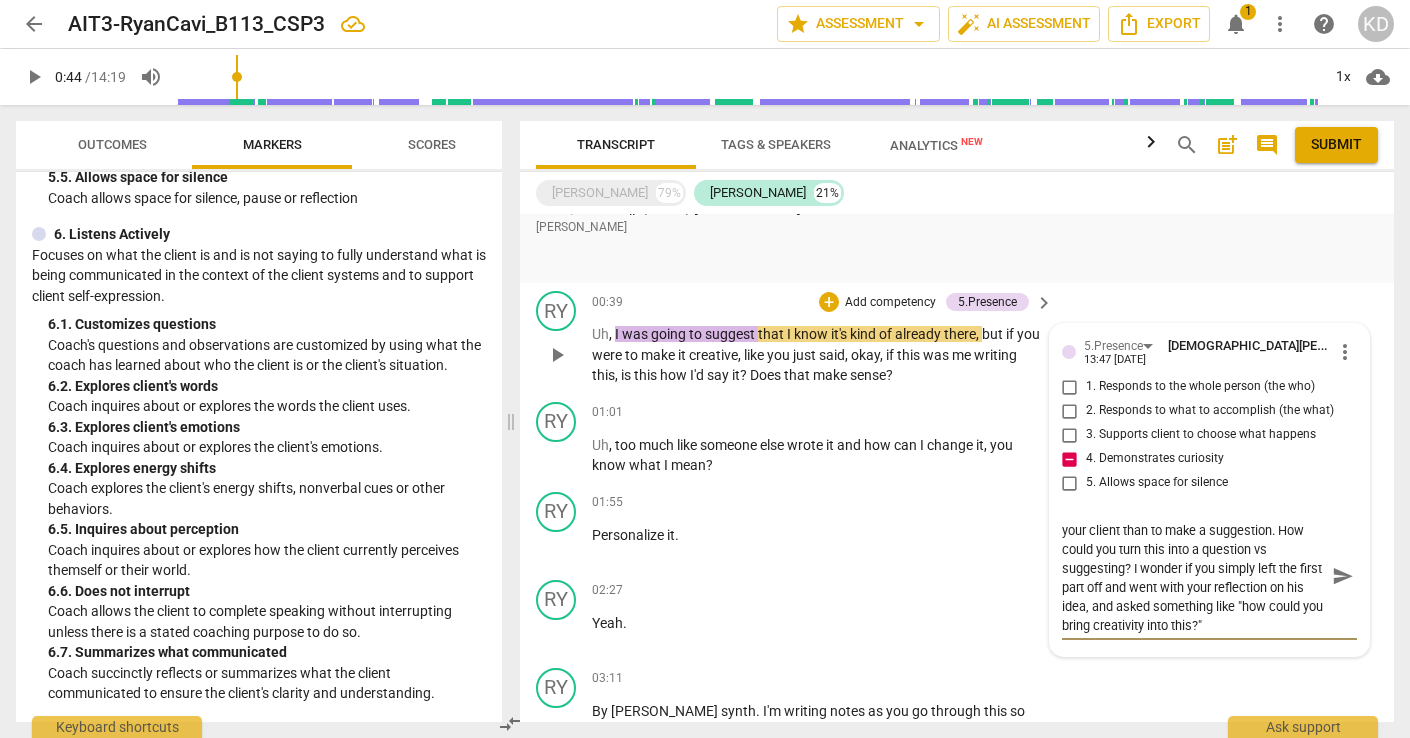 click on "Remember to always use your curiosity about your client than to make a suggestion. How could you turn this into a question vs suggesting? I wonder if you simply left the first part off and went with your reflection on his idea, and asked something like "how could you bring creativity into this?"" at bounding box center (1193, 576) 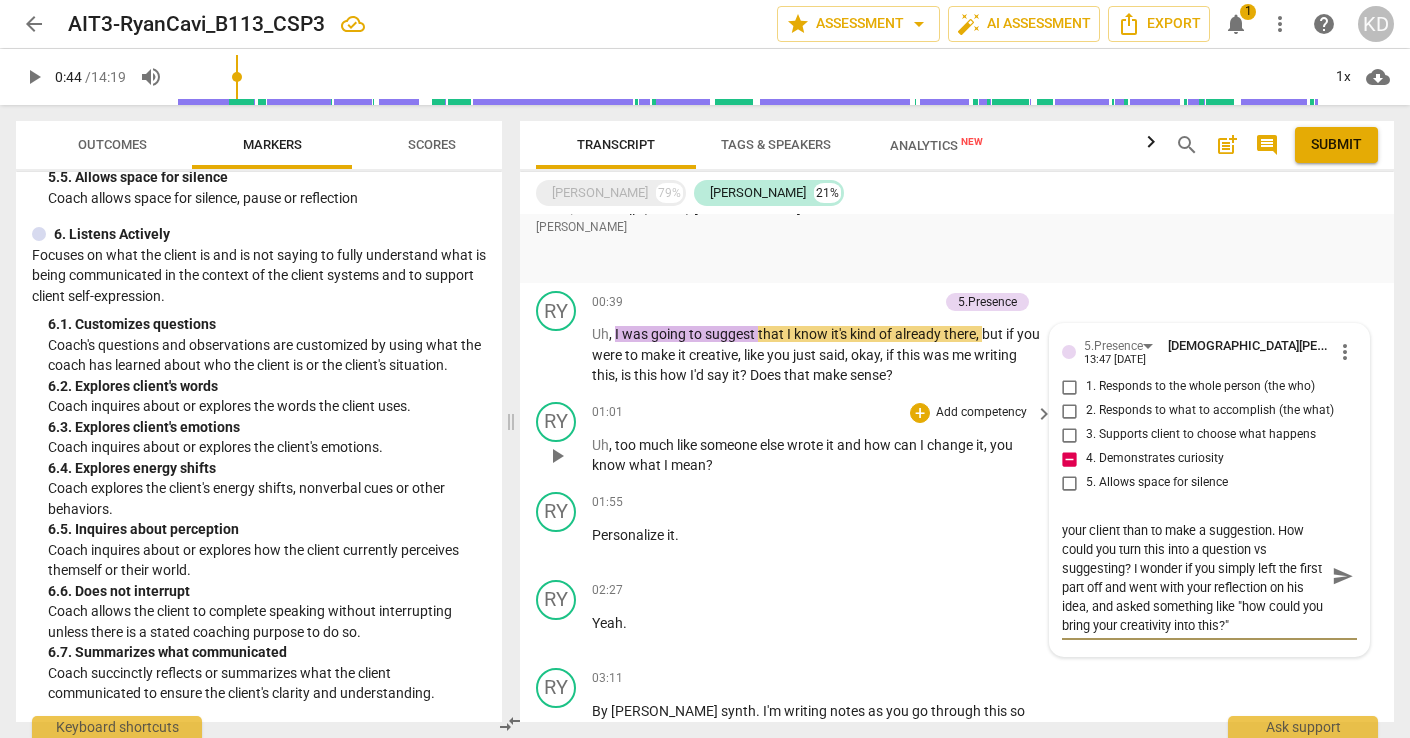click on "01:01 + Add competency keyboard_arrow_right" at bounding box center [823, 413] 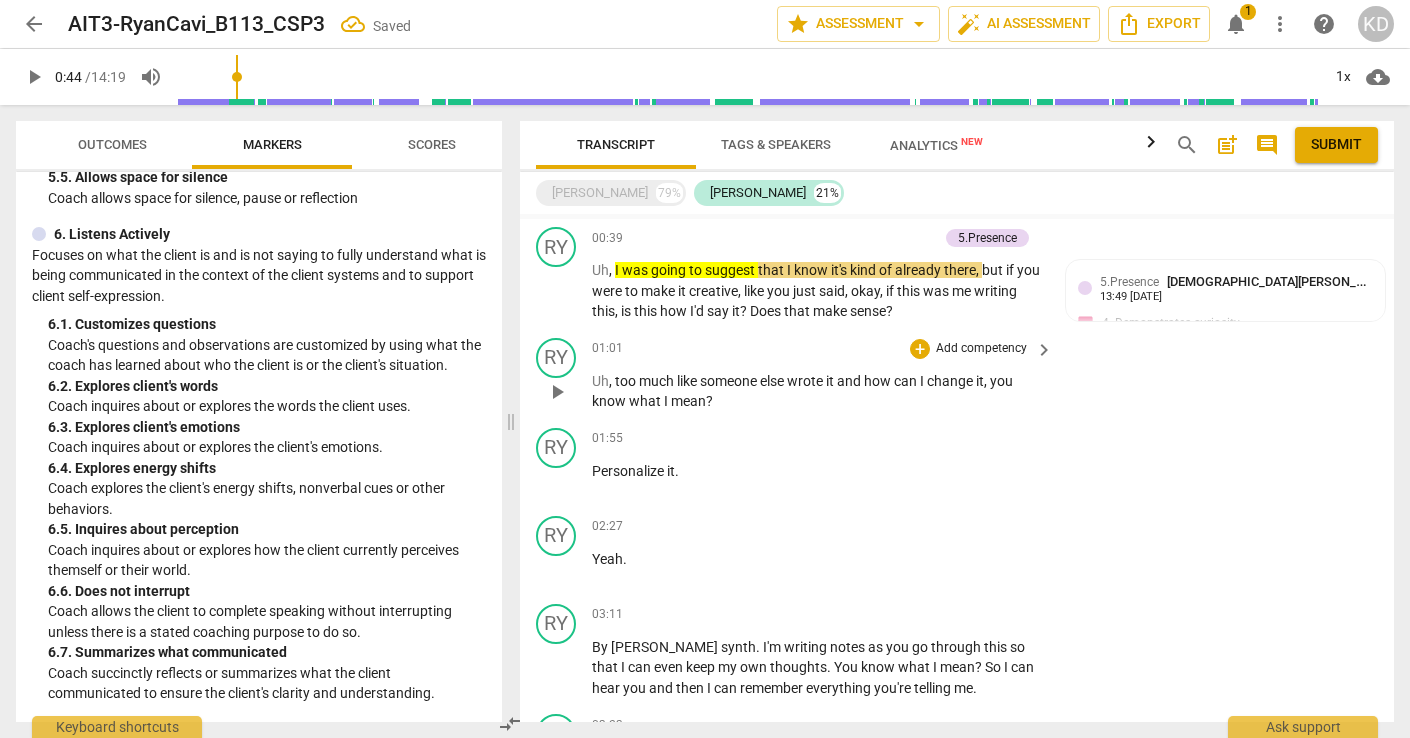 scroll, scrollTop: 1494, scrollLeft: 0, axis: vertical 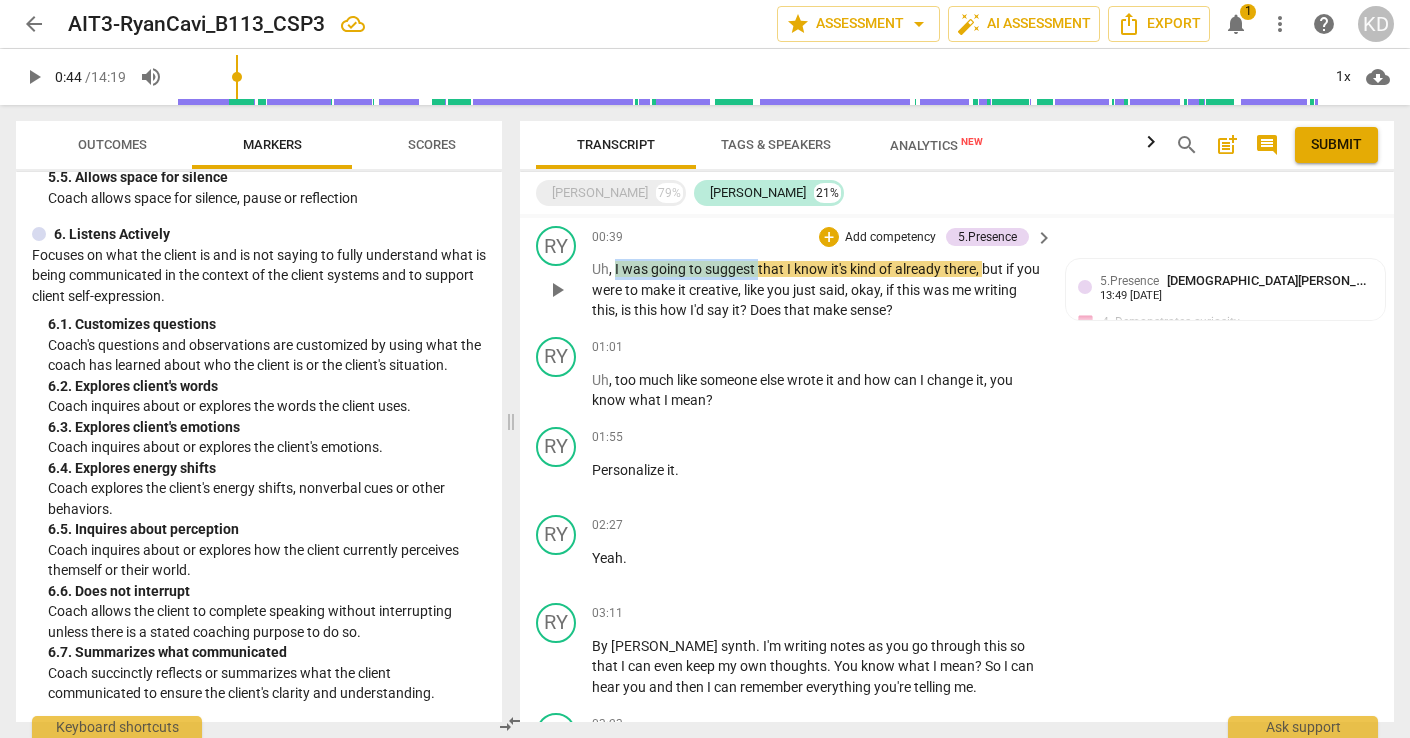drag, startPoint x: 614, startPoint y: 270, endPoint x: 761, endPoint y: 274, distance: 147.05441 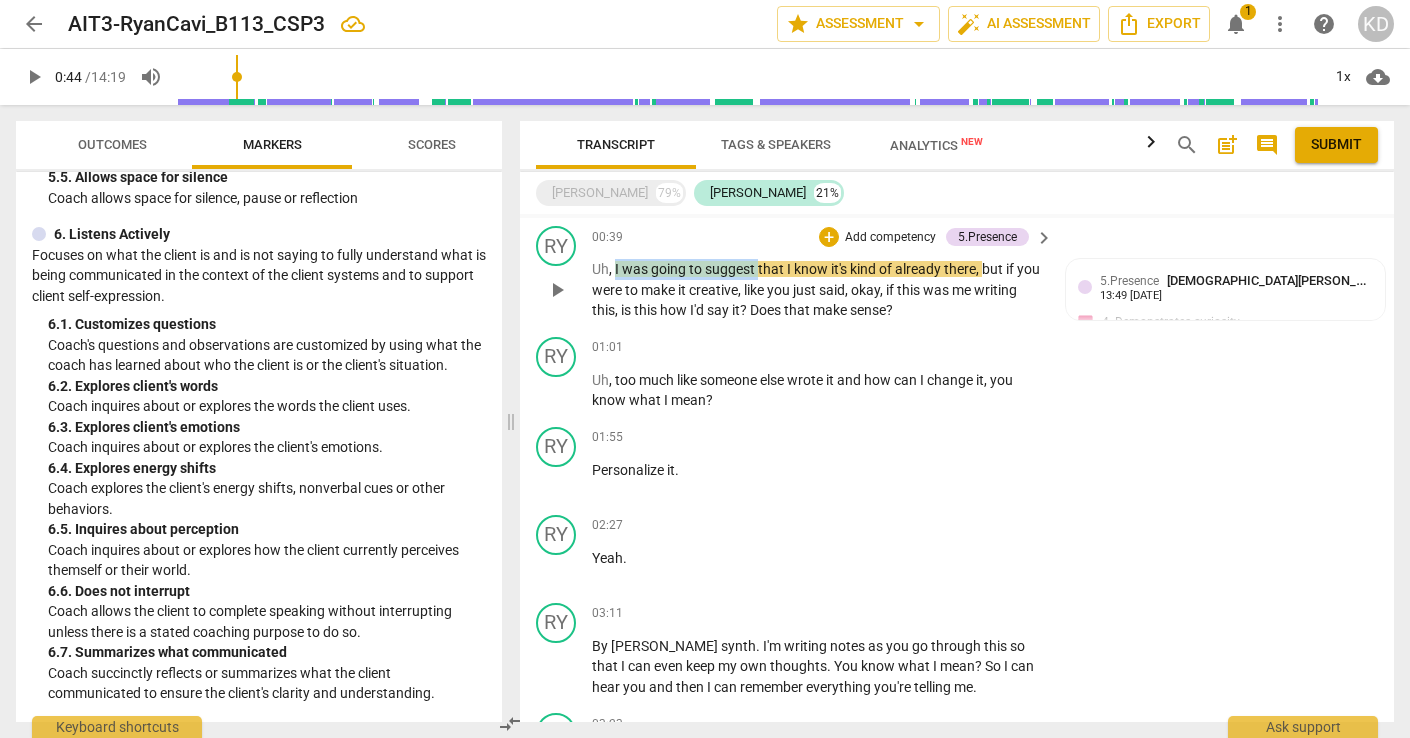 click on "Uh ,   I   was   going   to   suggest   that   I   know   it's   kind   of   already   there ,   but   if   you   were   to   make   it   creative ,   like   you   just   said ,   okay ,   if   this   was   me   writing   this ,   is   this   how   I'd   say   it ?   Does   that   make   sense ?" at bounding box center (817, 290) 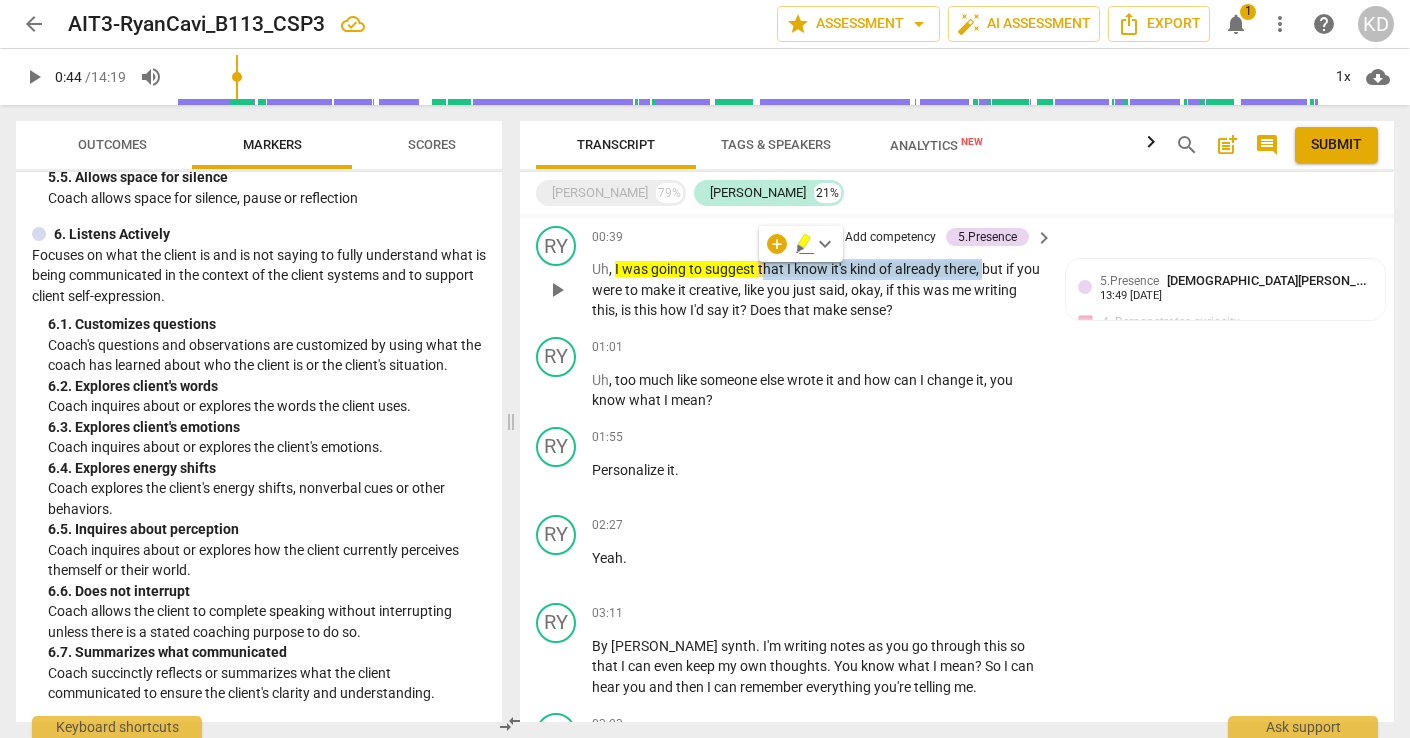 drag, startPoint x: 985, startPoint y: 272, endPoint x: 761, endPoint y: 269, distance: 224.0201 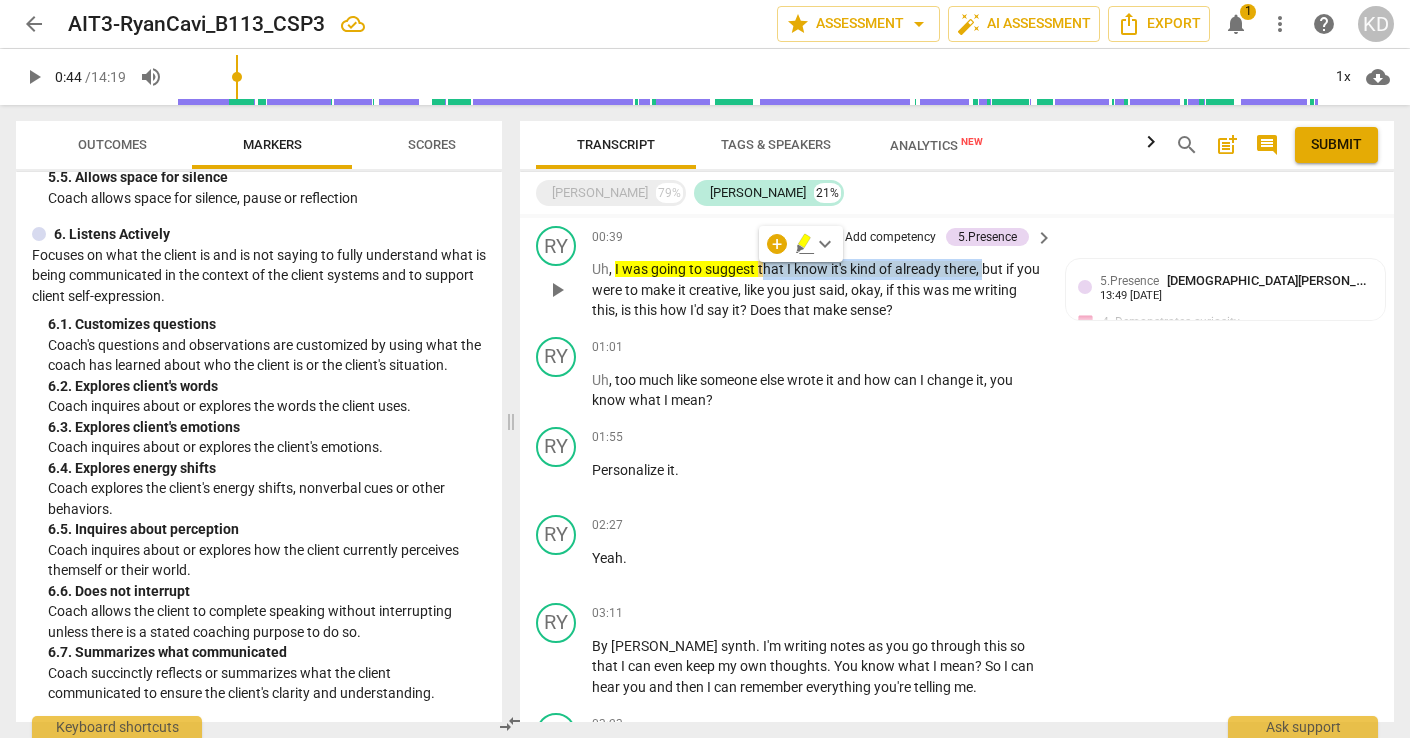 click on "Uh ,   I   was   going   to   suggest   that   I   know   it's   kind   of   already   there ,   but   if   you   were   to   make   it   creative ,   like   you   just   said ,   okay ,   if   this   was   me   writing   this ,   is   this   how   I'd   say   it ?   Does   that   make   sense ?" at bounding box center (817, 290) 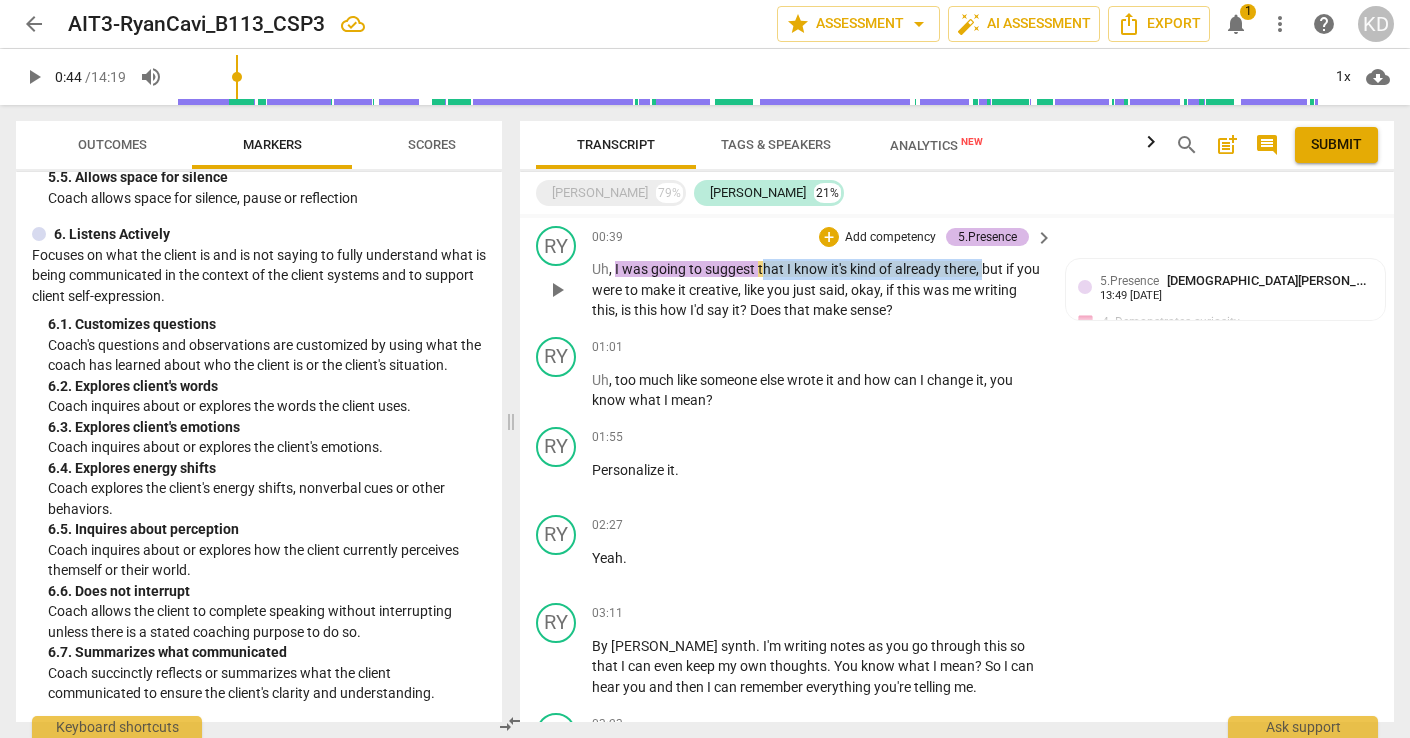 click on "5.Presence" at bounding box center [987, 237] 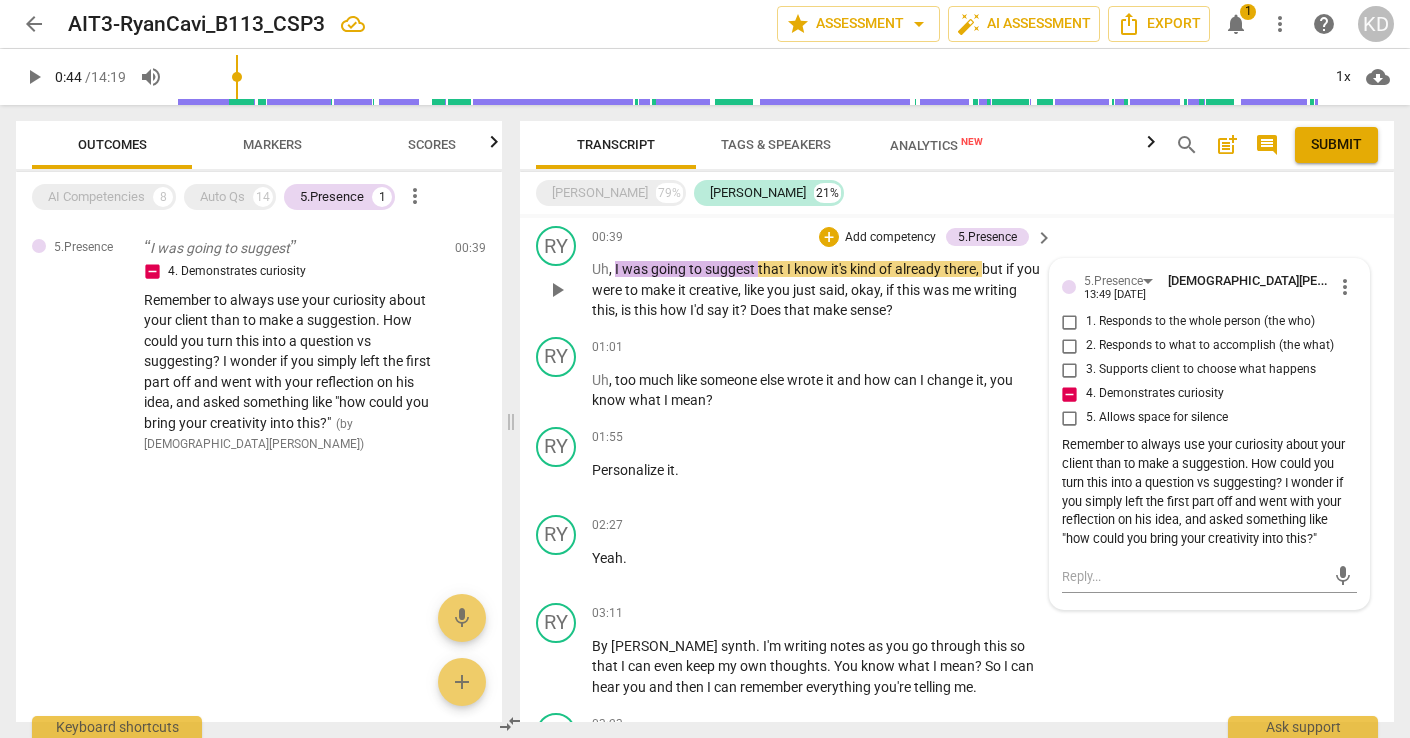 click on "Remember to always use your curiosity about your client than to make a suggestion. How could you turn this into a question vs suggesting? I wonder if you simply left the first part off and went with your reflection on his idea, and asked something like "how could you bring your creativity into this?"" at bounding box center (1209, 492) 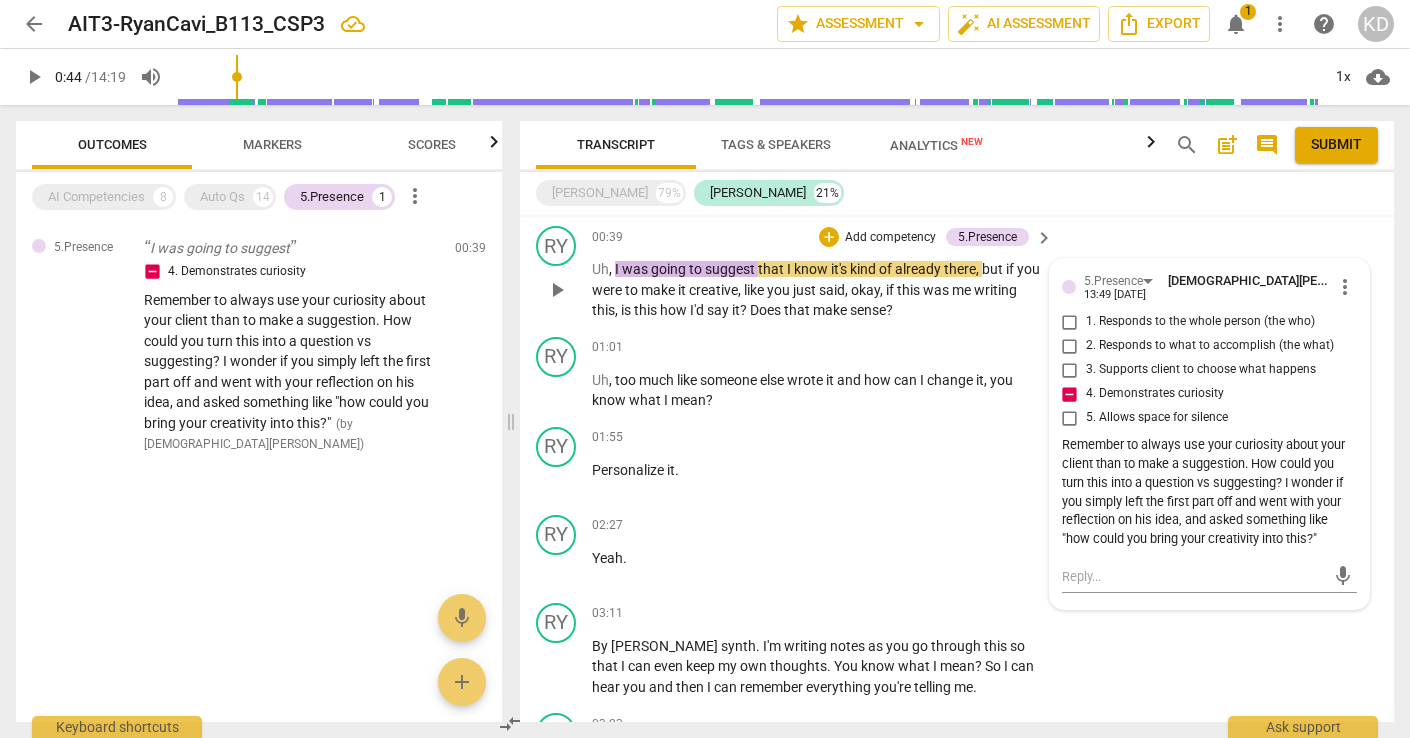 click on "more_vert" at bounding box center (1345, 287) 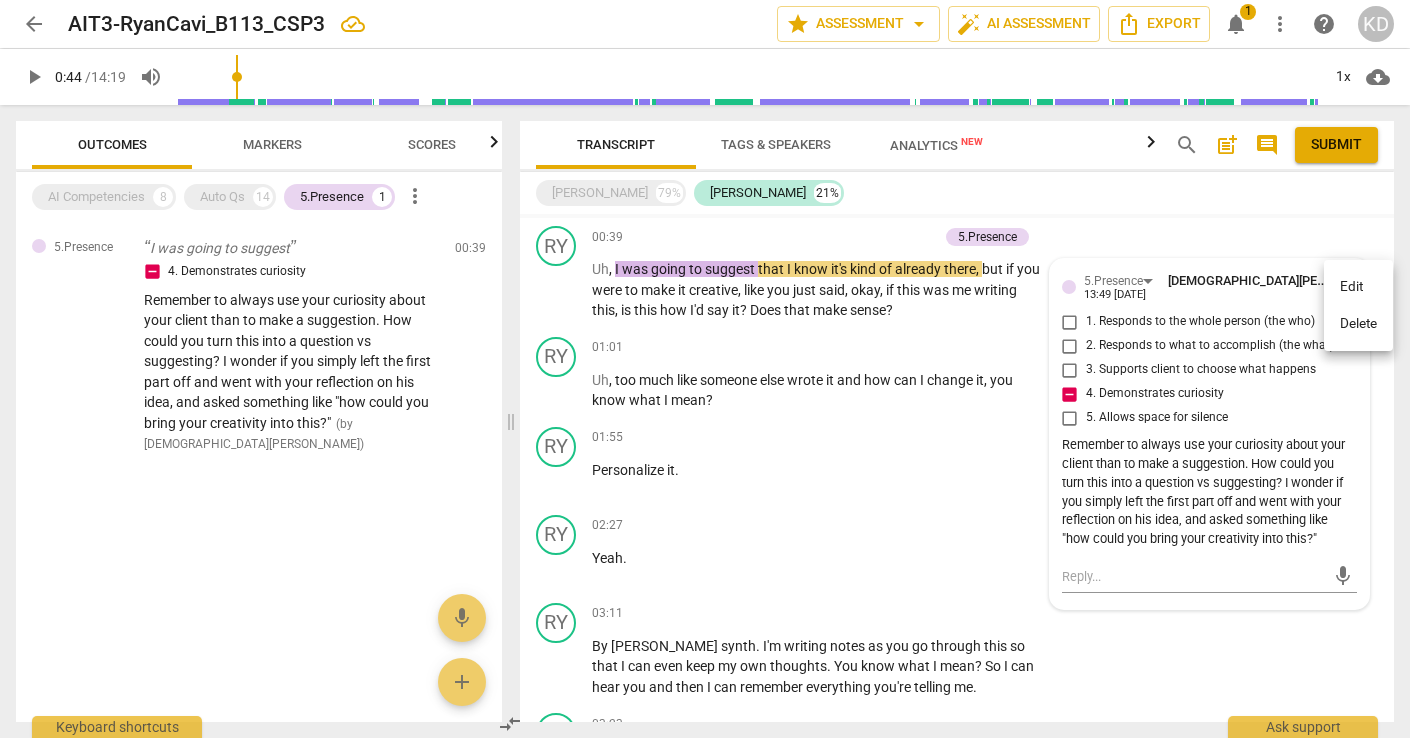 click on "Edit" at bounding box center [1358, 287] 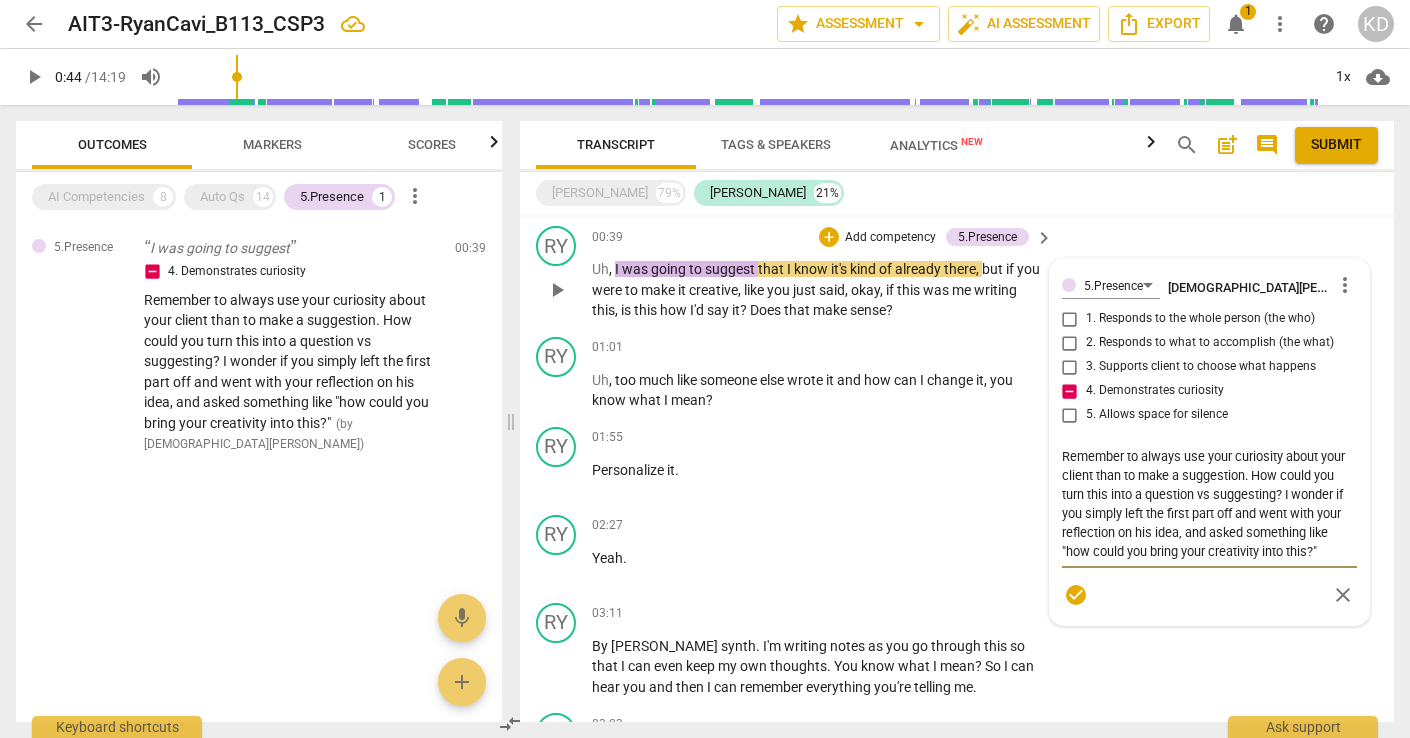 click on "Remember to always use your curiosity about your client than to make a suggestion. How could you turn this into a question vs suggesting? I wonder if you simply left the first part off and went with your reflection on his idea, and asked something like "how could you bring your creativity into this?"" at bounding box center (1209, 504) 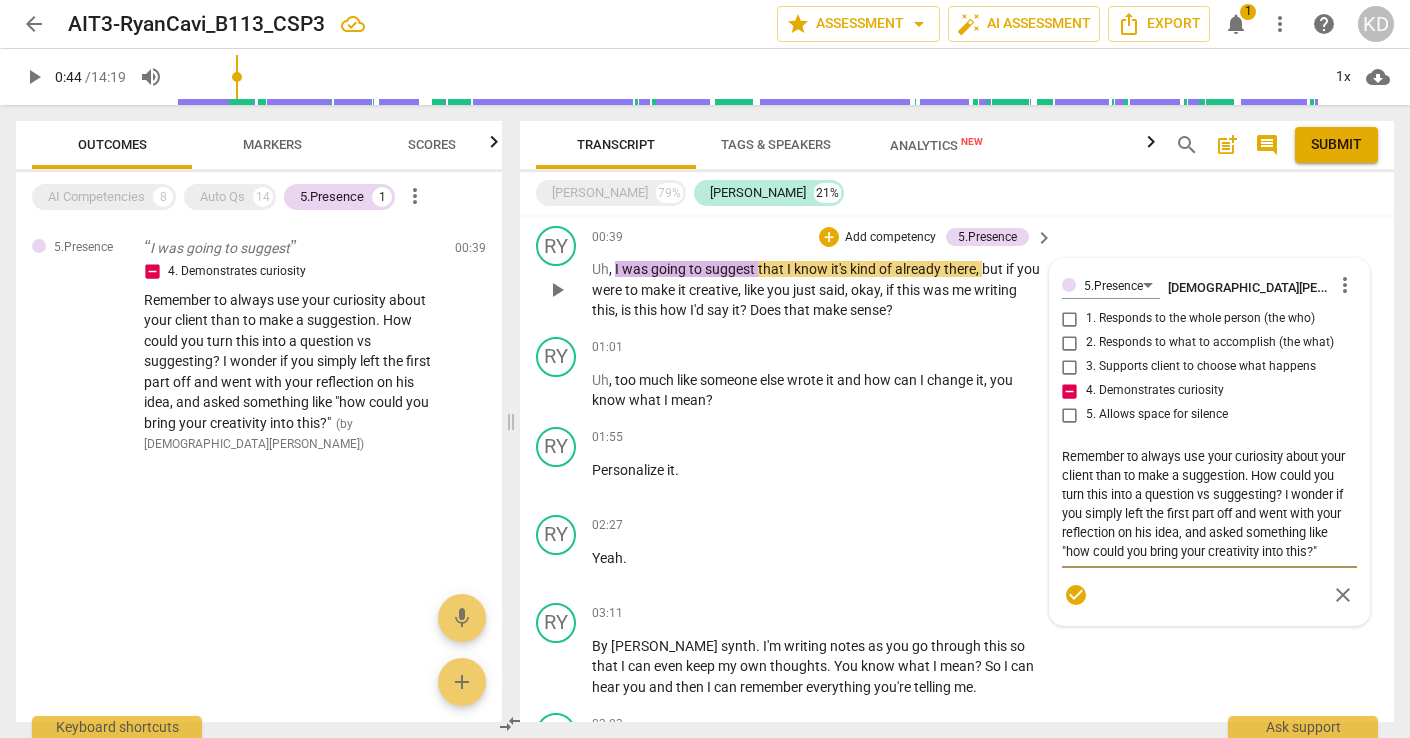 scroll, scrollTop: 0, scrollLeft: 0, axis: both 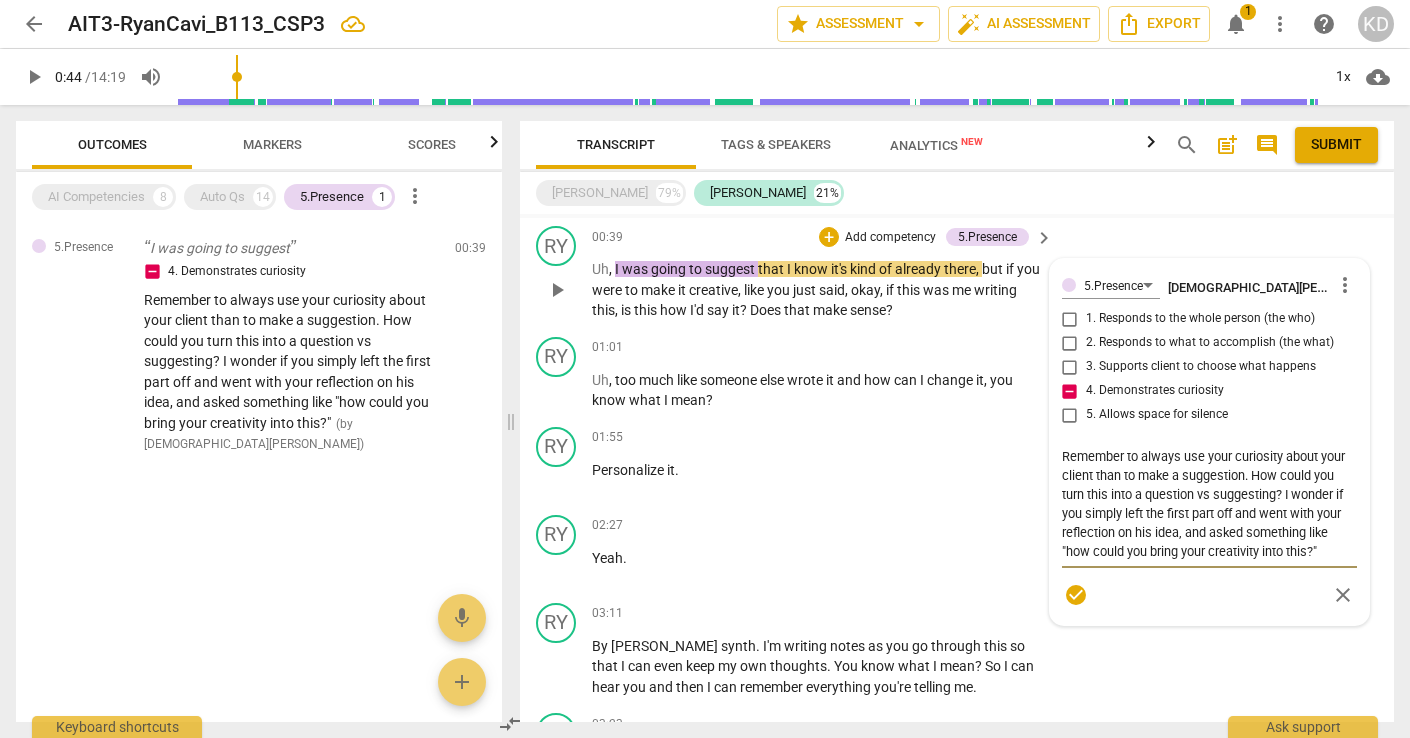 drag, startPoint x: 1175, startPoint y: 548, endPoint x: 1057, endPoint y: 455, distance: 150.24313 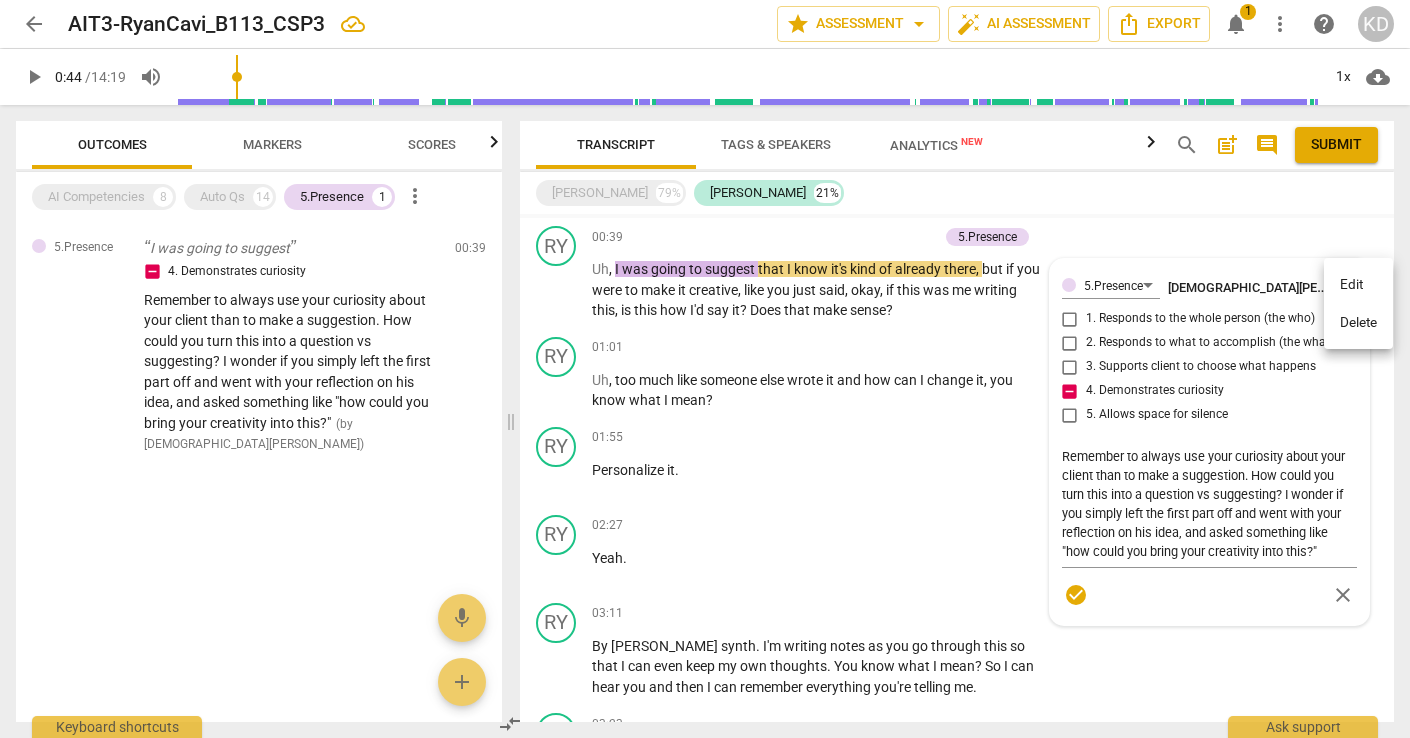 click on "Delete" at bounding box center (1358, 323) 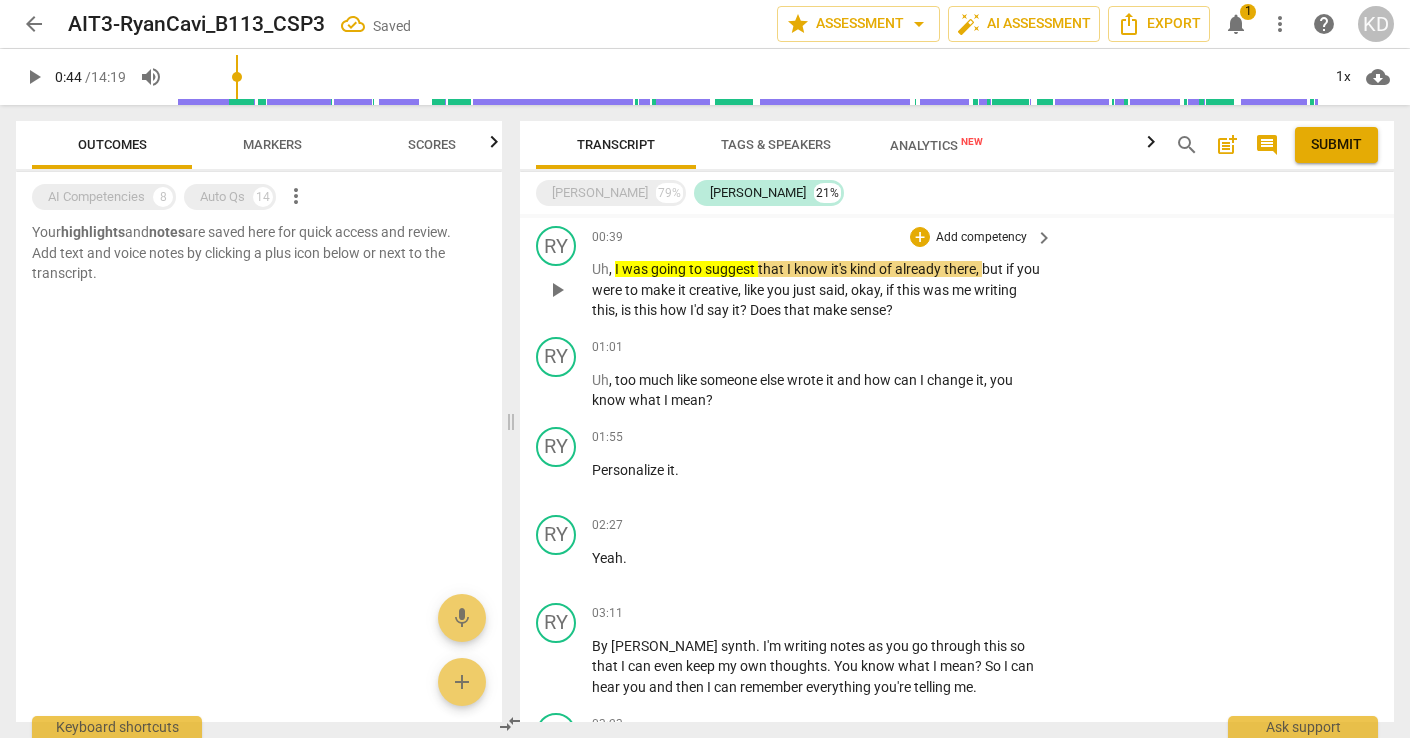 click on "already" at bounding box center (919, 269) 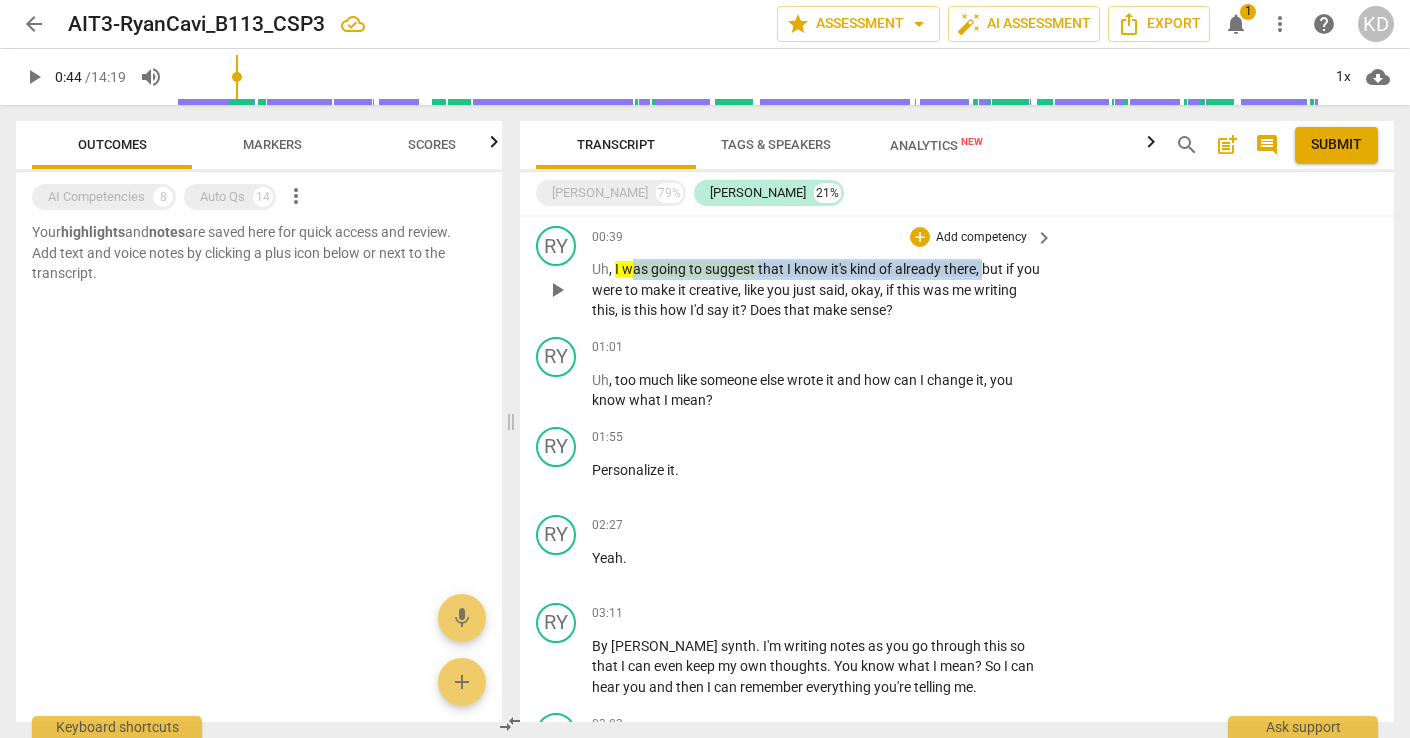 drag, startPoint x: 985, startPoint y: 271, endPoint x: 628, endPoint y: 274, distance: 357.0126 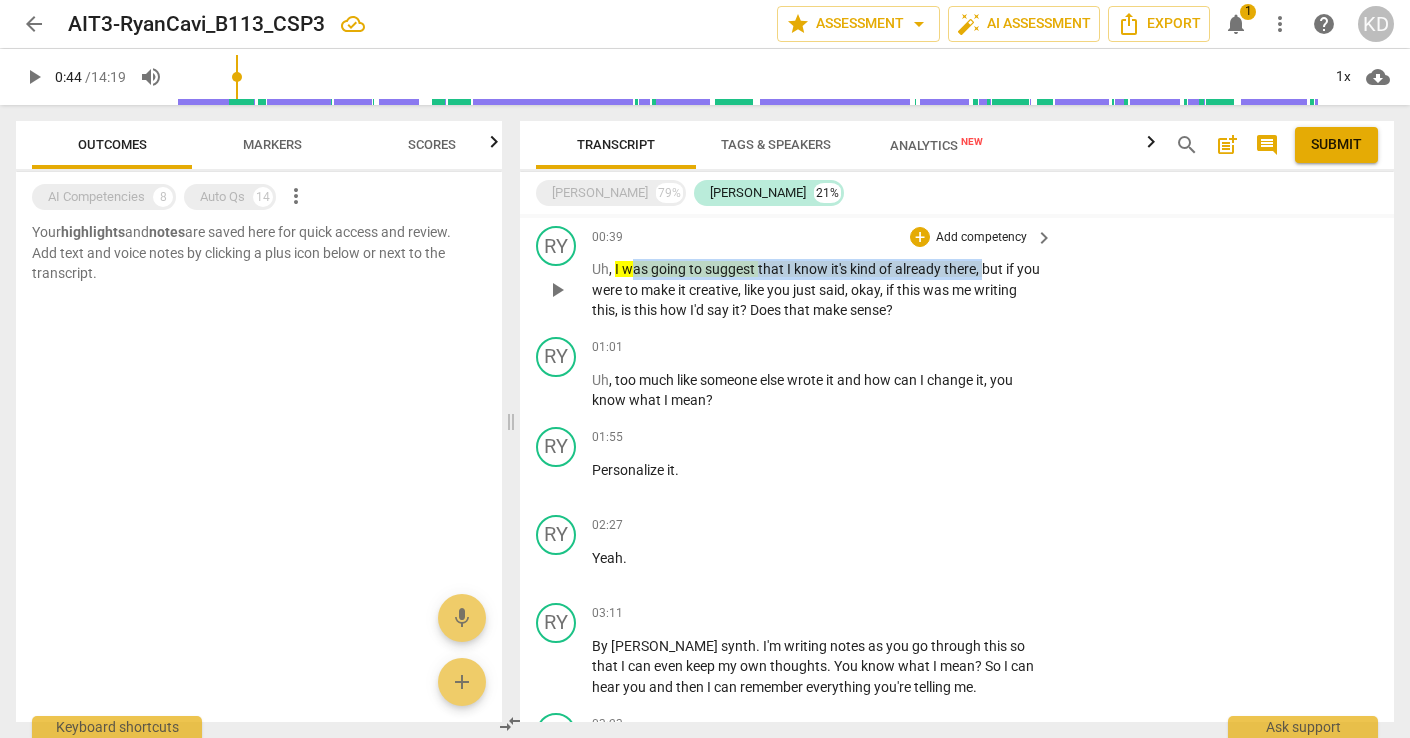 click on "Uh ,   I   was   going   to   suggest   that   I   know   it's   kind   of   already   there ,   but   if   you   were   to   make   it   creative ,   like   you   just   said ,   okay ,   if   this   was   me   writing   this ,   is   this   how   I'd   say   it ?   Does   that   make   sense ?" at bounding box center (817, 290) 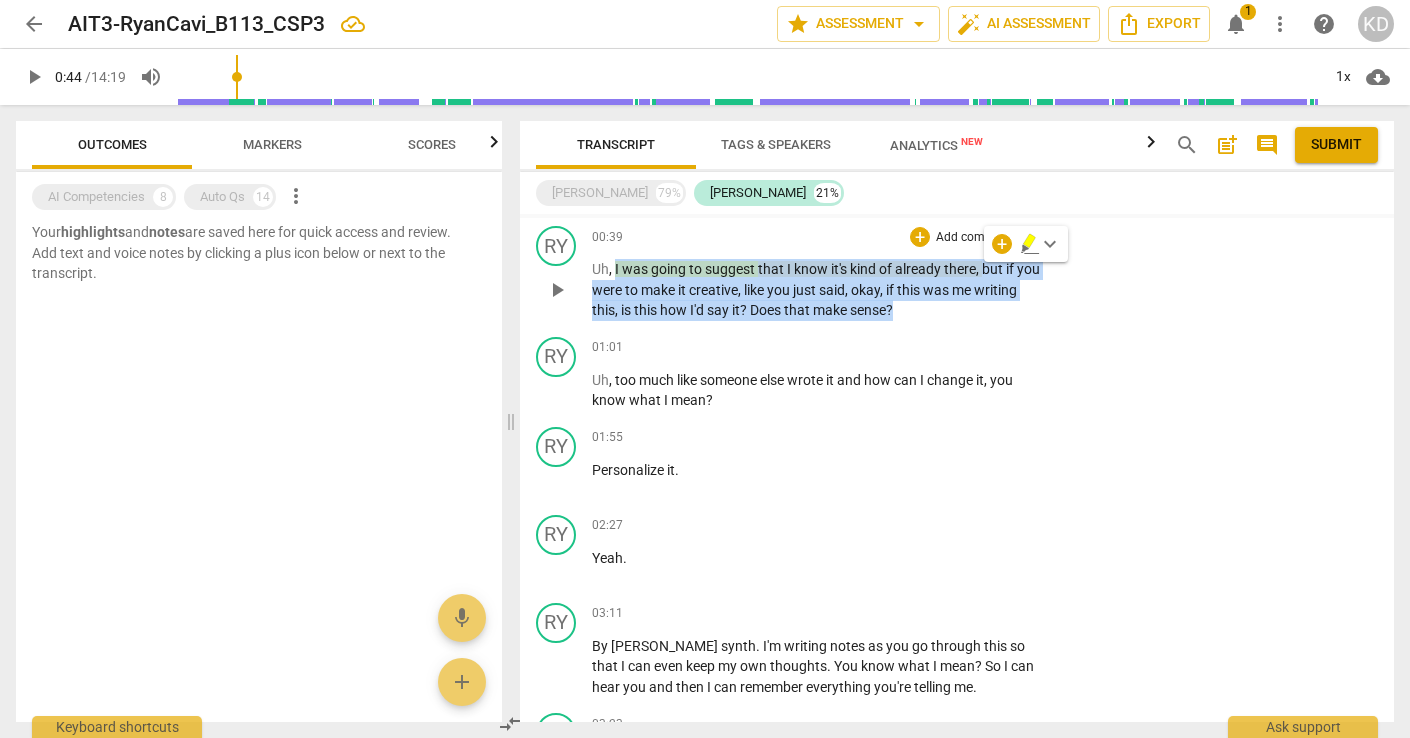 drag, startPoint x: 614, startPoint y: 270, endPoint x: 950, endPoint y: 317, distance: 339.27127 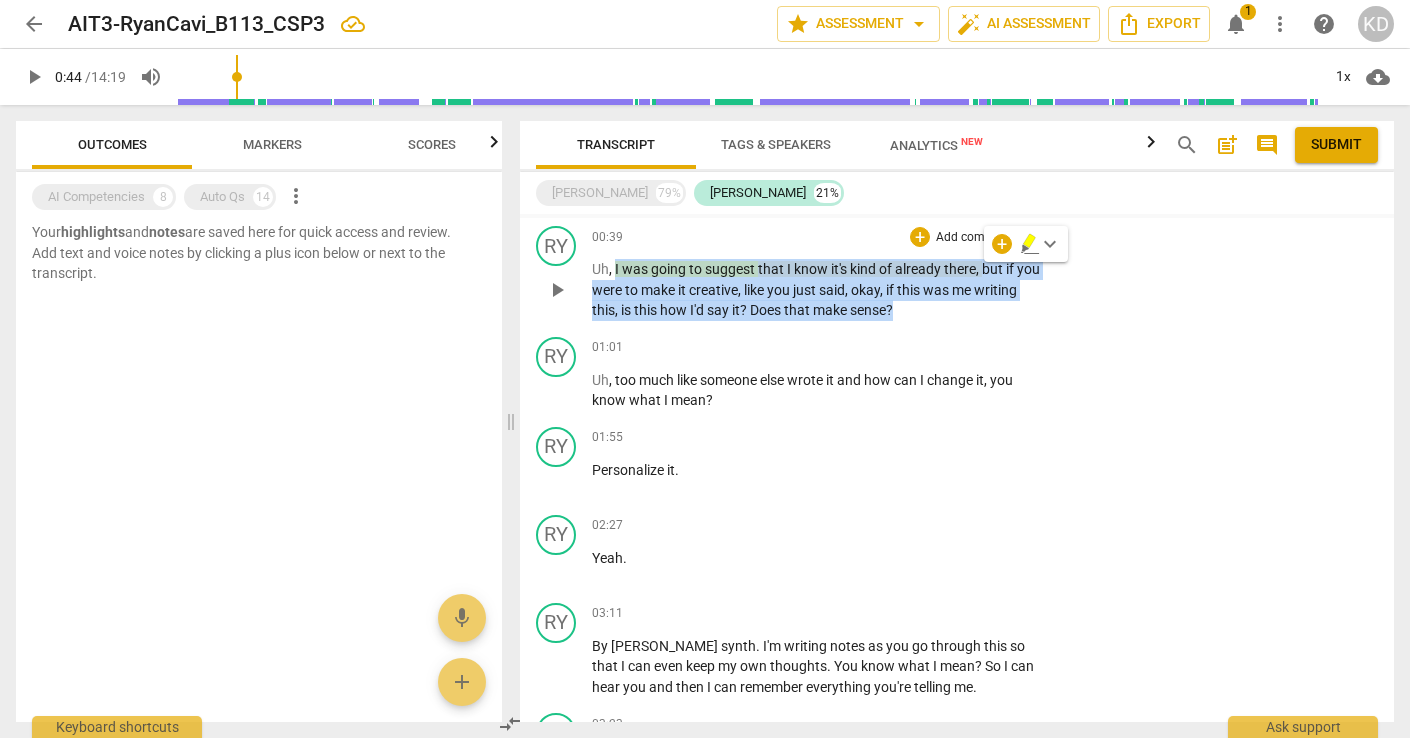 click on "Uh ,   I   was   going   to   suggest   that   I   know   it's   kind   of   already   there ,   but   if   you   were   to   make   it   creative ,   like   you   just   said ,   okay ,   if   this   was   me   writing   this ,   is   this   how   I'd   say   it ?   Does   that   make   sense ?" at bounding box center (817, 290) 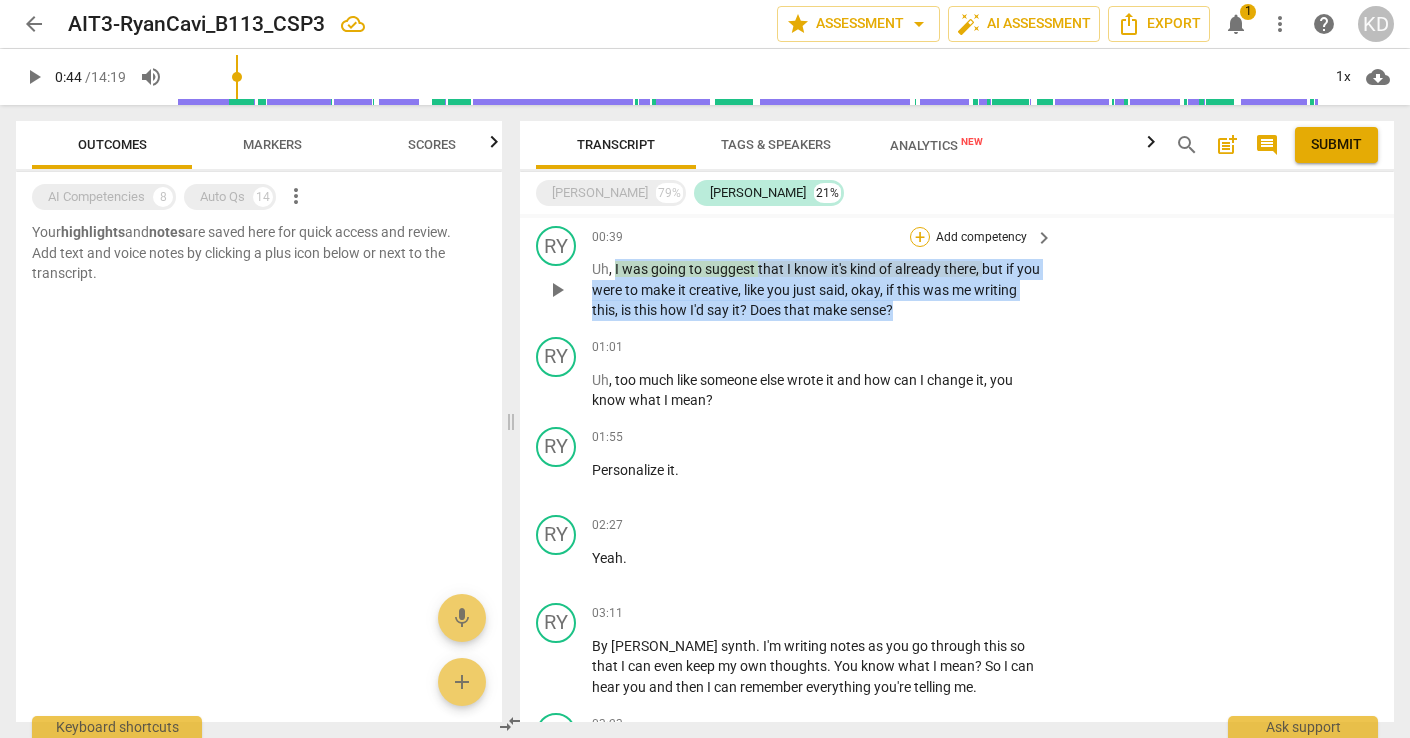 click on "+" at bounding box center (920, 237) 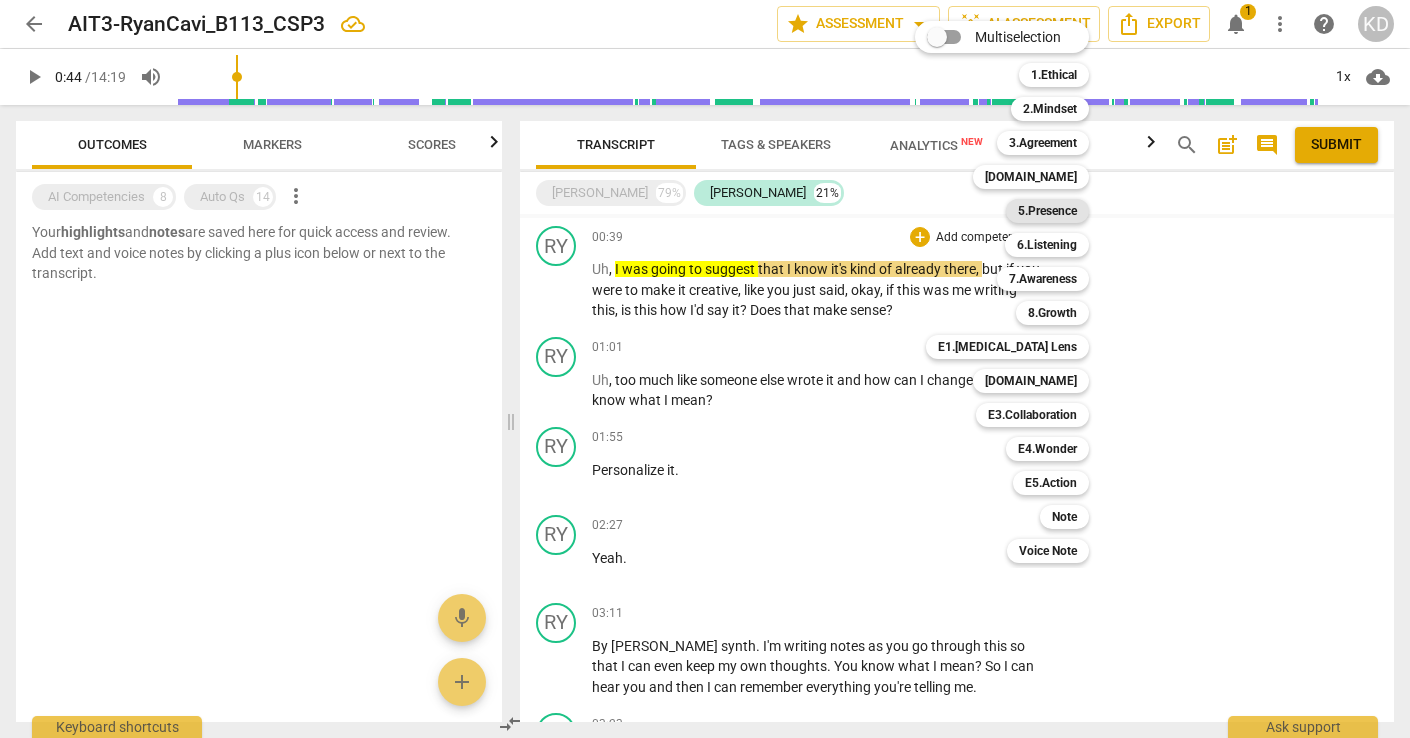 click on "5.Presence" at bounding box center [1047, 211] 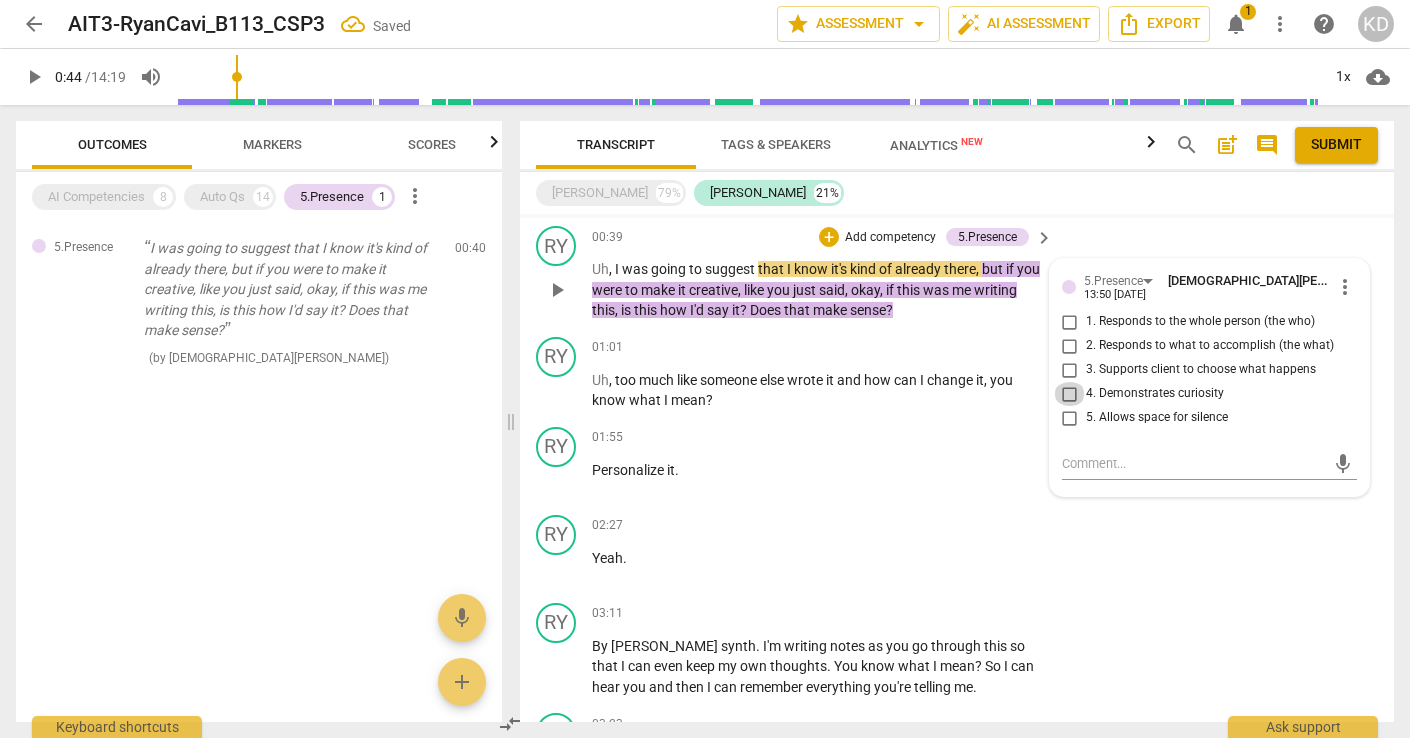 click on "4. Demonstrates curiosity" at bounding box center [1070, 394] 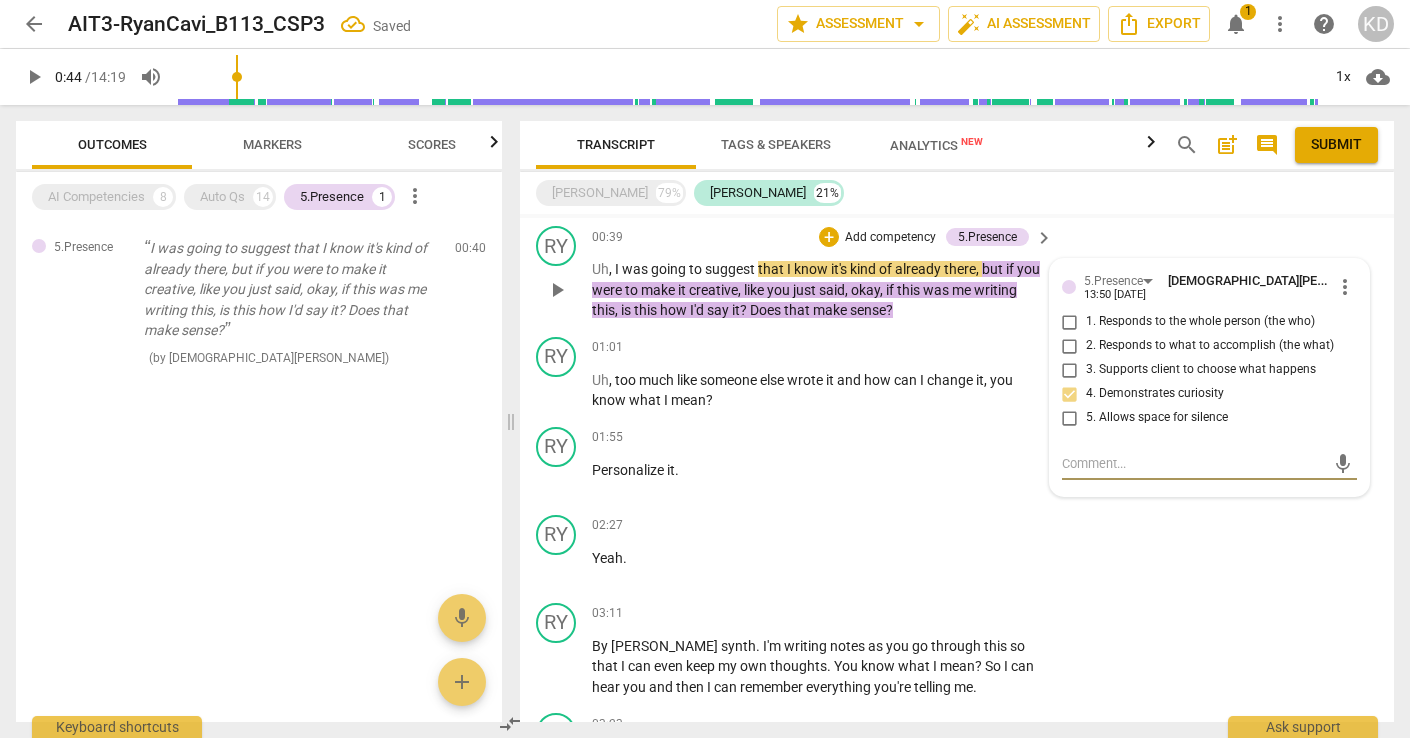 click at bounding box center (1193, 463) 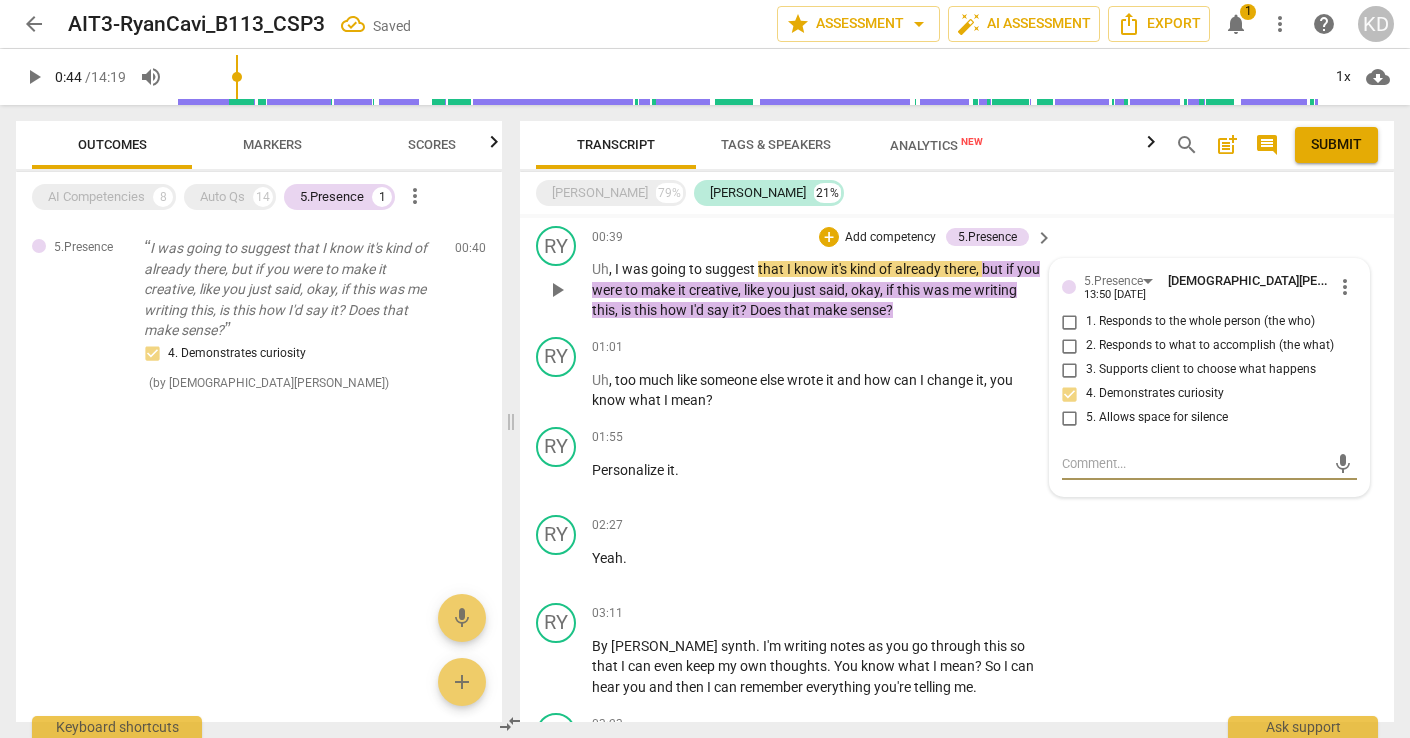 paste on "Remember to always use your curiosity about your client than to make a suggestion. How could you turn this into a question vs suggesting? I wonder if you simply left the first part off and went with your reflection on his idea, and asked something like "how could you bring your creativity into this?"" 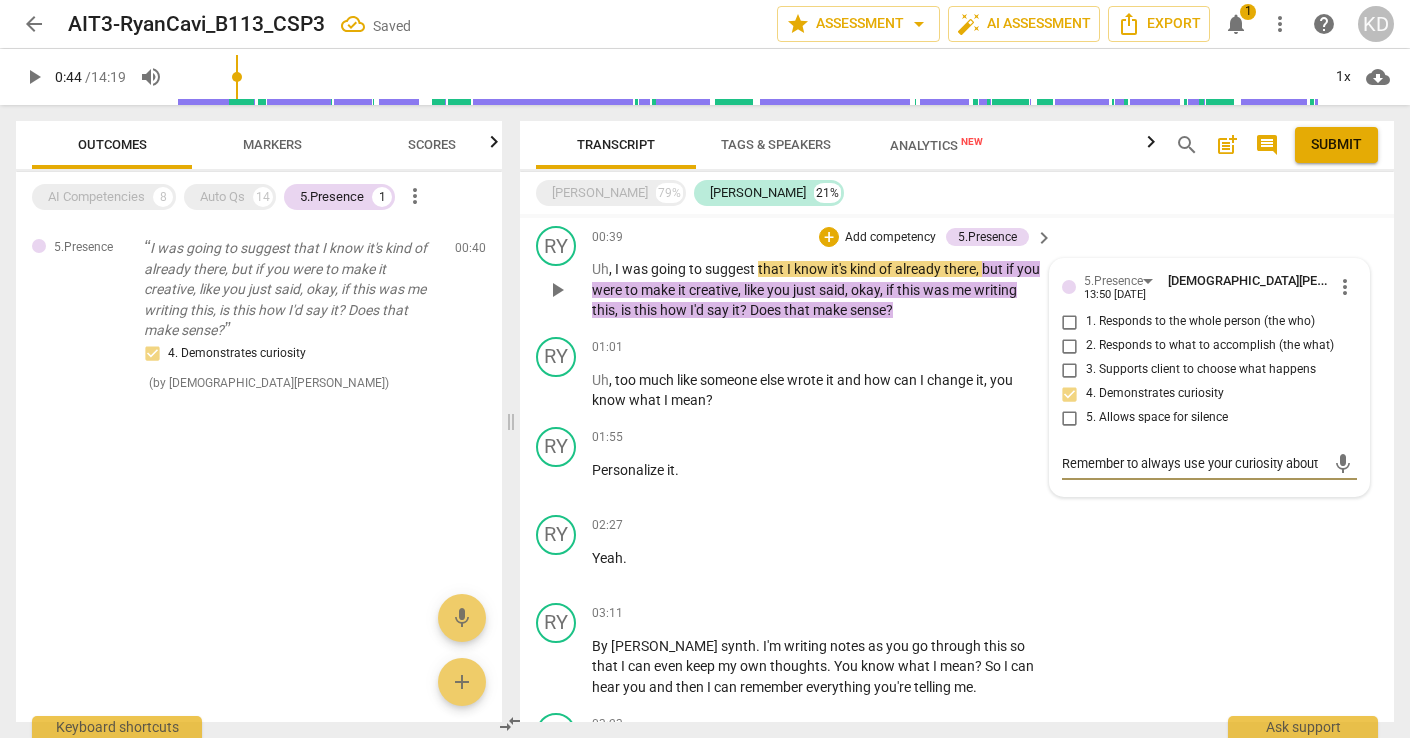 scroll, scrollTop: 17, scrollLeft: 0, axis: vertical 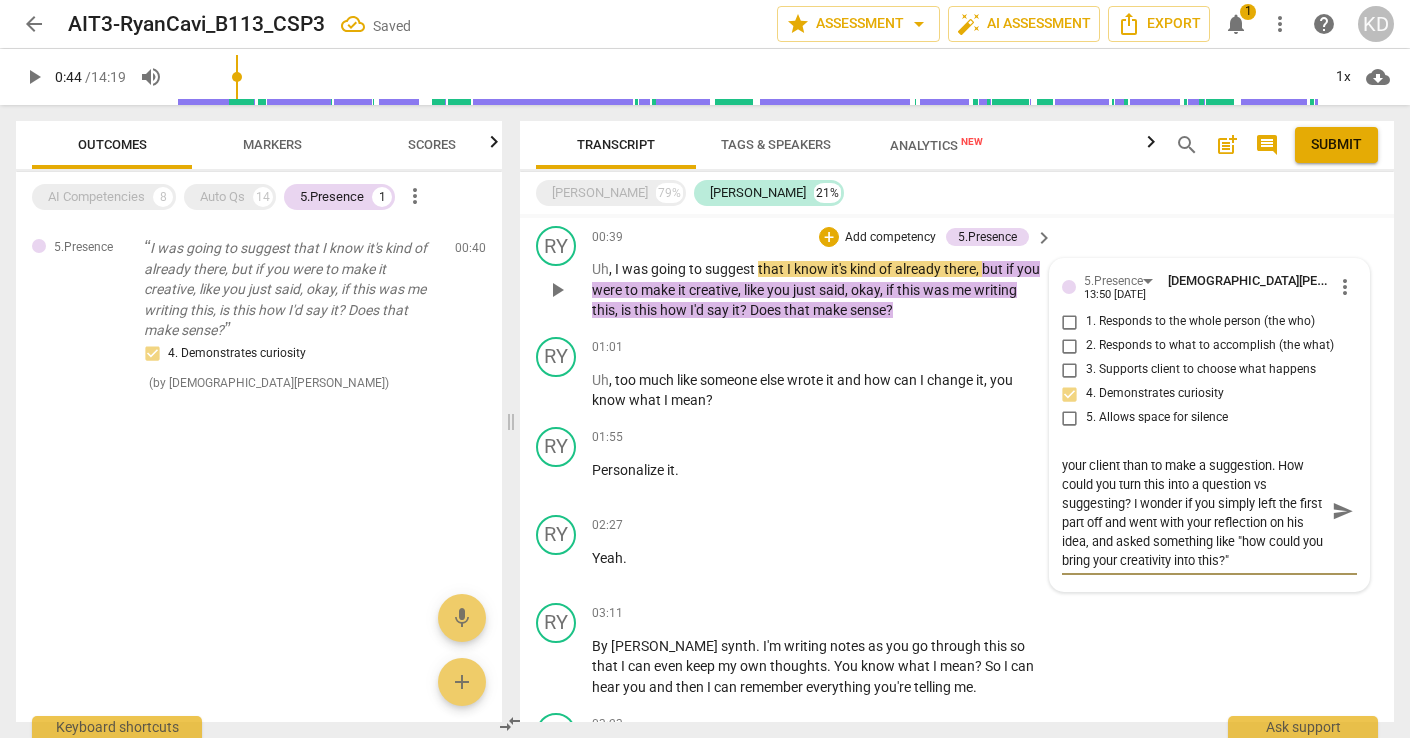 click on "5.Presence [DEMOGRAPHIC_DATA][PERSON_NAME] 13:50 [DATE] more_vert 1. Responds to the whole person (the who) 2. Responds to what to accomplish (the what) 3. Supports client to choose what happens 4. Demonstrates curiosity 5. Allows space for silence" at bounding box center [1209, 355] 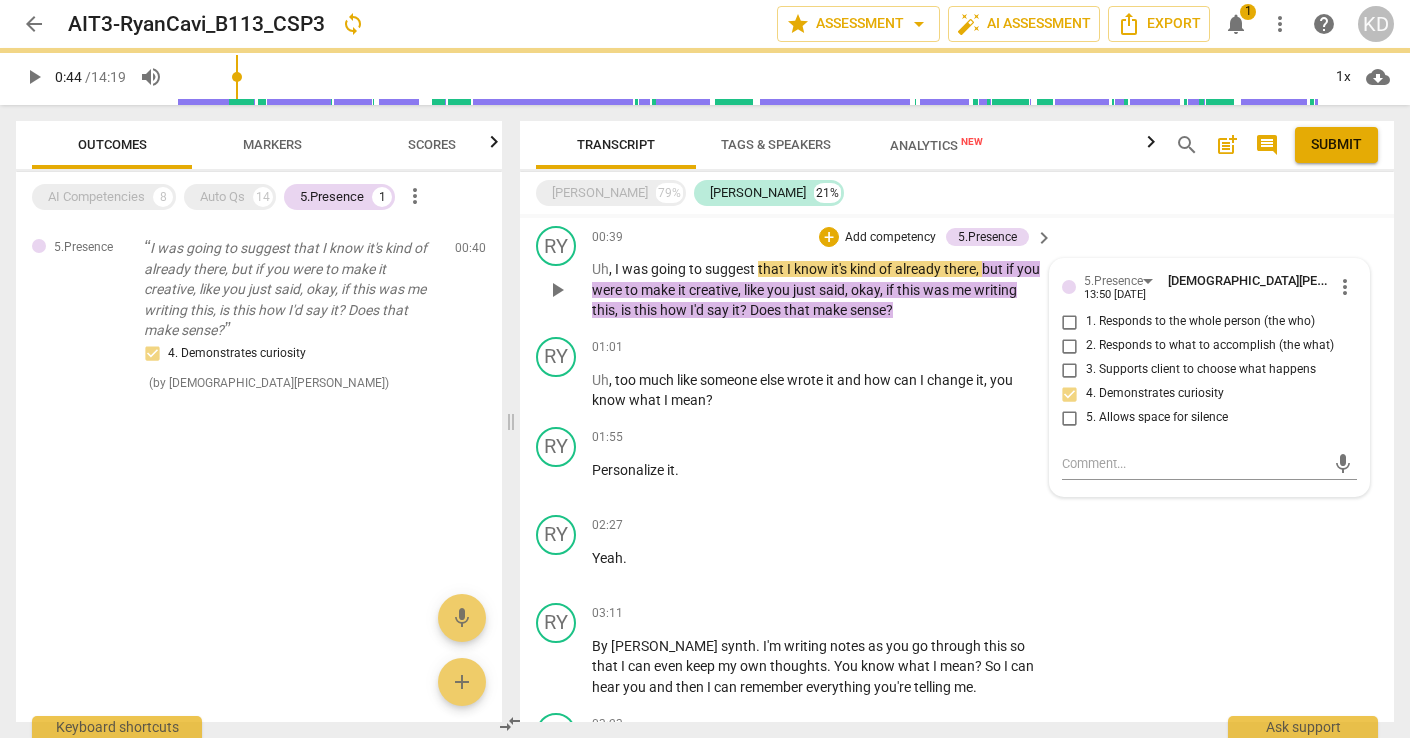 scroll, scrollTop: 0, scrollLeft: 0, axis: both 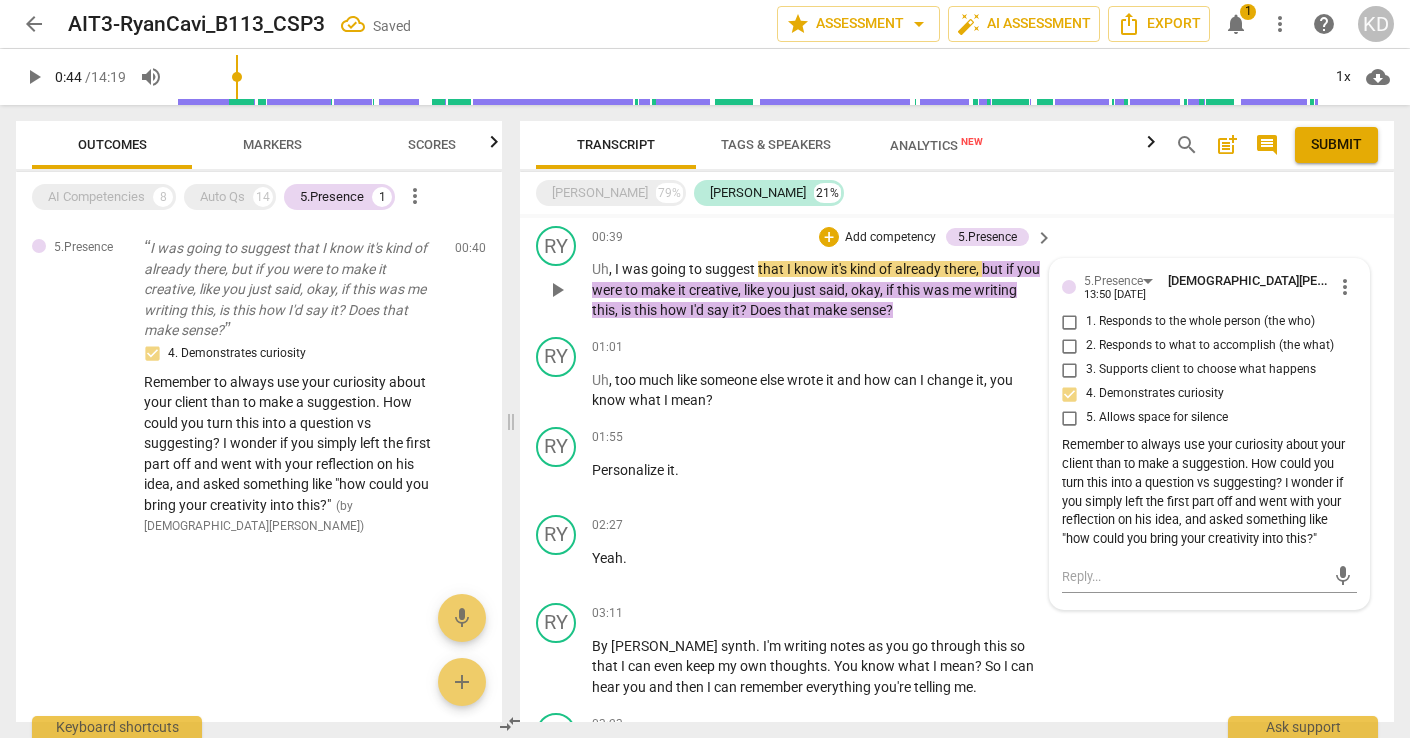 click on "Remember to always use your curiosity about your client than to make a suggestion. How could you turn this into a question vs suggesting? I wonder if you simply left the first part off and went with your reflection on his idea, and asked something like "how could you bring your creativity into this?"" at bounding box center [1209, 492] 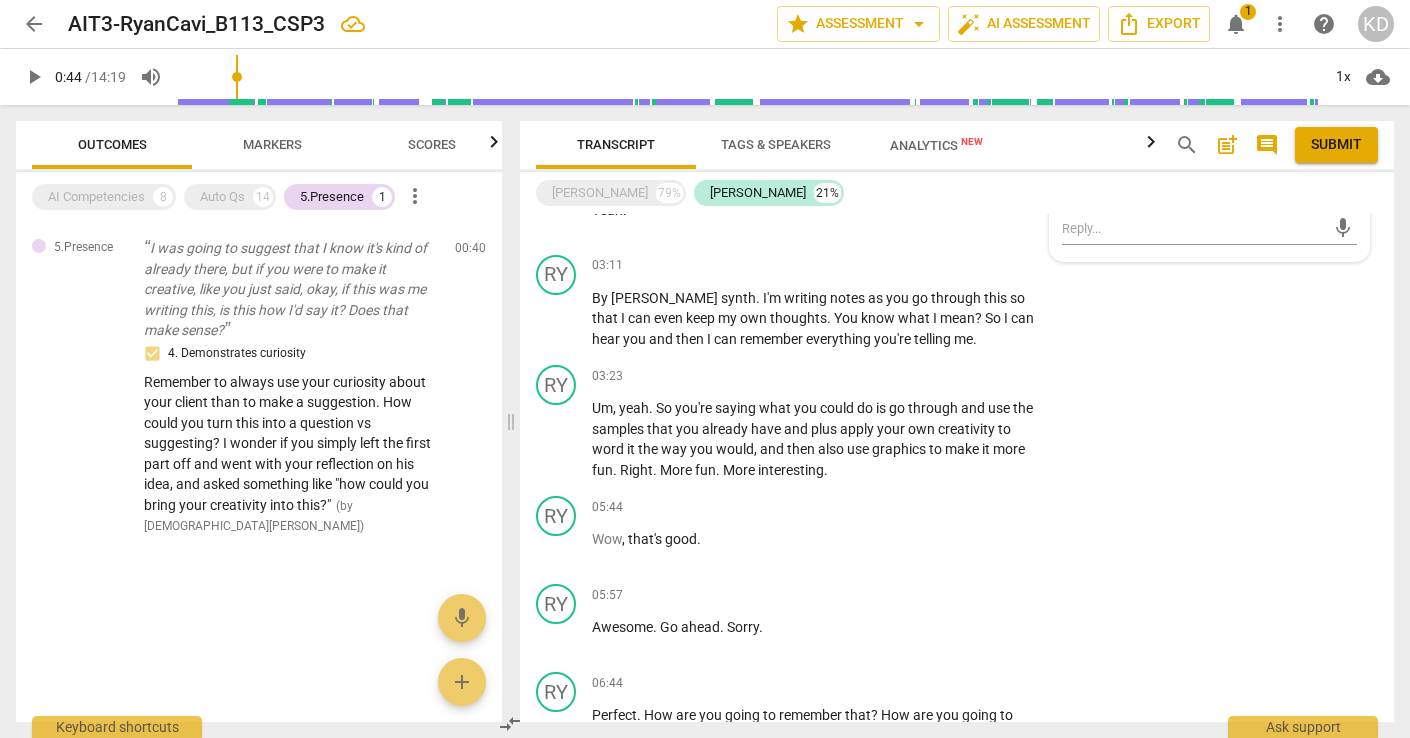 scroll, scrollTop: 1852, scrollLeft: 0, axis: vertical 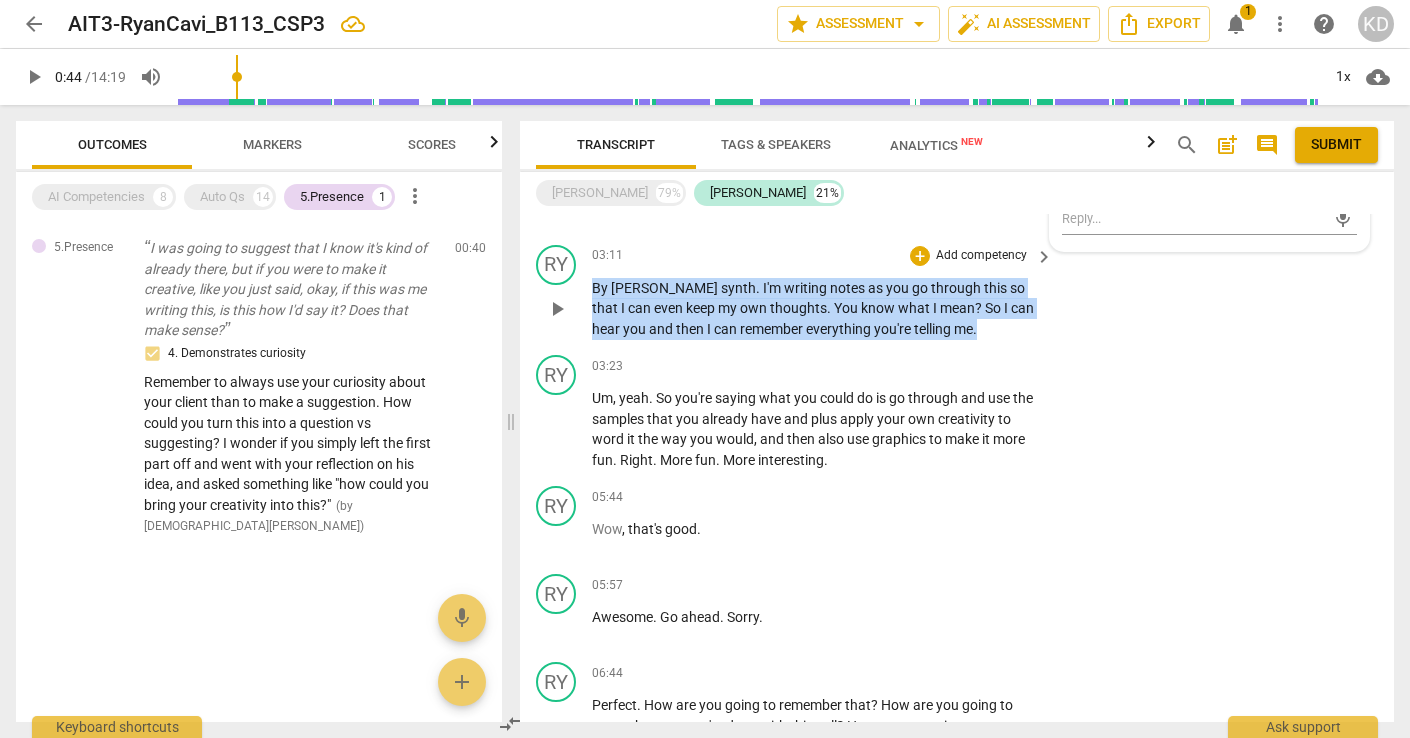 drag, startPoint x: 592, startPoint y: 288, endPoint x: 934, endPoint y: 333, distance: 344.9478 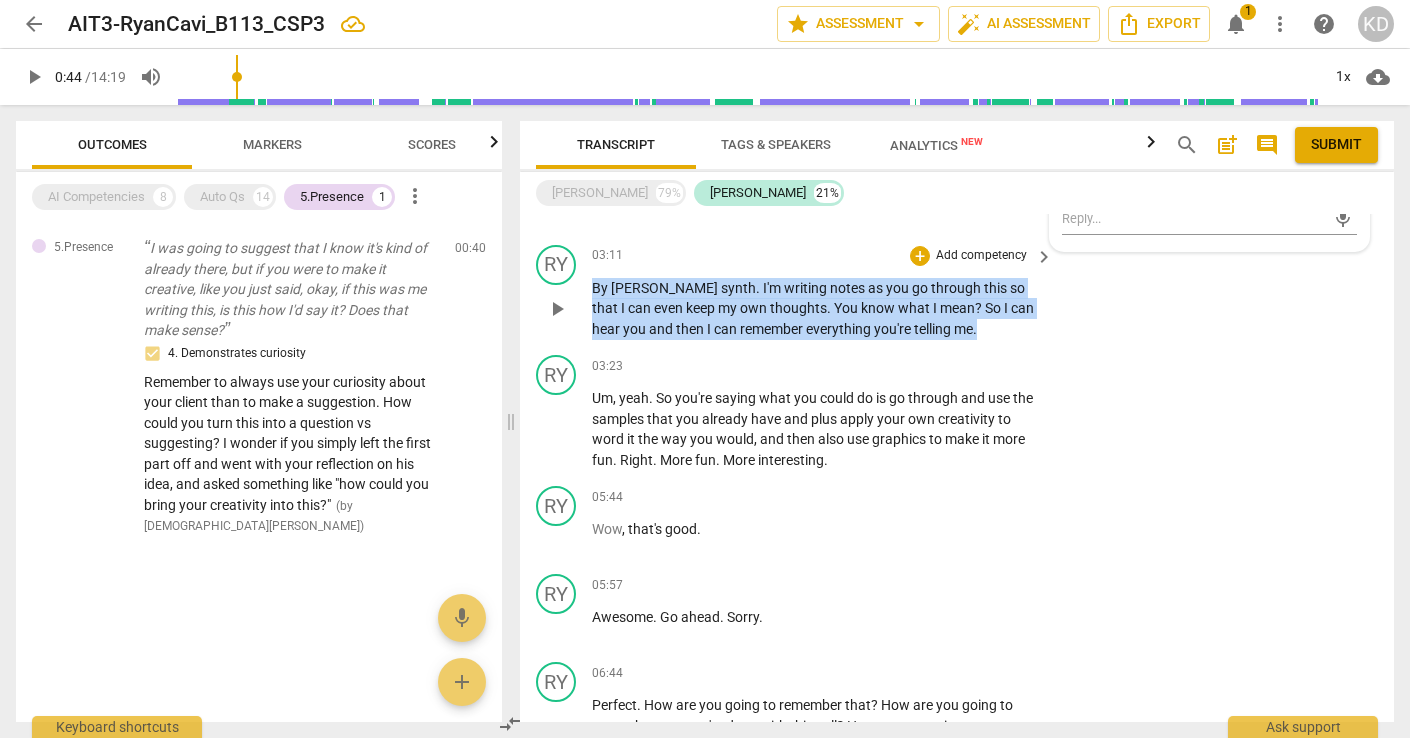 click on "By   [PERSON_NAME]   synth .   I'm   writing   notes   as   you   go   through   this   so   that   I   can   even   keep   my   own   thoughts .   You   know   what   I   mean ?   So   I   can   hear   you   and   then   I   can   remember   everything   you're   telling   me ." at bounding box center [817, 309] 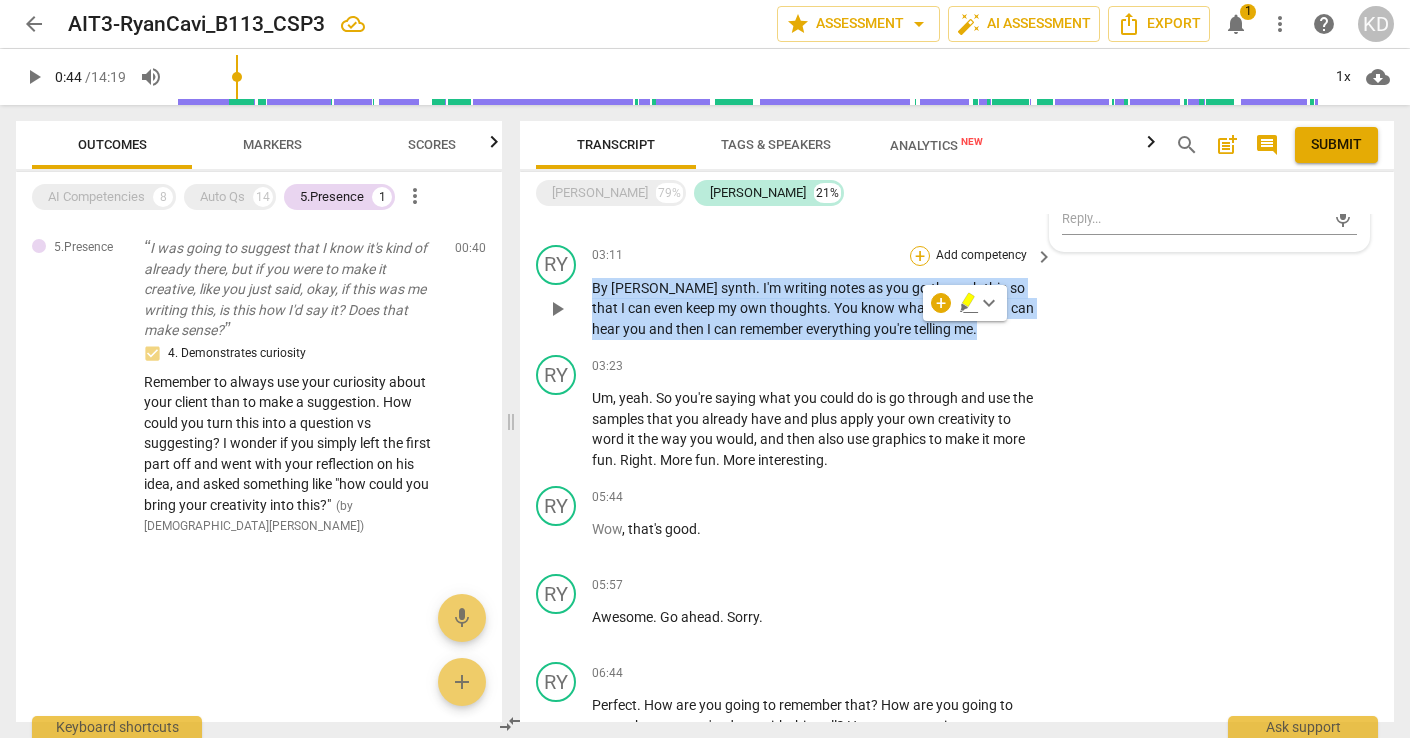 click on "+" at bounding box center [920, 256] 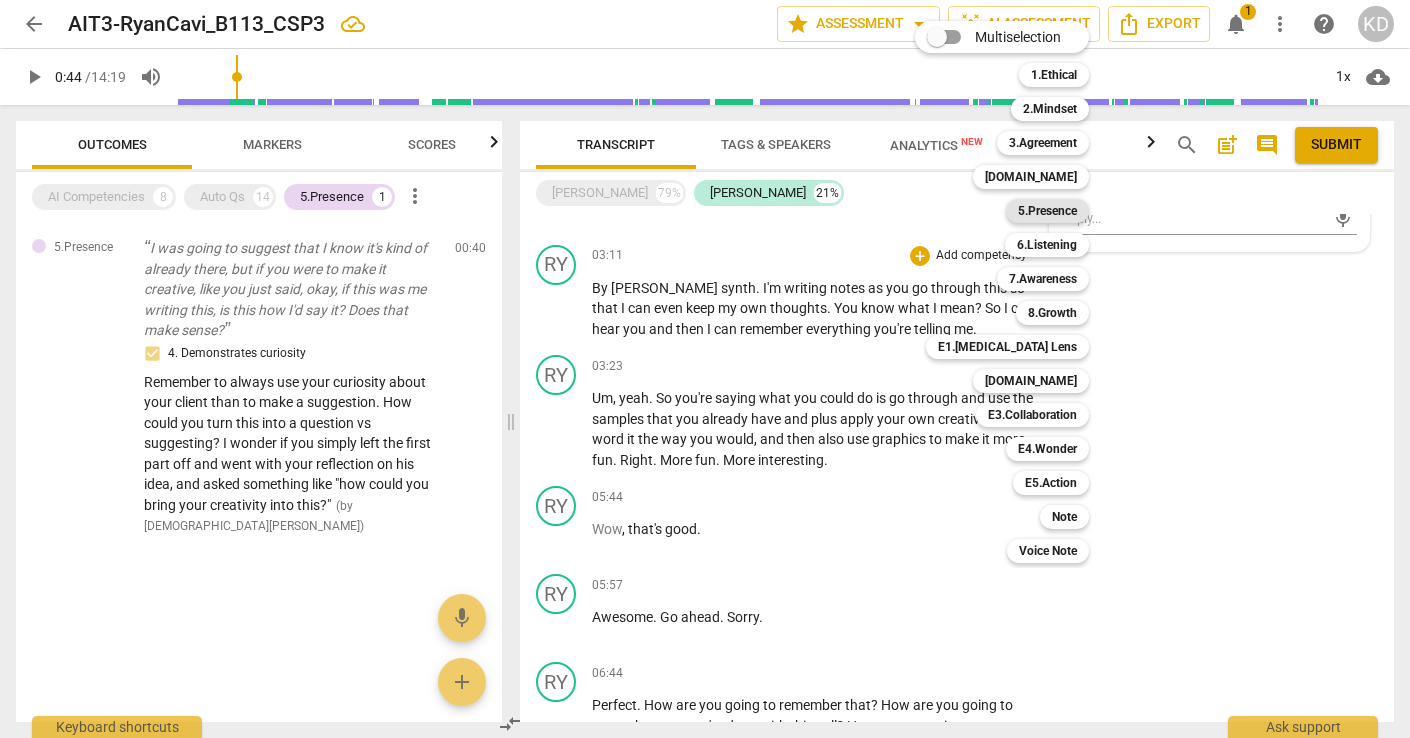 click on "5.Presence" at bounding box center (1047, 211) 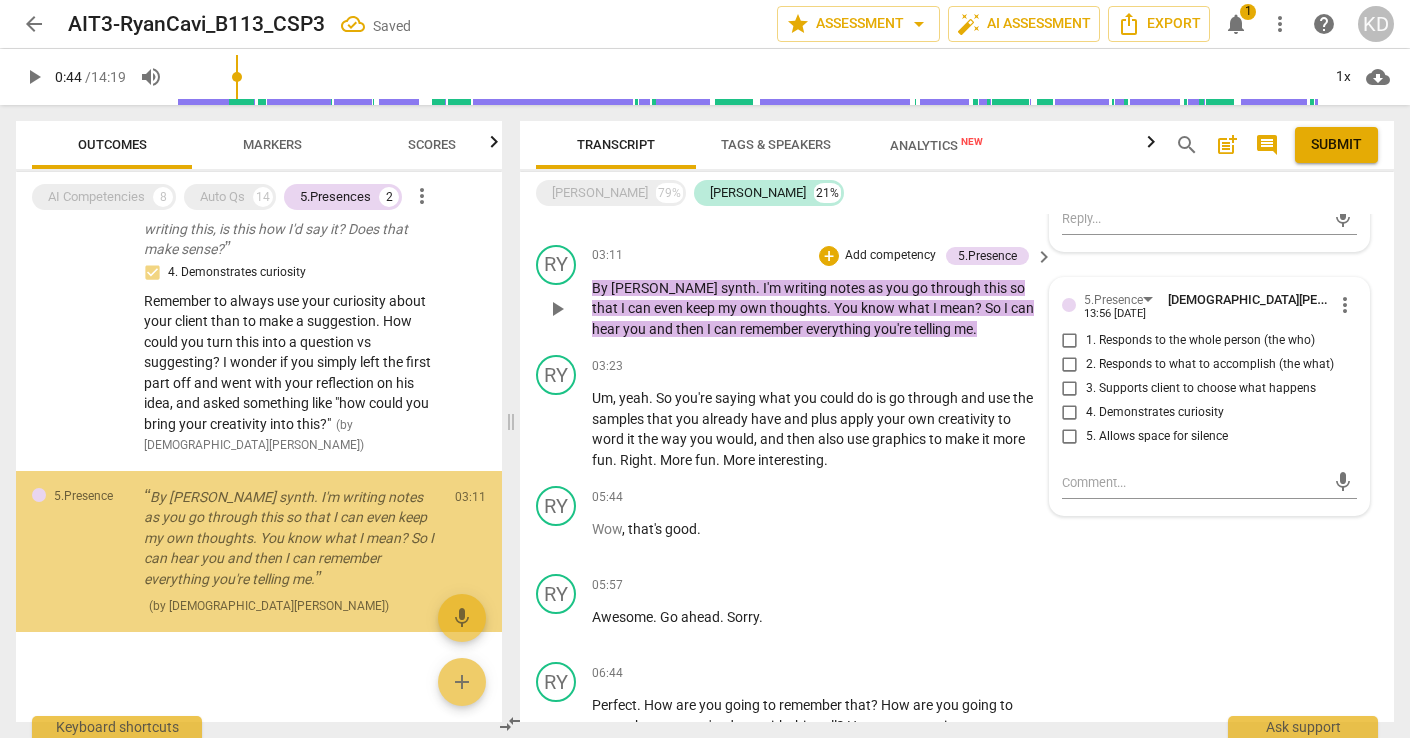 scroll, scrollTop: 90, scrollLeft: 0, axis: vertical 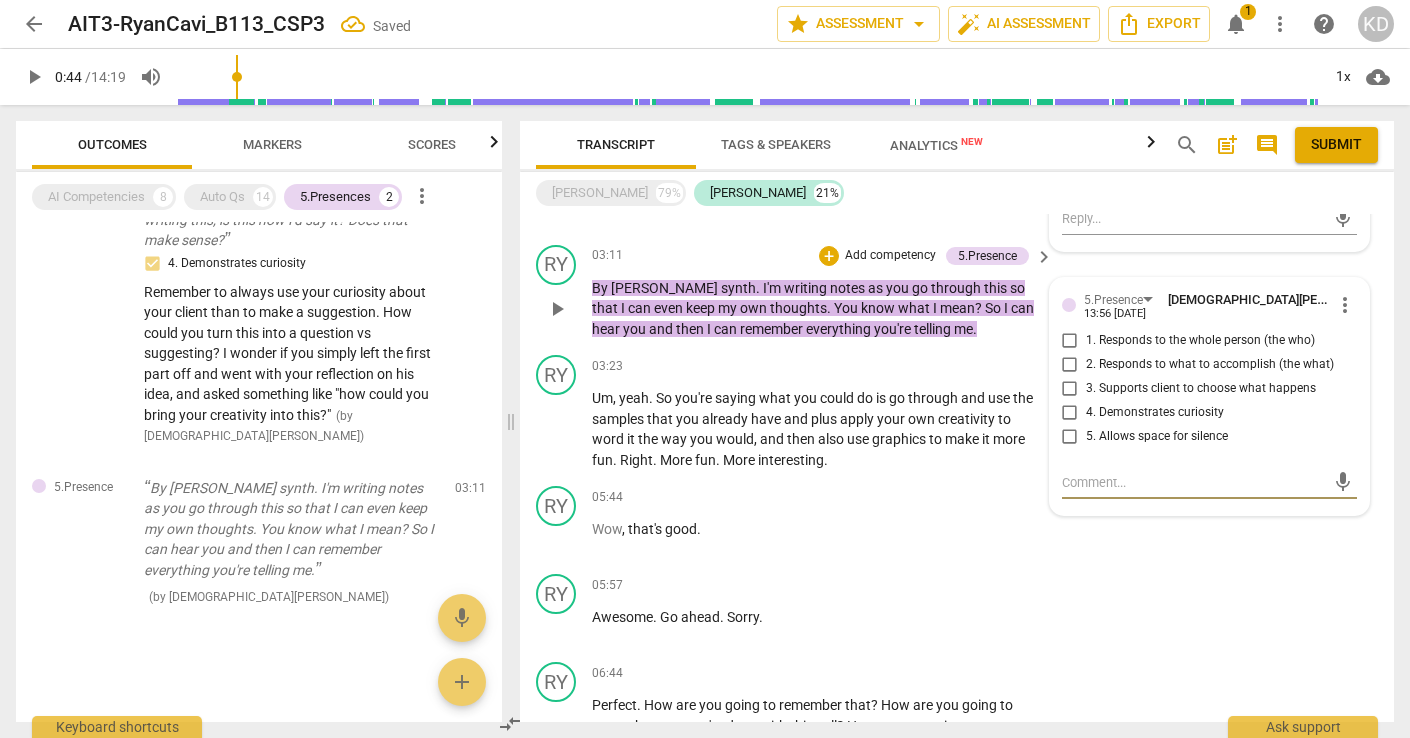 click on "5. Allows space for silence" at bounding box center (1070, 437) 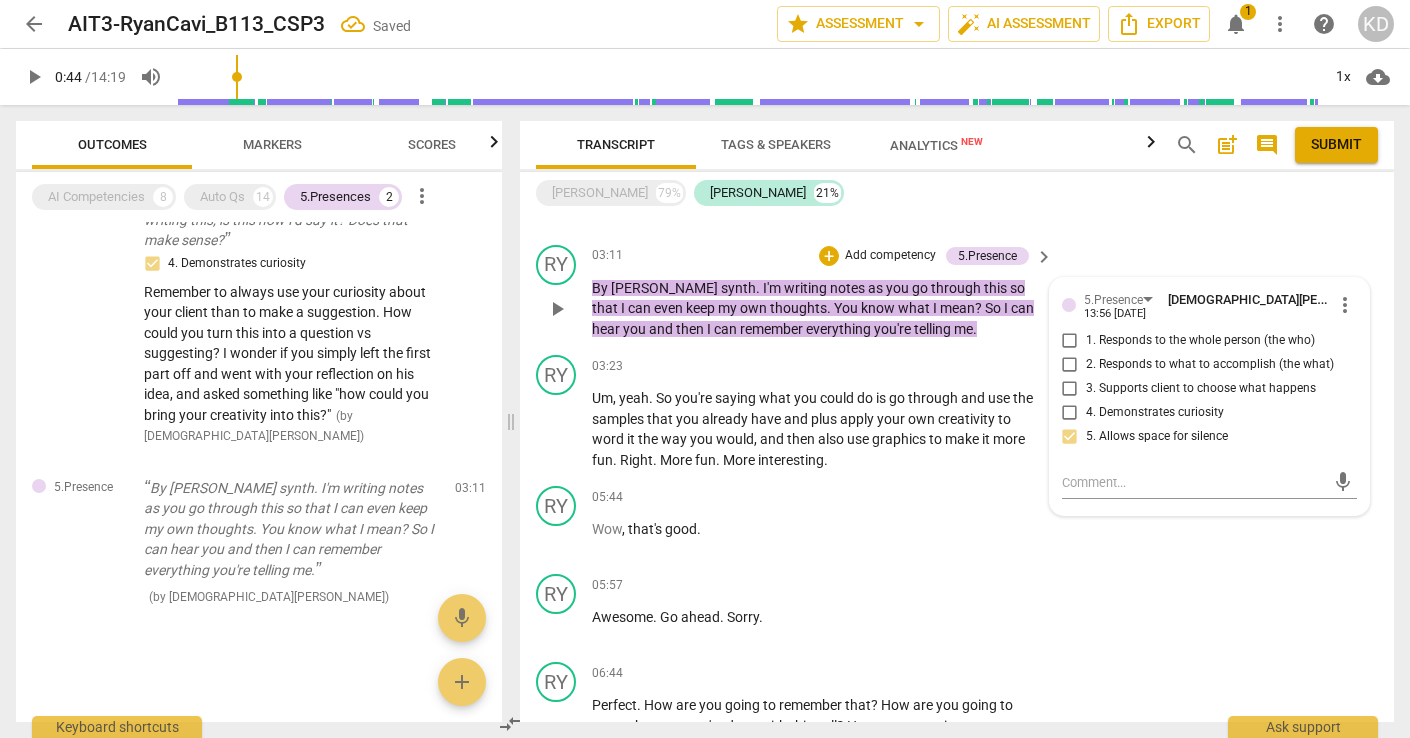 click on "5. Allows space for silence" at bounding box center (1070, 437) 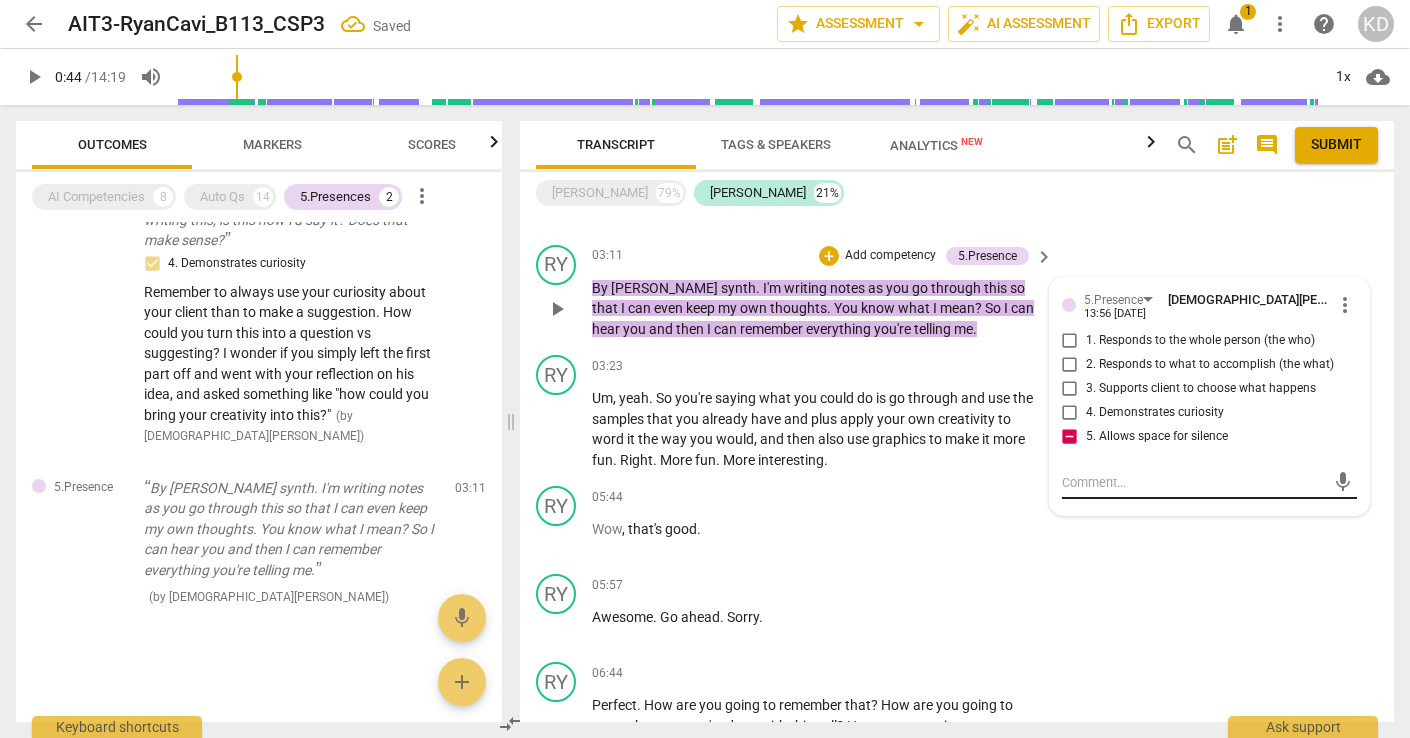 click at bounding box center (1193, 482) 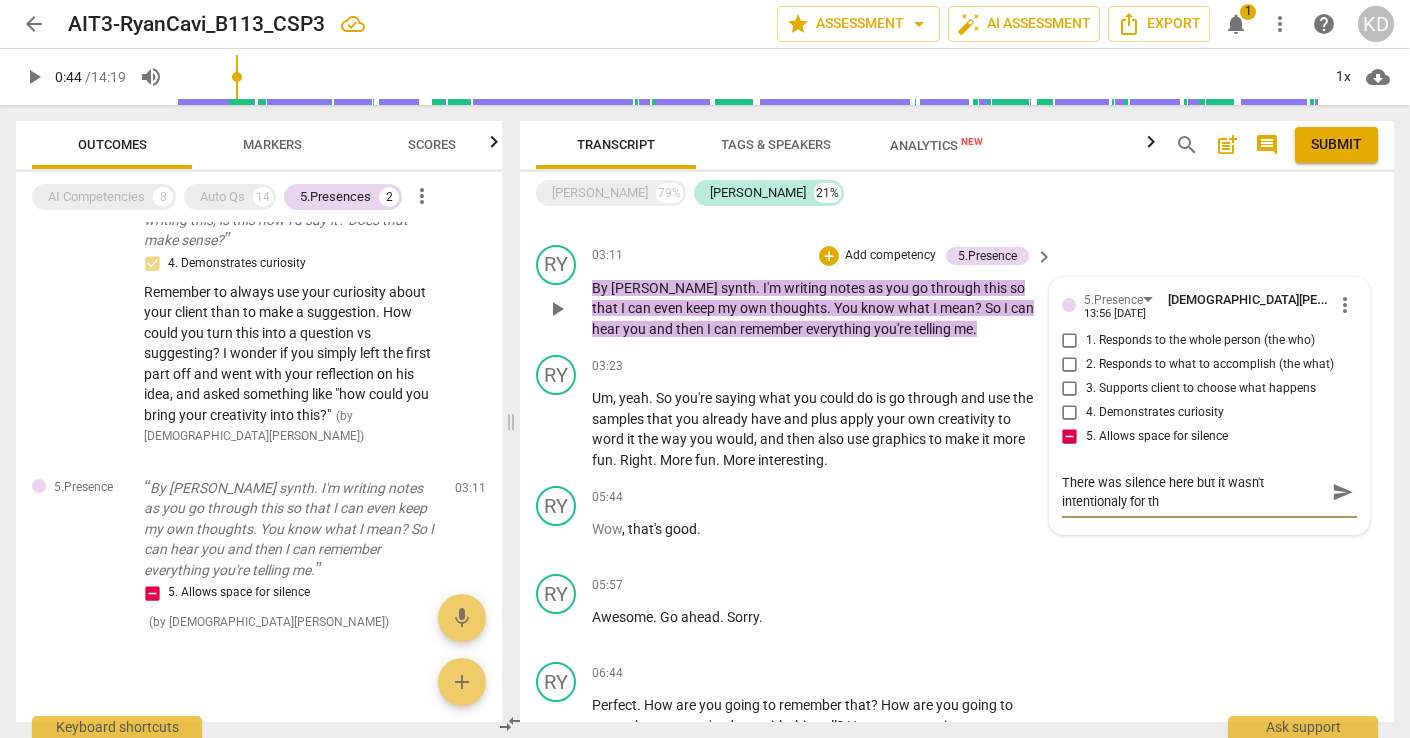 scroll, scrollTop: 0, scrollLeft: 0, axis: both 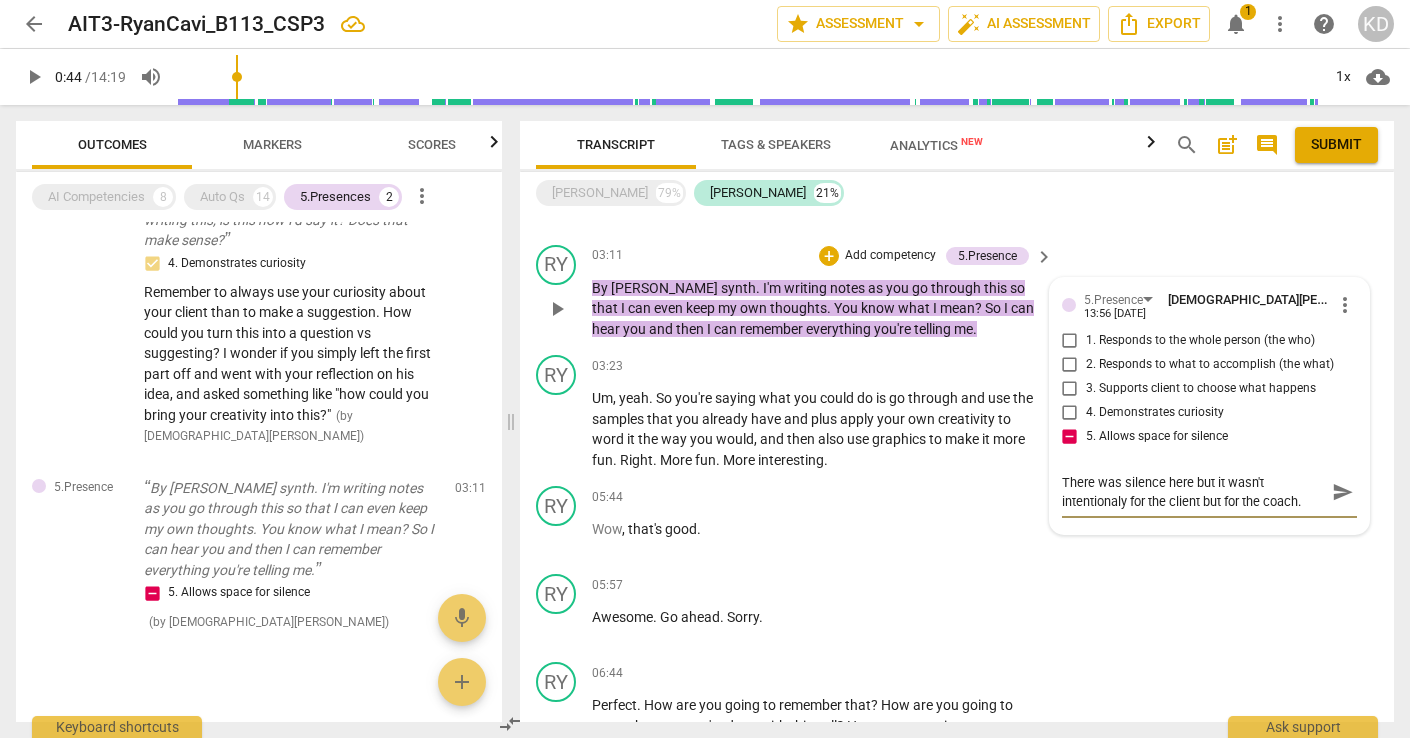 click on "There was silence here but it wasn't intentionaly for the client but for the coach." at bounding box center (1193, 492) 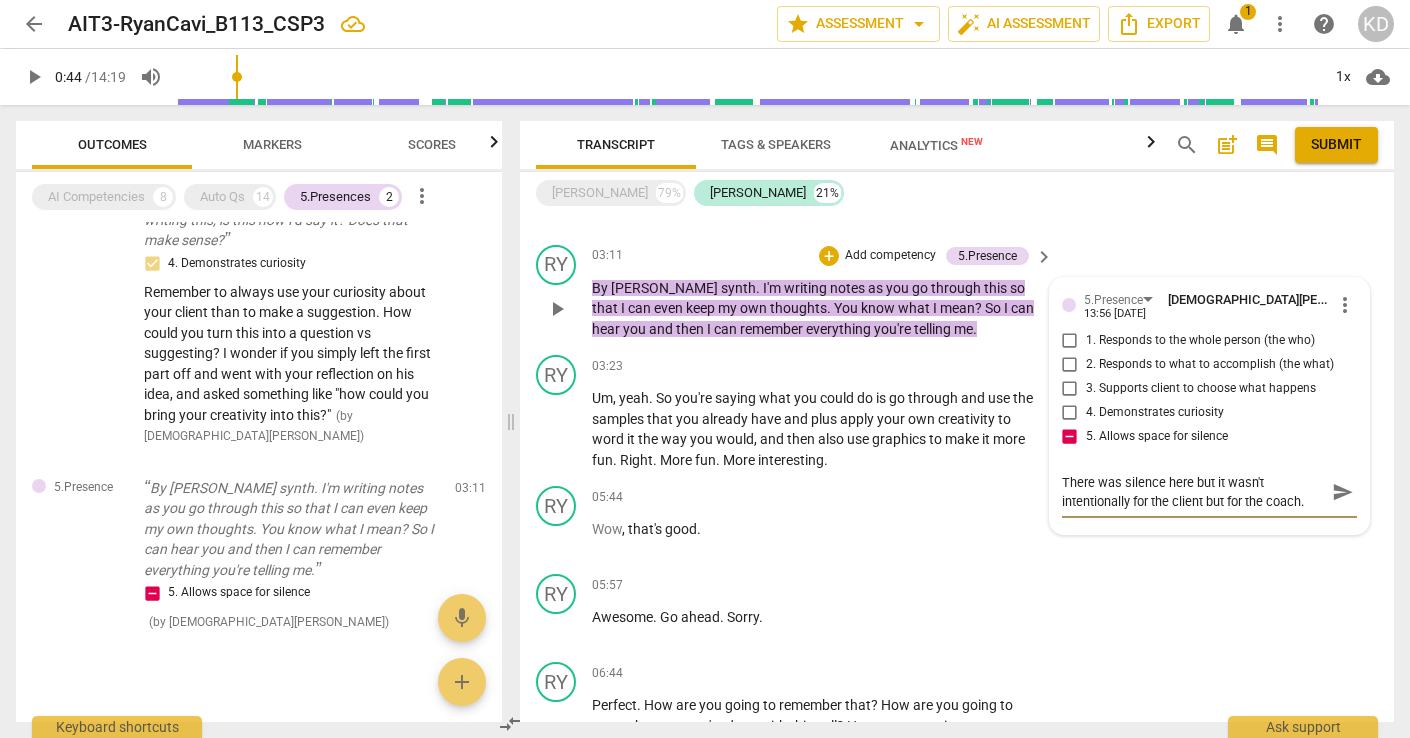 click on "There was silence here but it wasn't intentionally for the client but for the coach." at bounding box center (1193, 492) 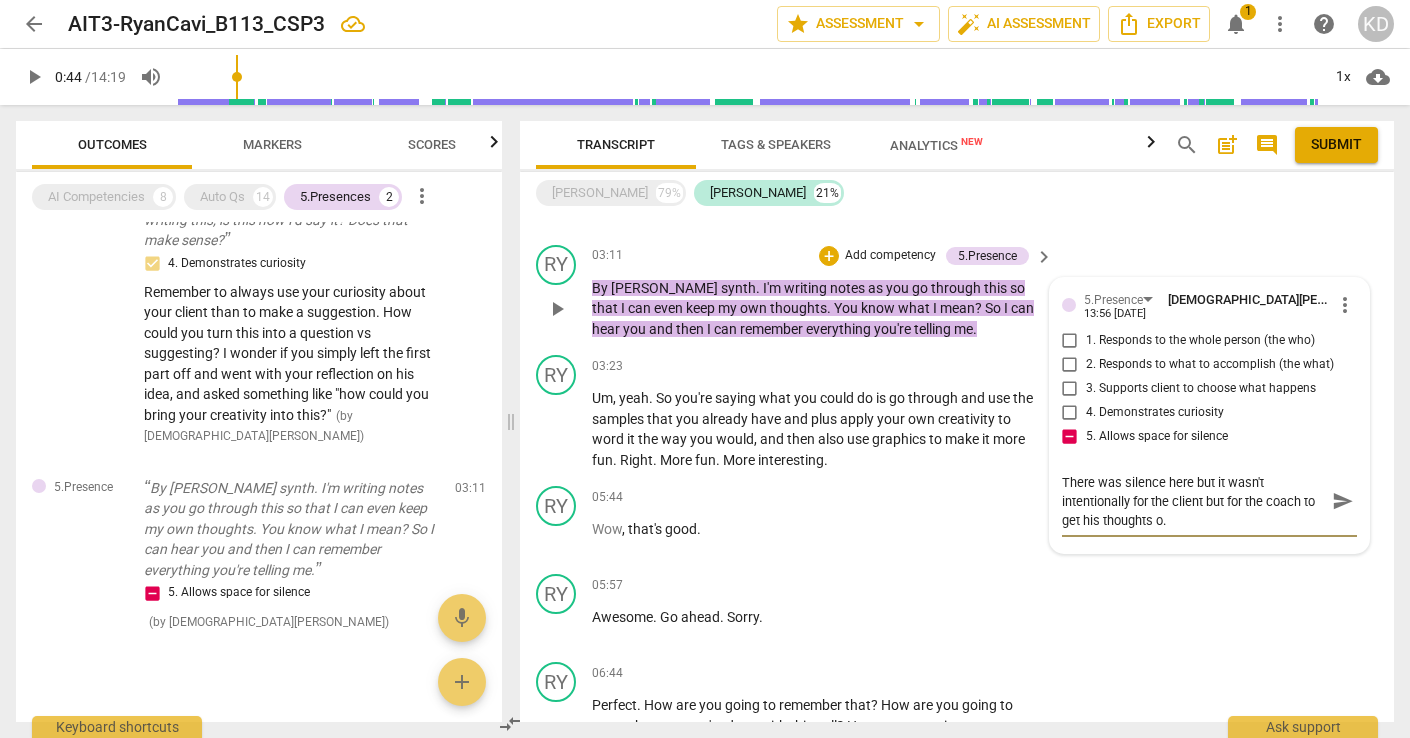 scroll, scrollTop: 0, scrollLeft: 0, axis: both 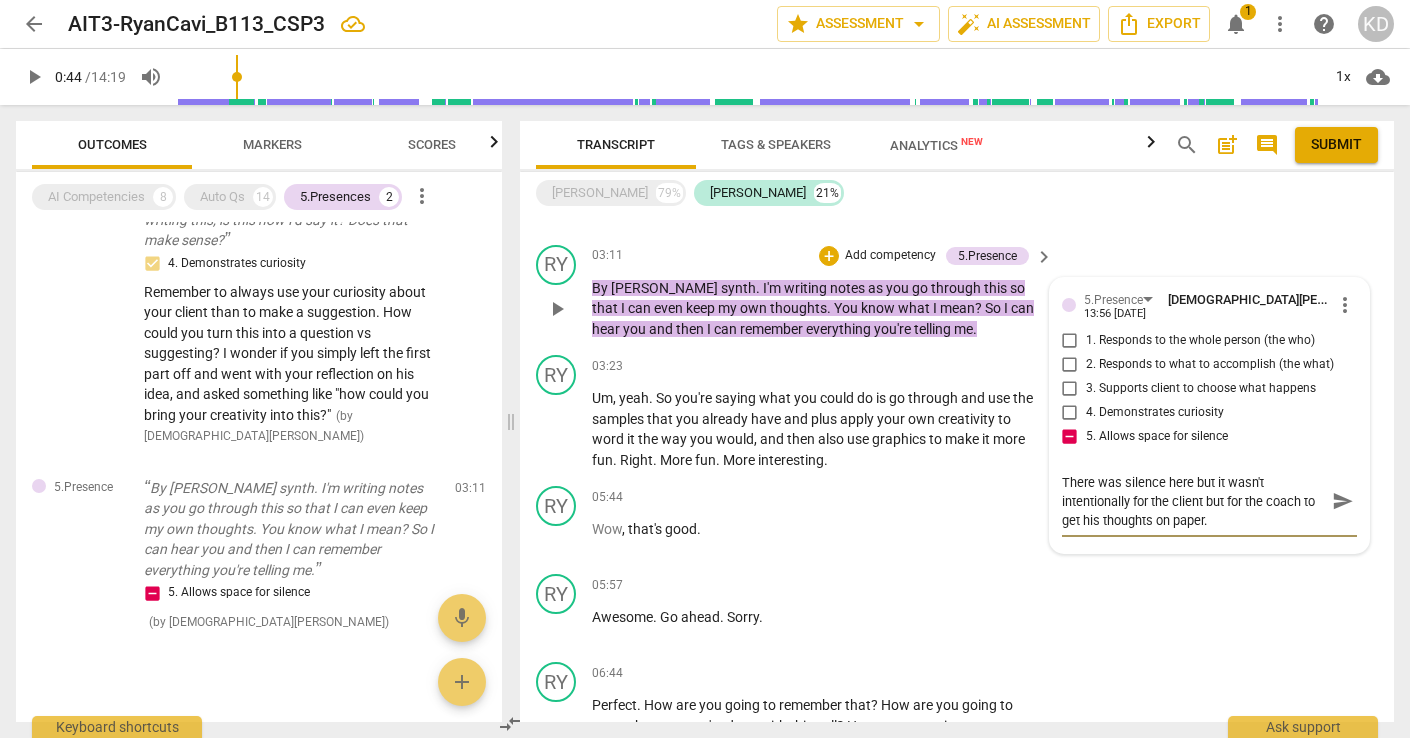 click on "There was silence here but it wasn't intentionally for the client but for the coach to get his thoughts on paper." at bounding box center (1193, 501) 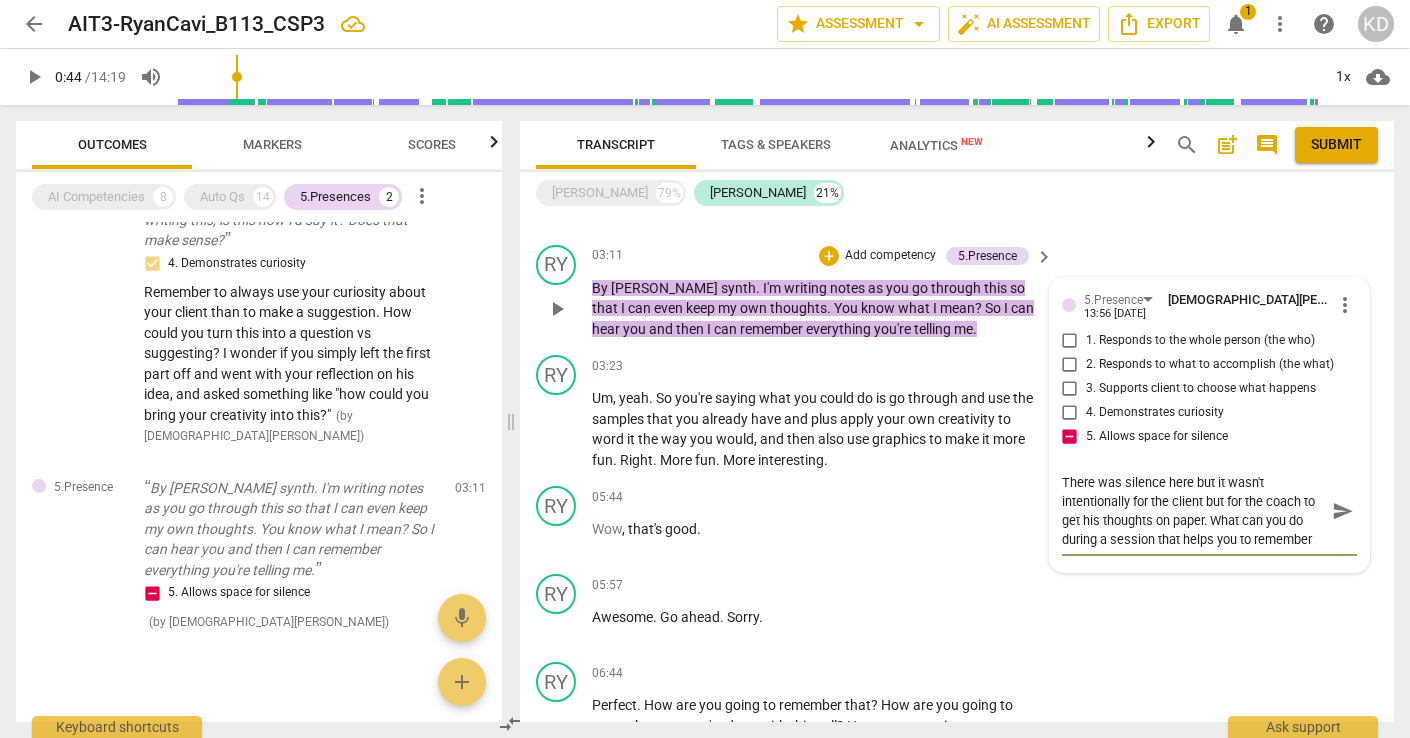scroll, scrollTop: 17, scrollLeft: 0, axis: vertical 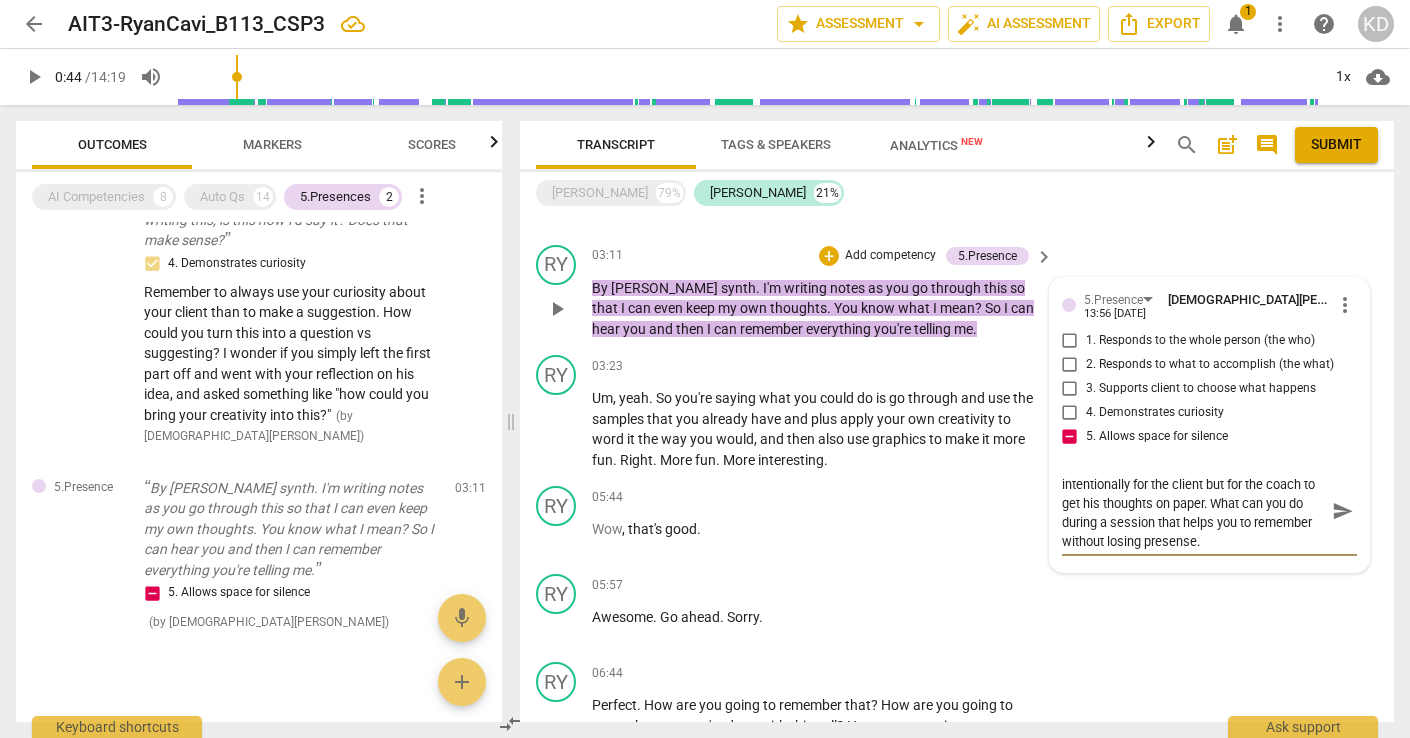 click on "There was silence here but it wasn't intentionally for the client but for the coach to get his thoughts on paper. What can you do during a session that helps you to remember without losing presense." at bounding box center (1193, 511) 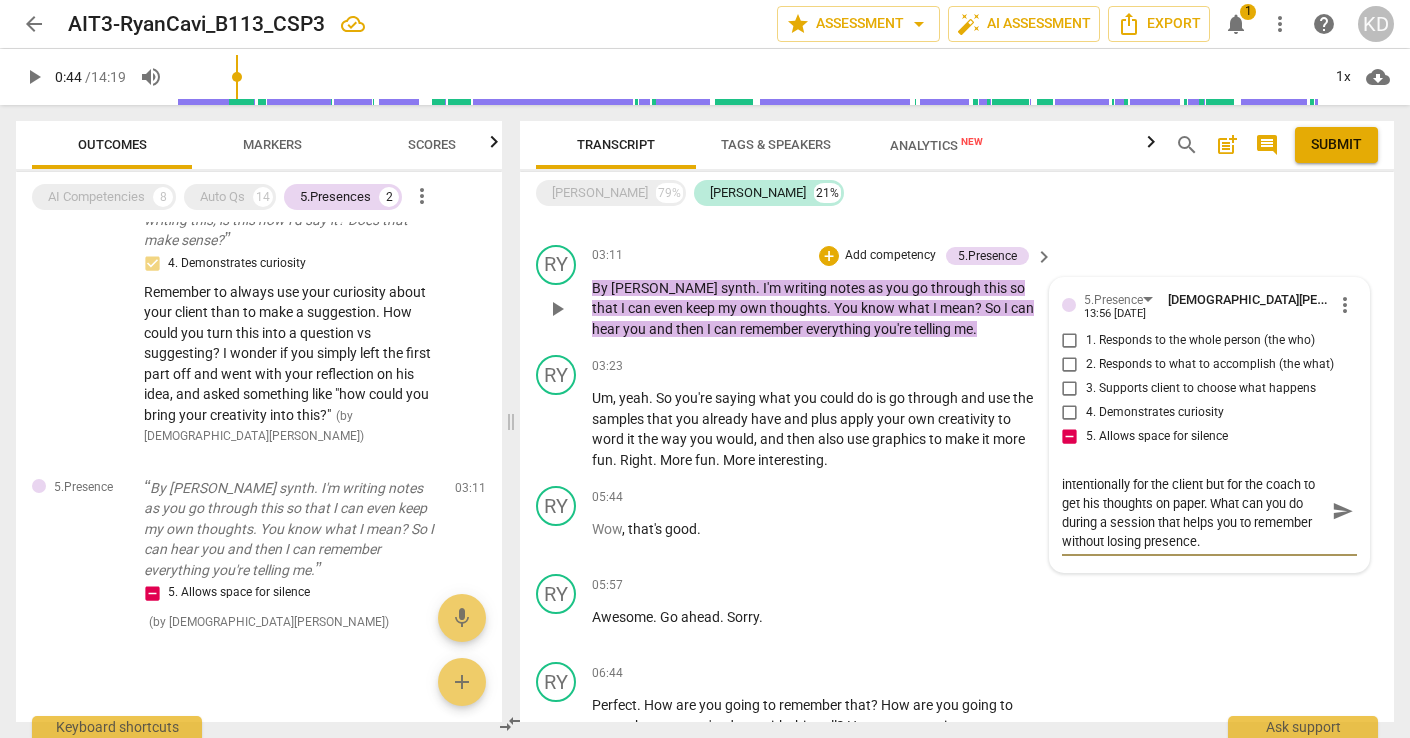 click on "There was silence here but it wasn't intentionally for the client but for the coach to get his thoughts on paper. What can you do during a session that helps you to remember without losing presence." at bounding box center [1193, 511] 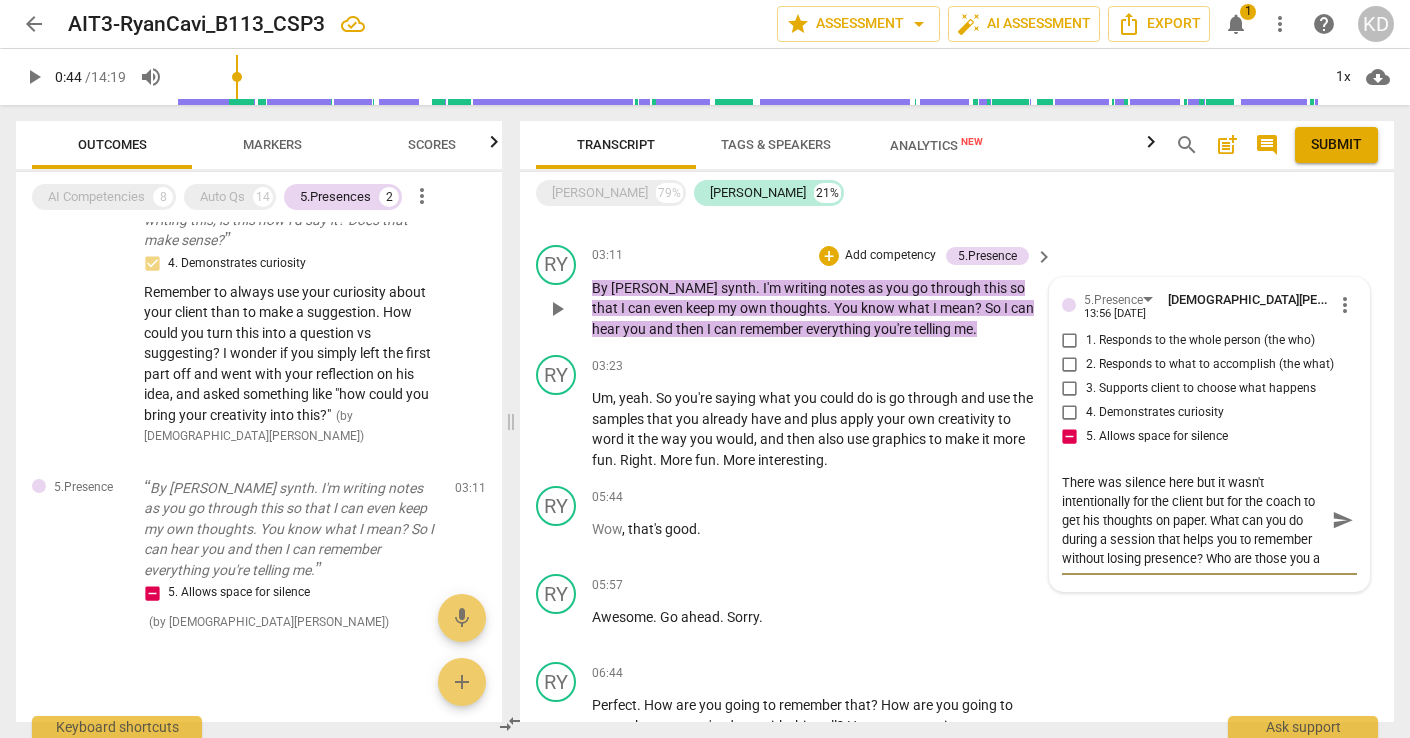 scroll, scrollTop: 17, scrollLeft: 0, axis: vertical 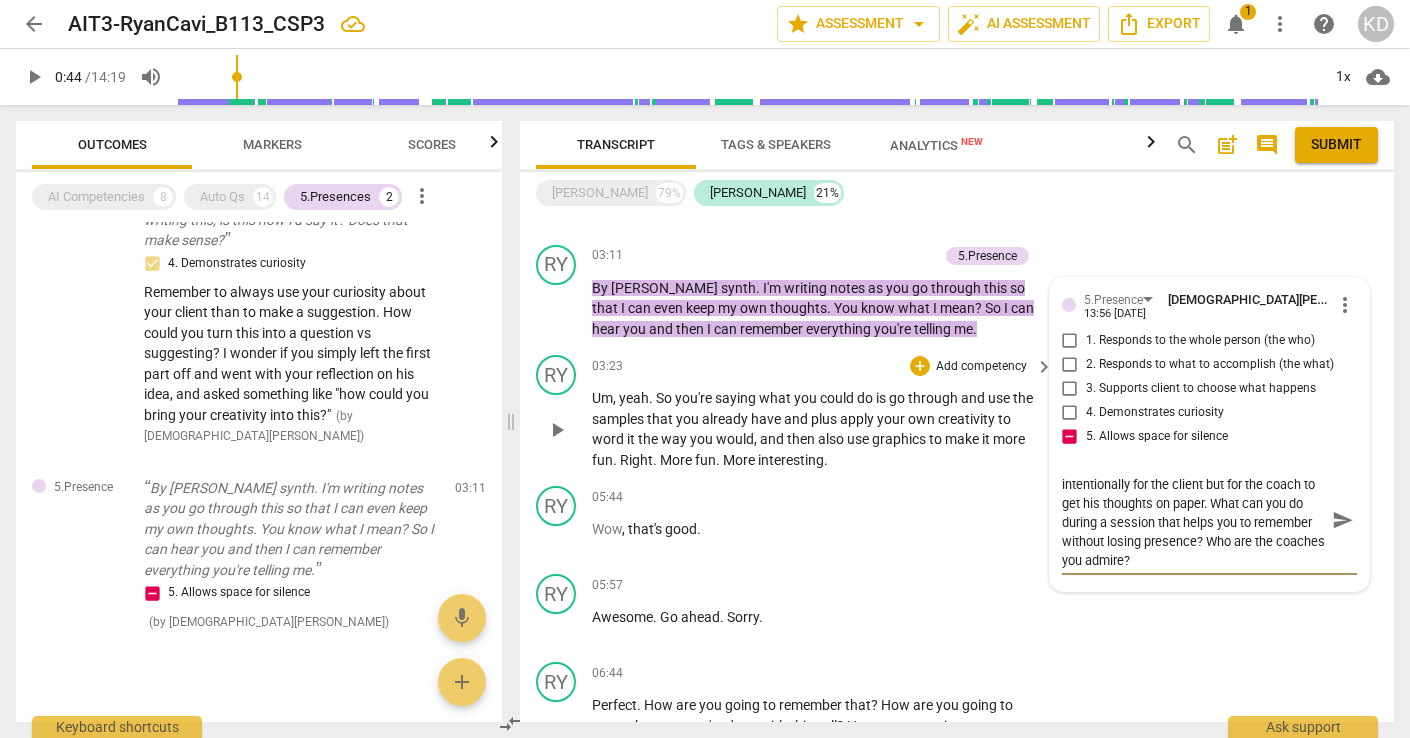 click on "RY play_arrow pause 03:23 + Add competency keyboard_arrow_right Um ,   yeah .   So   you're   saying   what   you   could   do   is   go   through   and   use   the   samples   that   you   already   have   and   plus   apply   your   own   creativity   to   word   it   the   way   you   would ,   and   then   also   use   graphics   to   make   it   more   fun .   Right .   More   fun .   More   interesting ." at bounding box center (957, 412) 